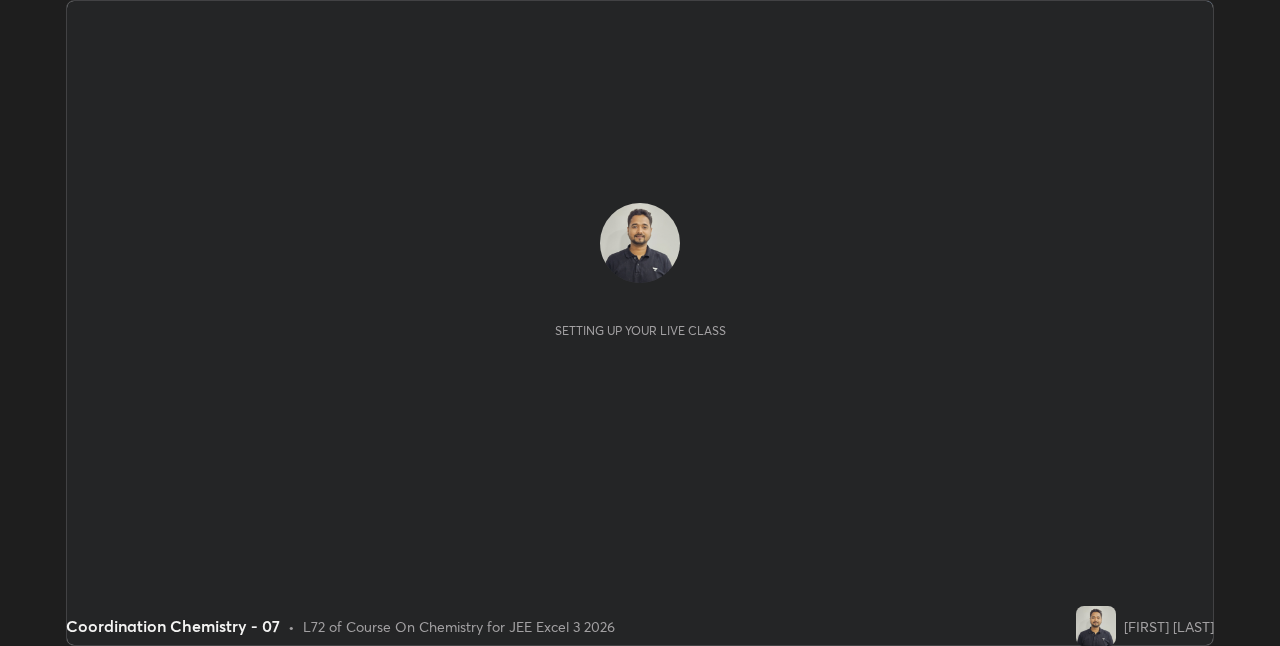 scroll, scrollTop: 0, scrollLeft: 0, axis: both 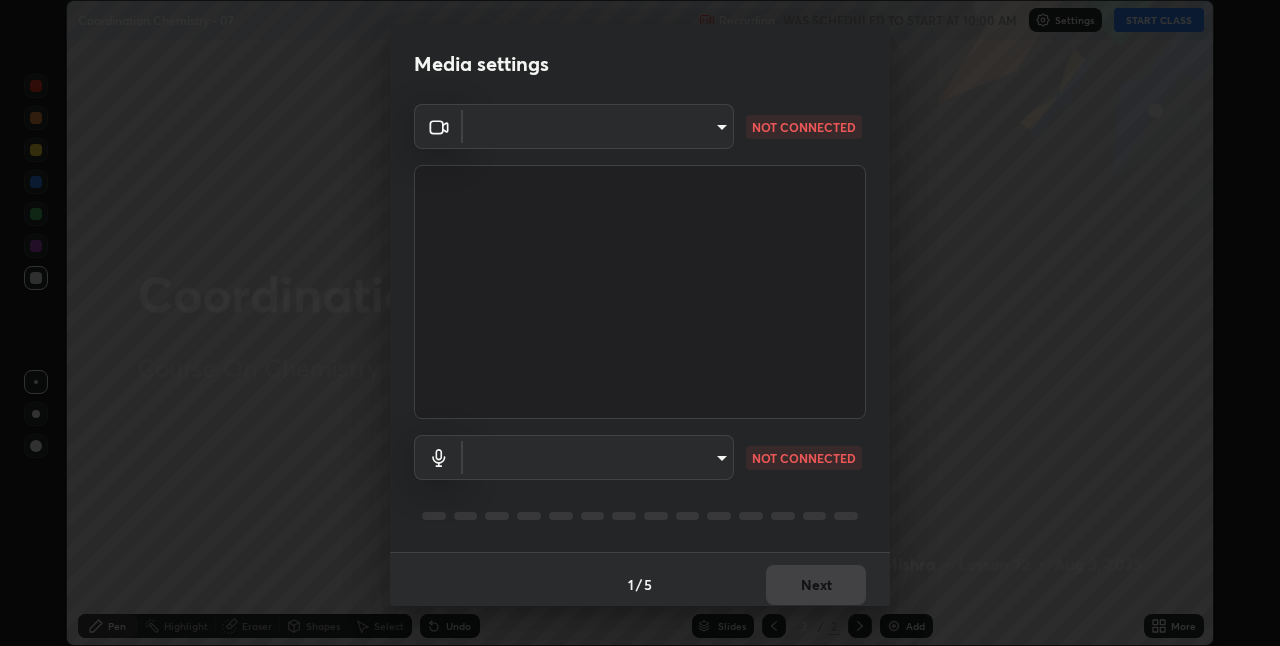 type on "bb042f4cef02672c8476b3eb7f28b41a7a7948f490d26ebfcad6535361d2bffd" 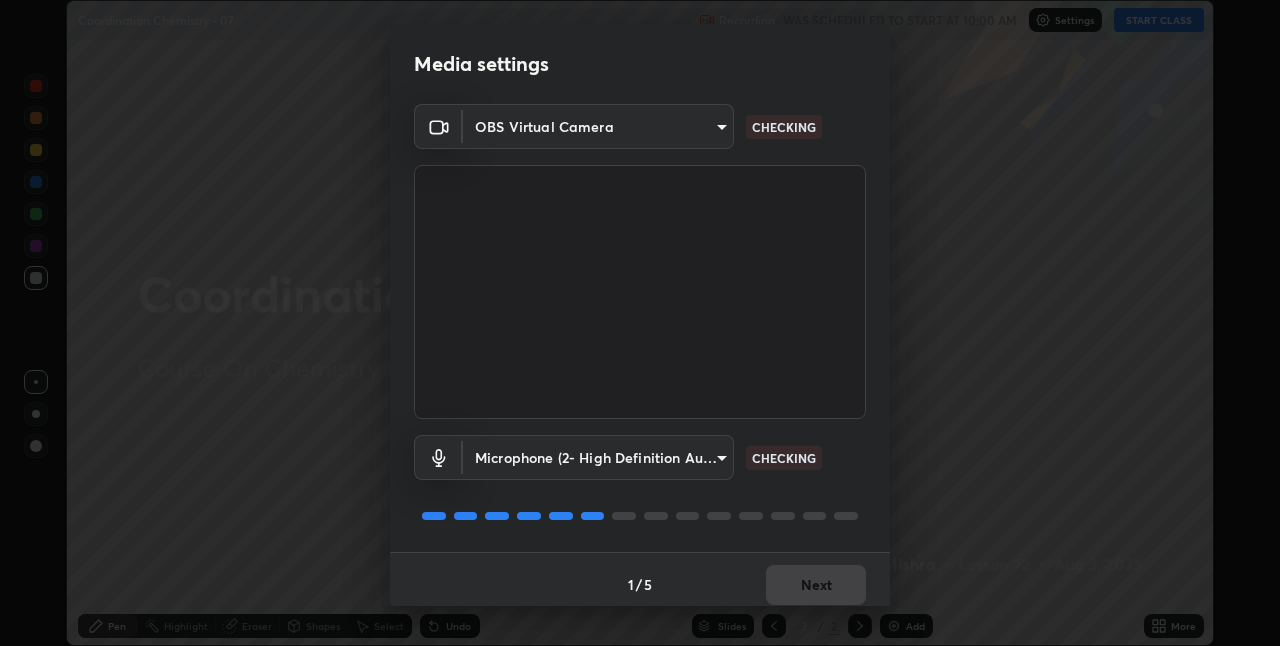 click on "Erase all Coordination Chemistry - 07 Recording WAS SCHEDULED TO START AT  10:00 AM Settings START CLASS Setting up your live class Coordination Chemistry - 07 • L72 of Course On Chemistry for JEE Excel 3 2026 [FIRST] [LAST] Pen Highlight Eraser Shapes Select Undo Slides 2 / 2 Add More No doubts shared Encourage your learners to ask a doubt for better clarity Report an issue Reason for reporting Buffering Chat not working Audio - Video sync issue Educator video quality low ​ Attach an image Report Media settings OBS Virtual Camera [HASH] CHECKING Microphone (2- High Definition Audio Device) [HASH] CHECKING 1 / 5 Next" at bounding box center (640, 323) 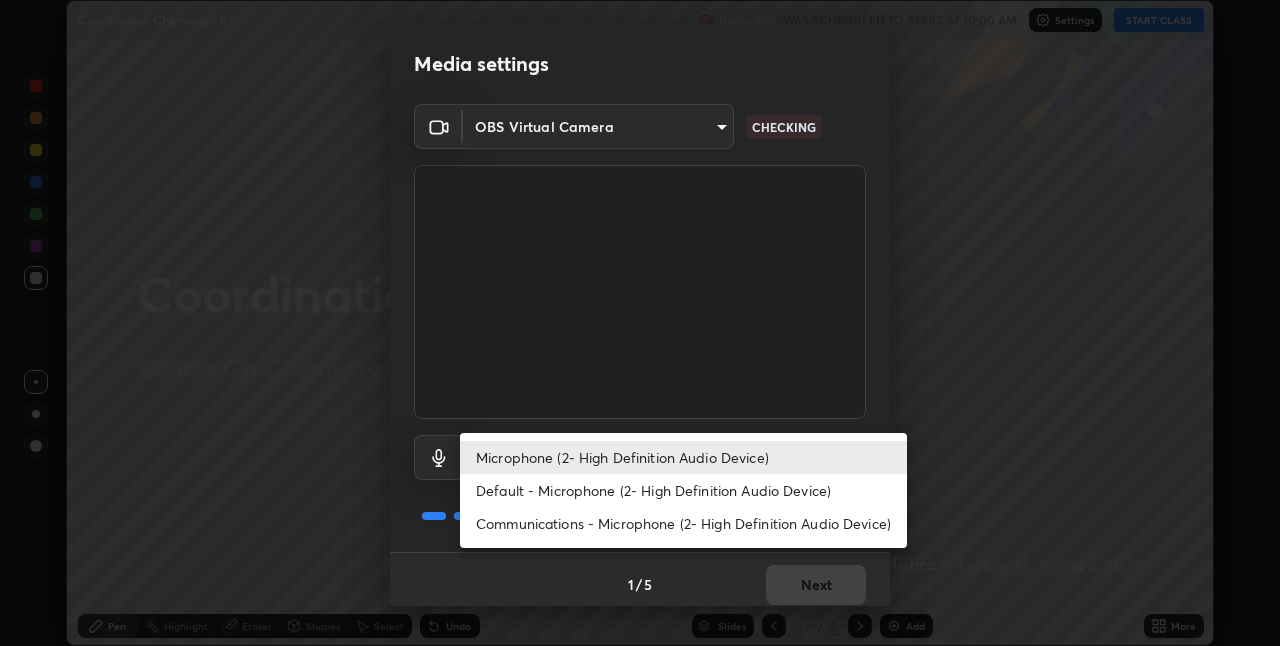 click on "Default - Microphone (2- High Definition Audio Device)" at bounding box center [683, 490] 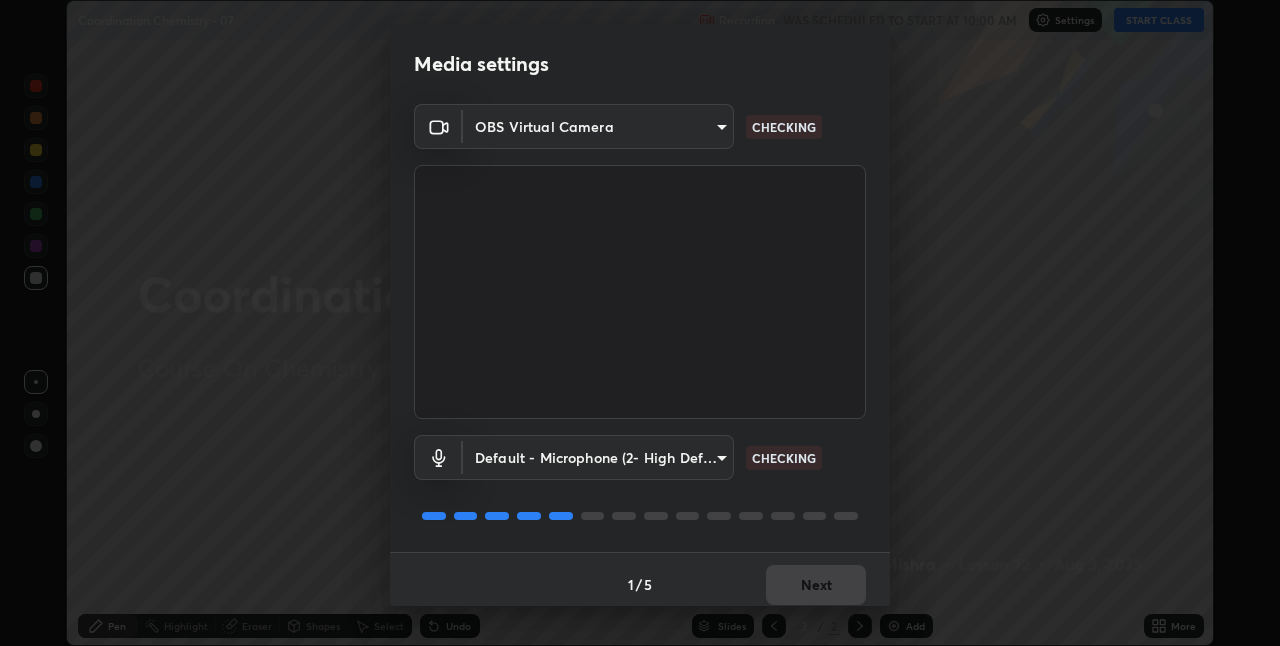 click on "Erase all Coordination Chemistry - 07 Recording WAS SCHEDULED TO START AT  10:00 AM Settings START CLASS Setting up your live class Coordination Chemistry - 07 • L72 of Course On Chemistry for JEE Excel 3 2026 [FIRST] [LAST] Pen Highlight Eraser Shapes Select Undo Slides 2 / 2 Add More No doubts shared Encourage your learners to ask a doubt for better clarity Report an issue Reason for reporting Buffering Chat not working Audio - Video sync issue Educator video quality low ​ Attach an image Report Media settings OBS Virtual Camera [HASH] CHECKING Default - Microphone (2- High Definition Audio Device) default CHECKING 1 / 5 Next" at bounding box center [640, 323] 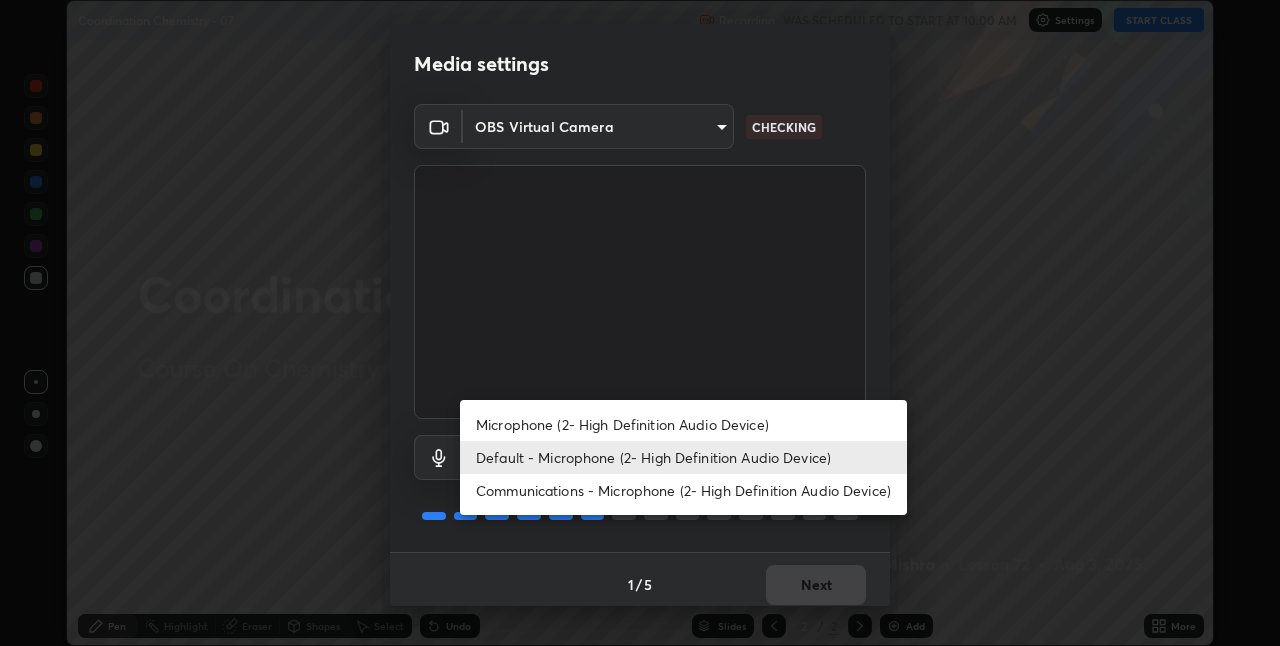 click on "Microphone (2- High Definition Audio Device)" at bounding box center [683, 424] 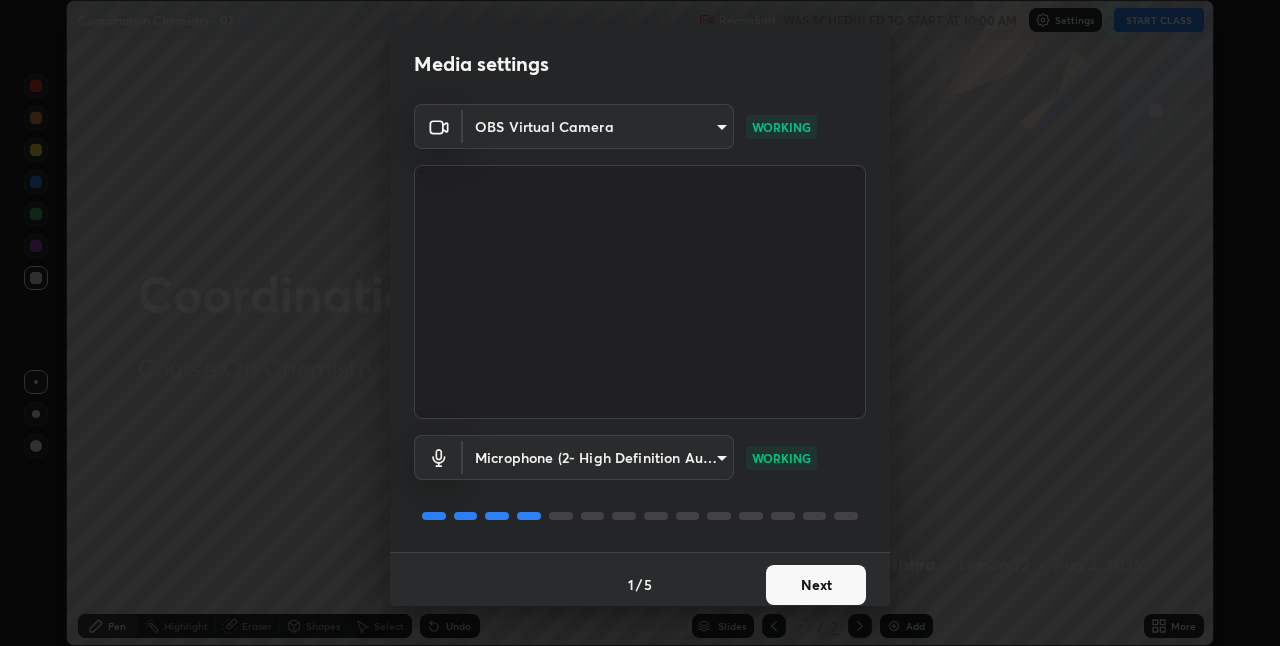 click on "Next" at bounding box center [816, 585] 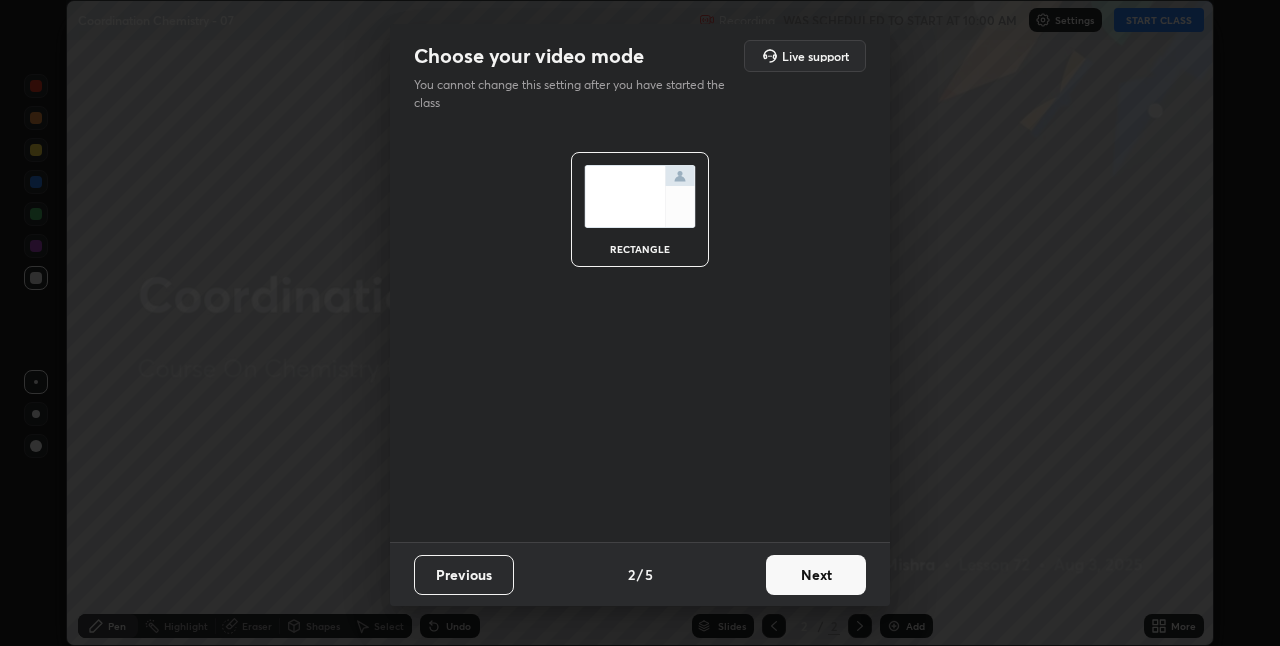 click on "Next" at bounding box center [816, 575] 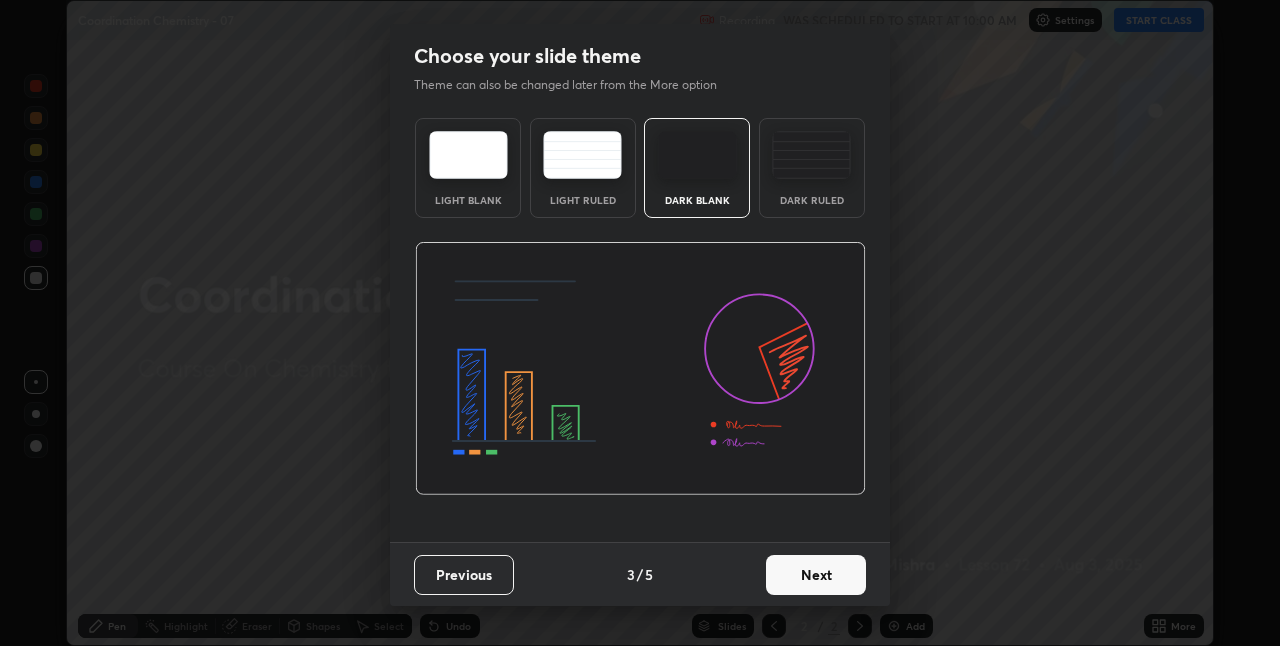 click on "Next" at bounding box center (816, 575) 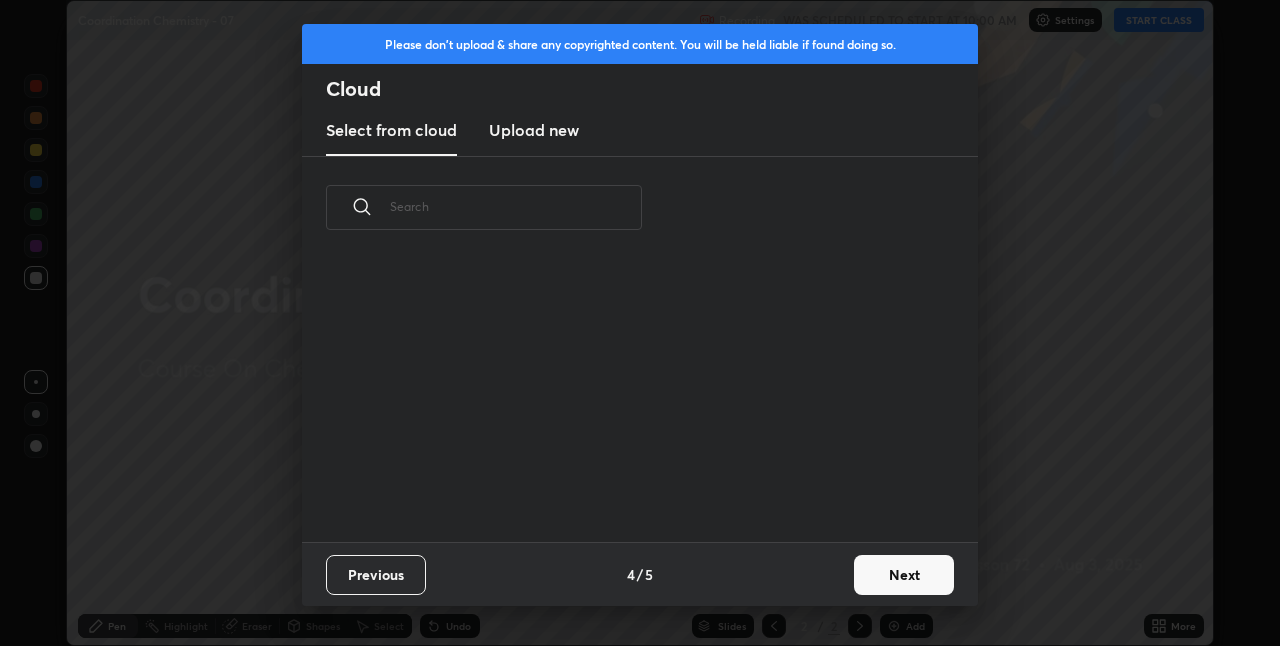 click on "Next" at bounding box center [904, 575] 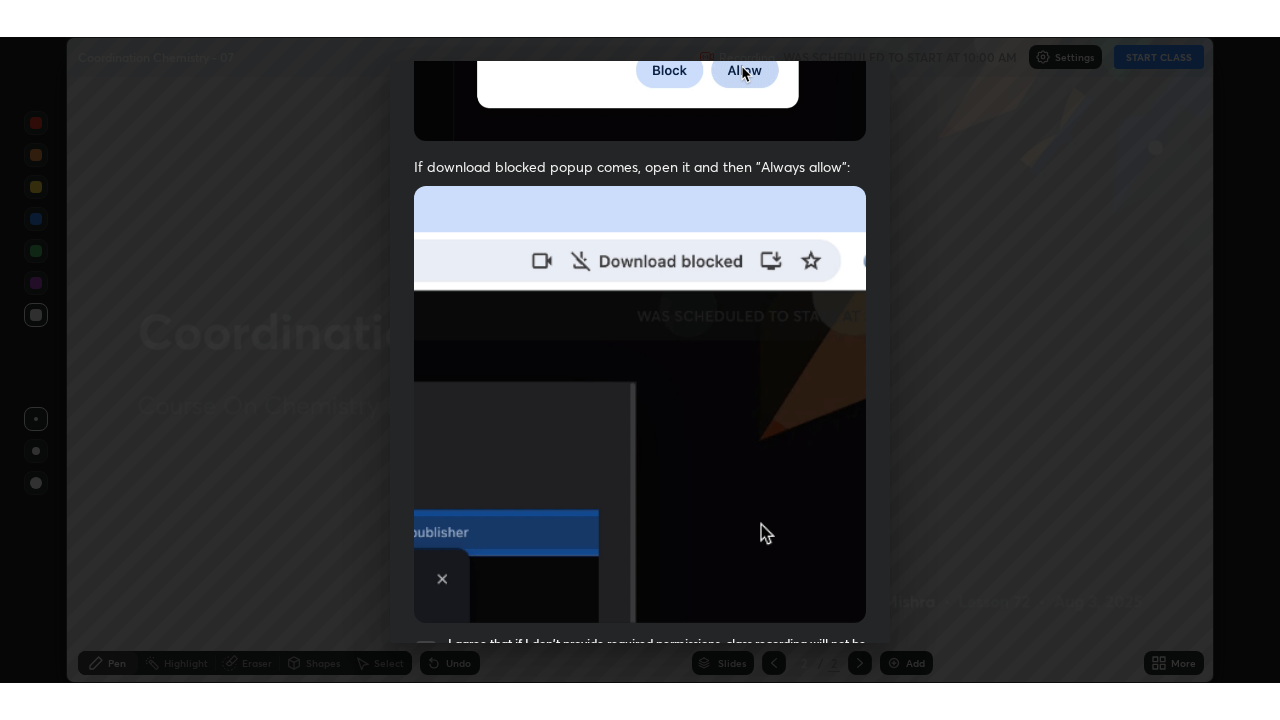 scroll, scrollTop: 418, scrollLeft: 0, axis: vertical 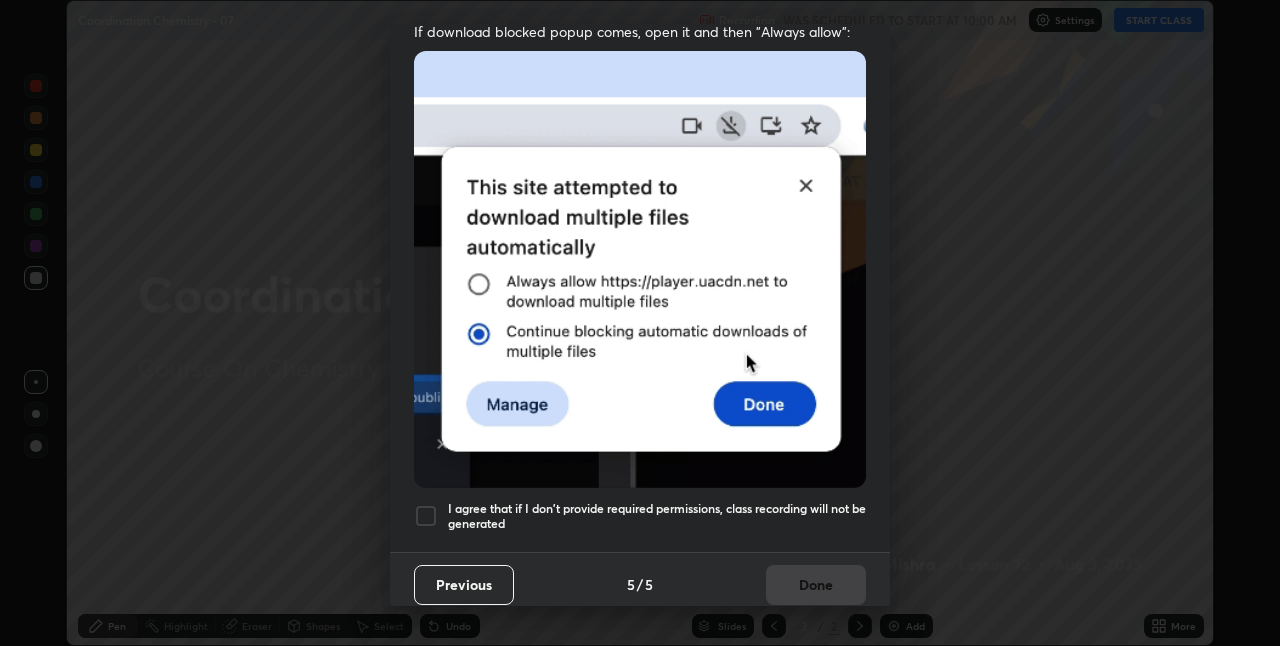 click on "I agree that if I don't provide required permissions, class recording will not be generated" at bounding box center [657, 516] 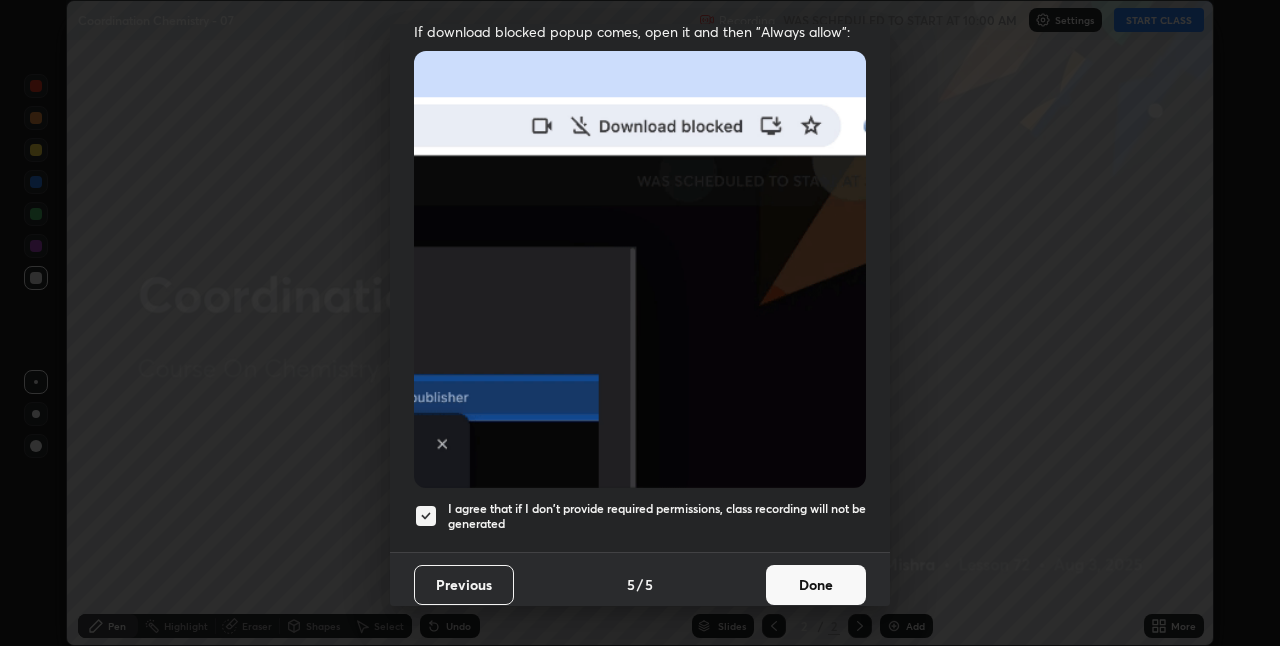 click on "Done" at bounding box center [816, 585] 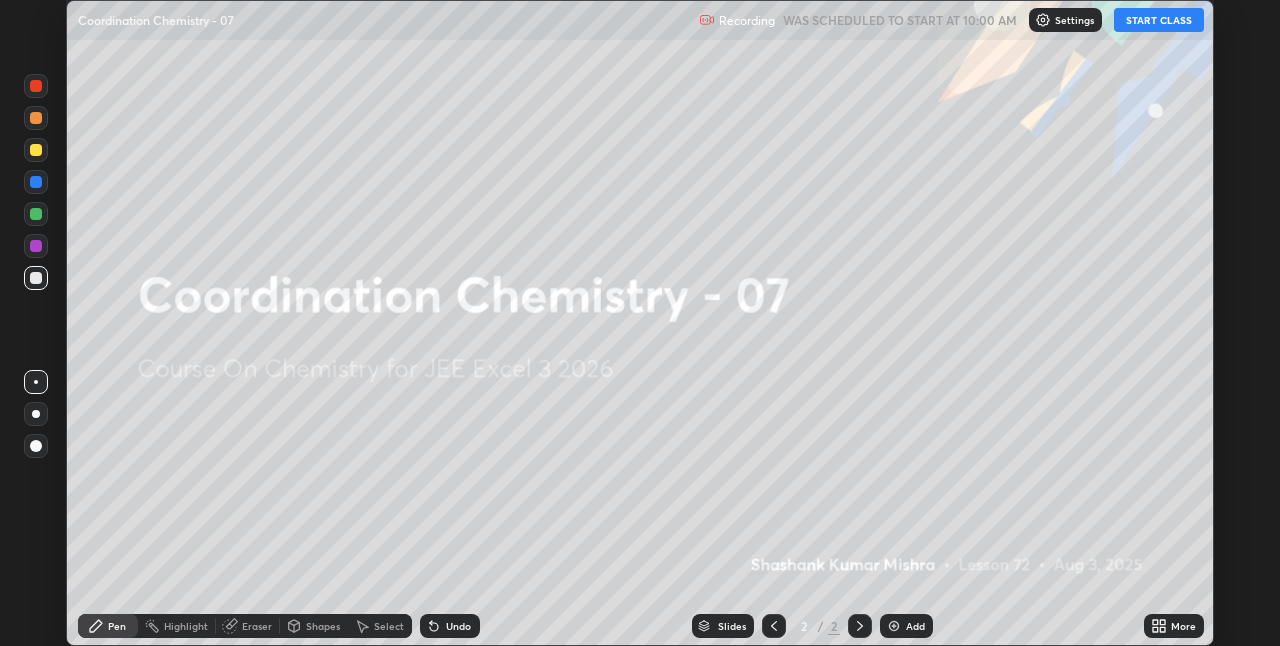 click on "START CLASS" at bounding box center [1159, 20] 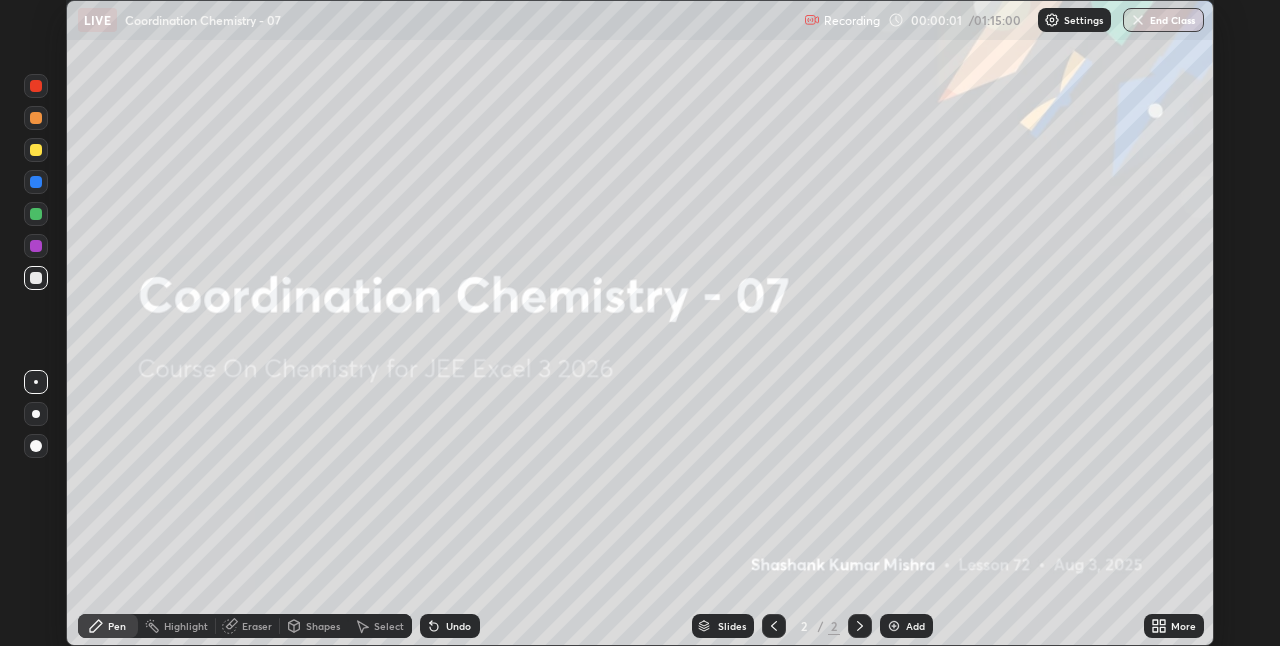 click 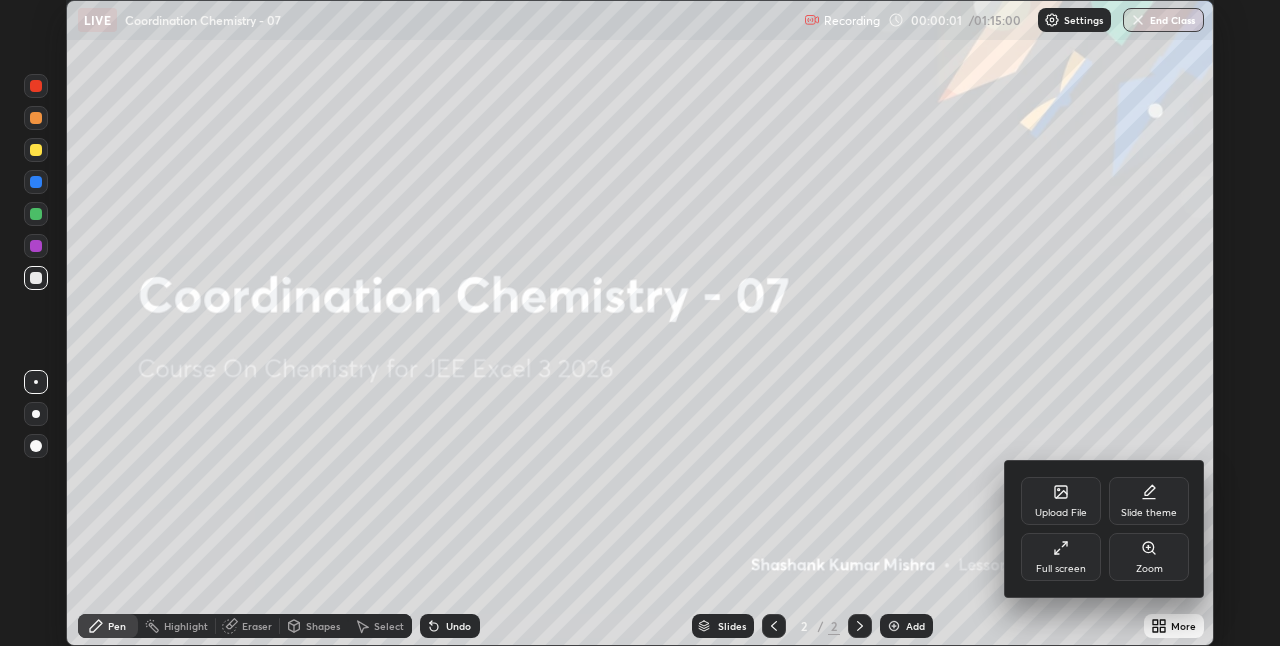 click 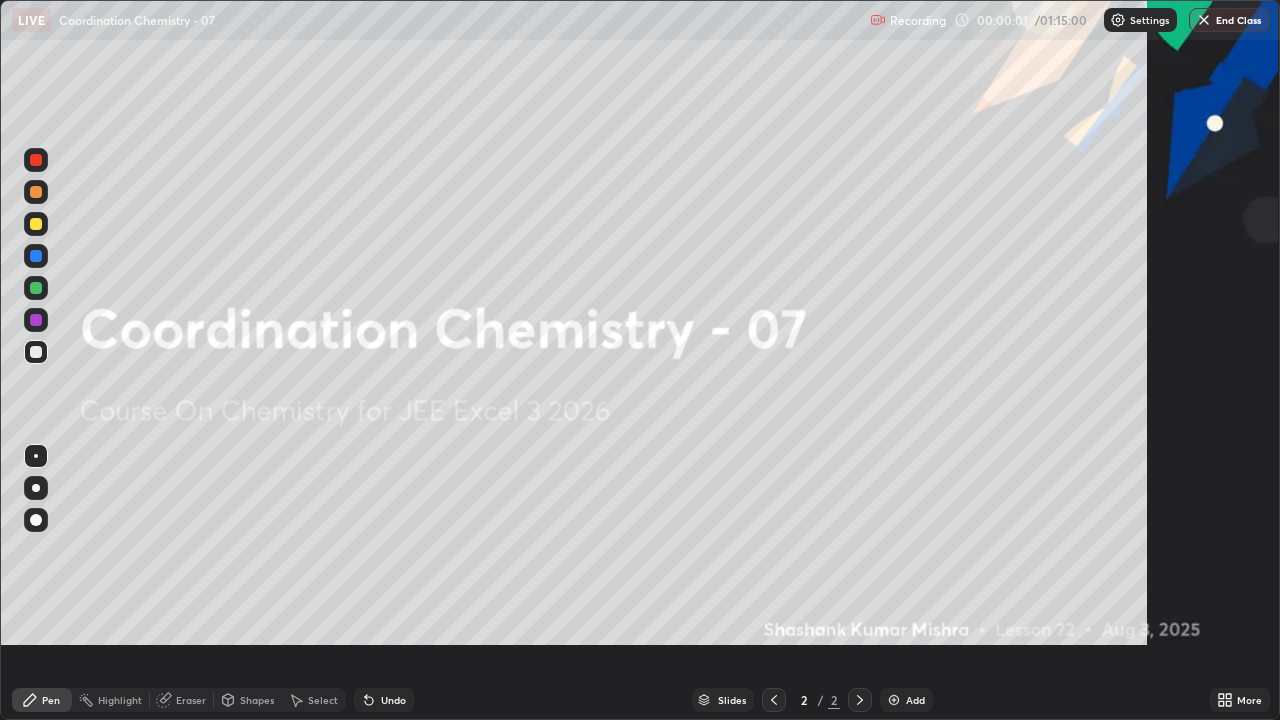 scroll, scrollTop: 99280, scrollLeft: 98720, axis: both 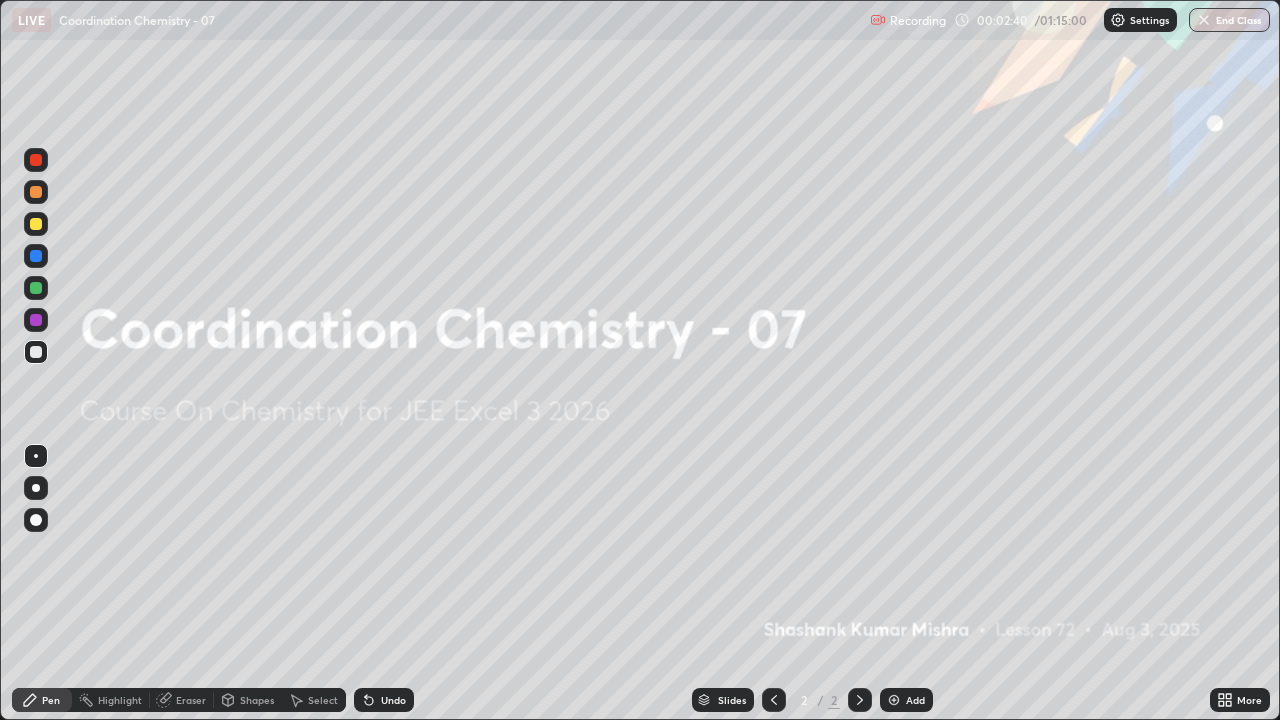 click at bounding box center [894, 700] 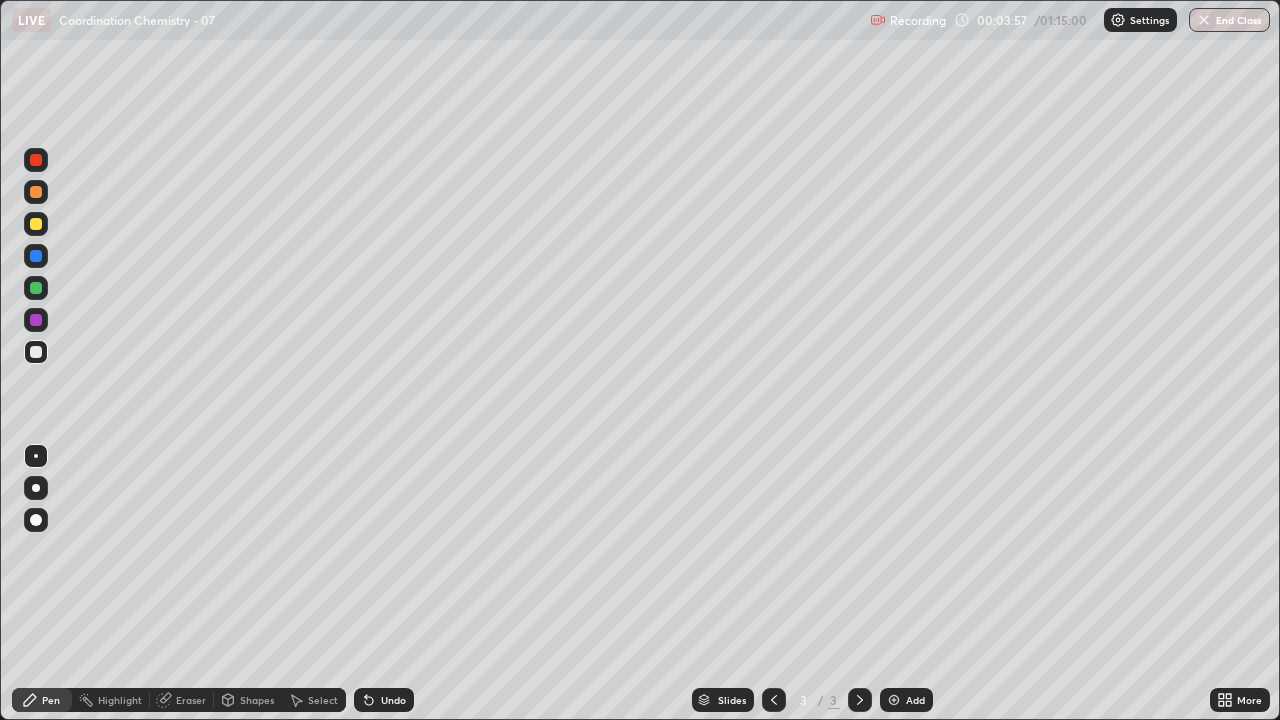 click on "Undo" at bounding box center [384, 700] 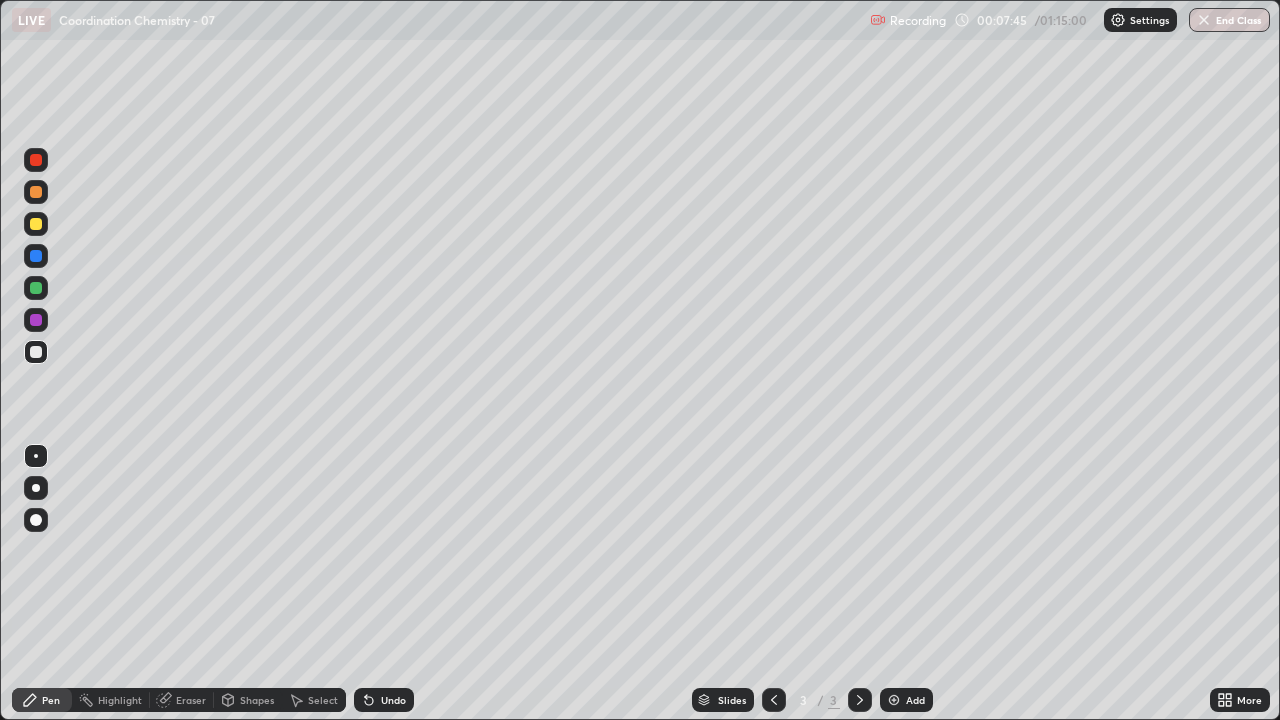 click on "Eraser" at bounding box center [191, 700] 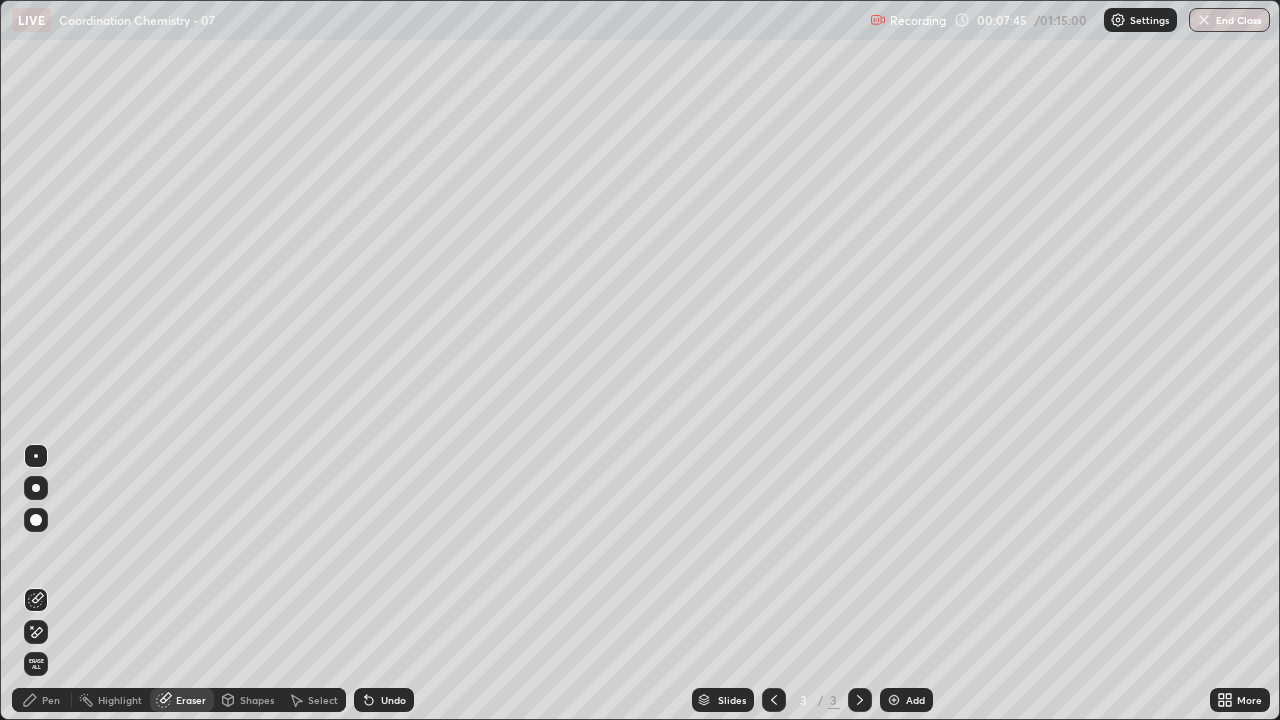 click on "Erase all" at bounding box center [36, 664] 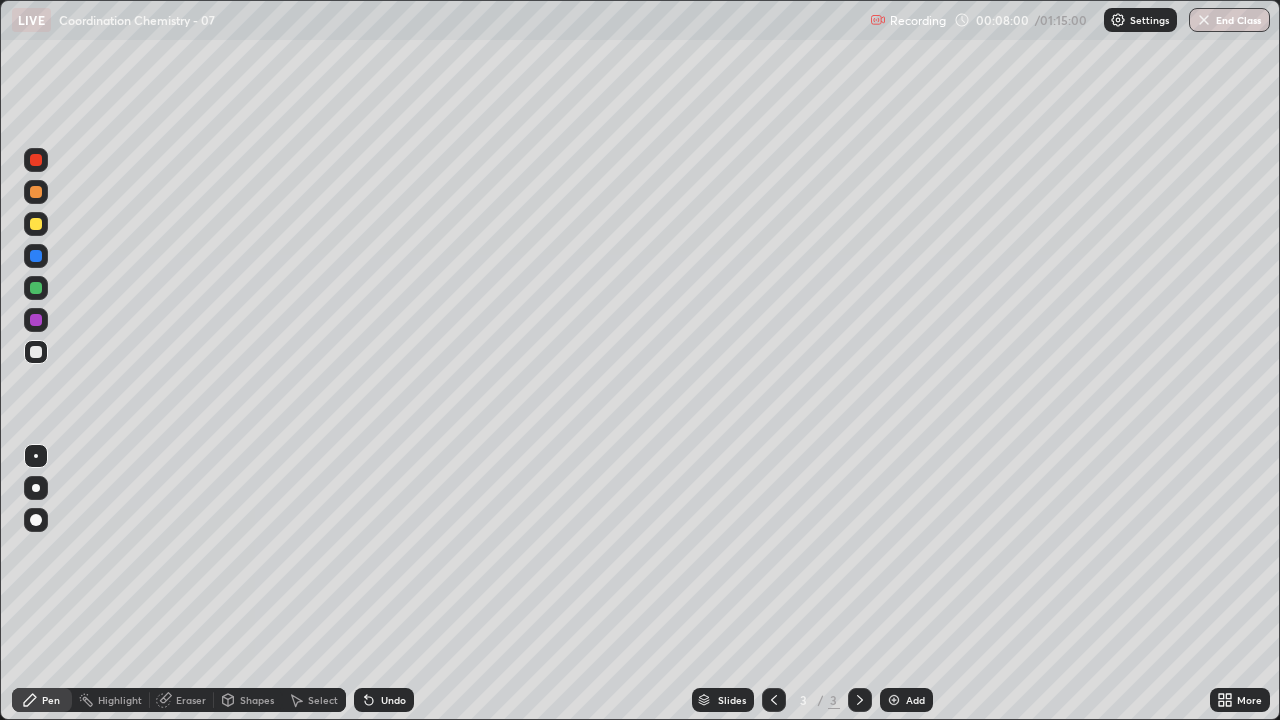 click on "Eraser" at bounding box center (191, 700) 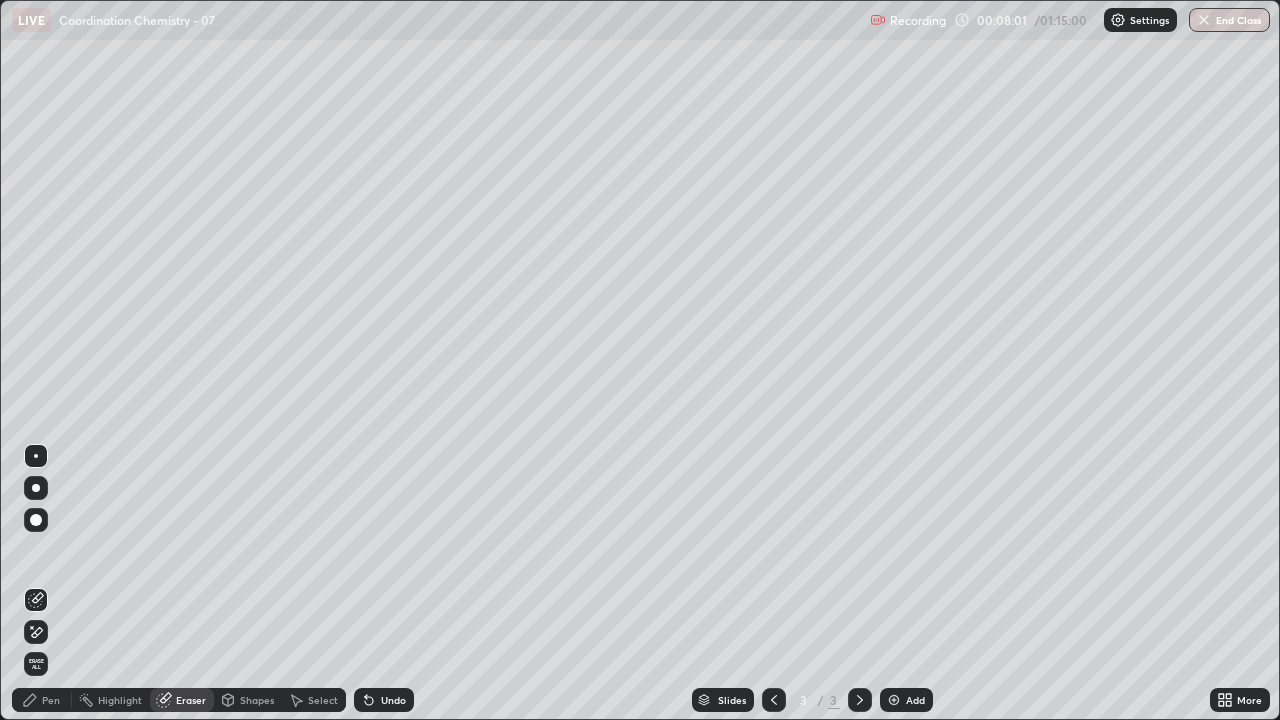 click on "Erase all" at bounding box center [36, 664] 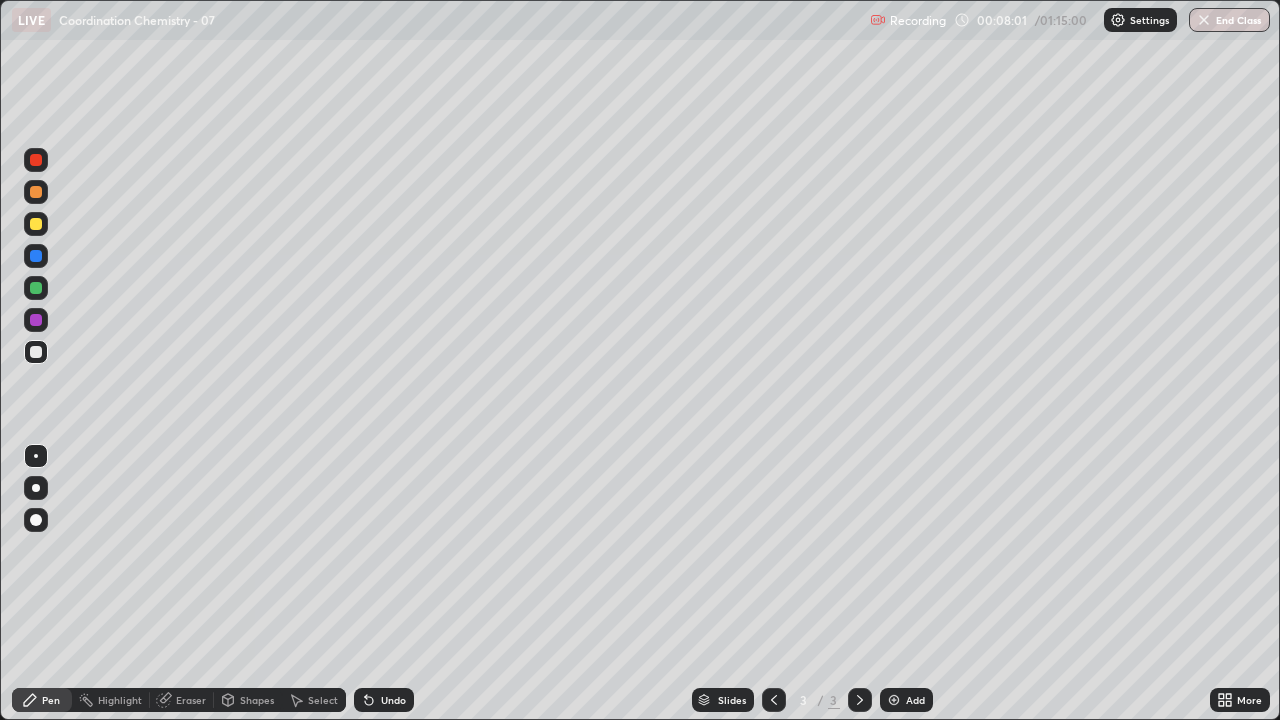 click on "Pen" at bounding box center [42, 700] 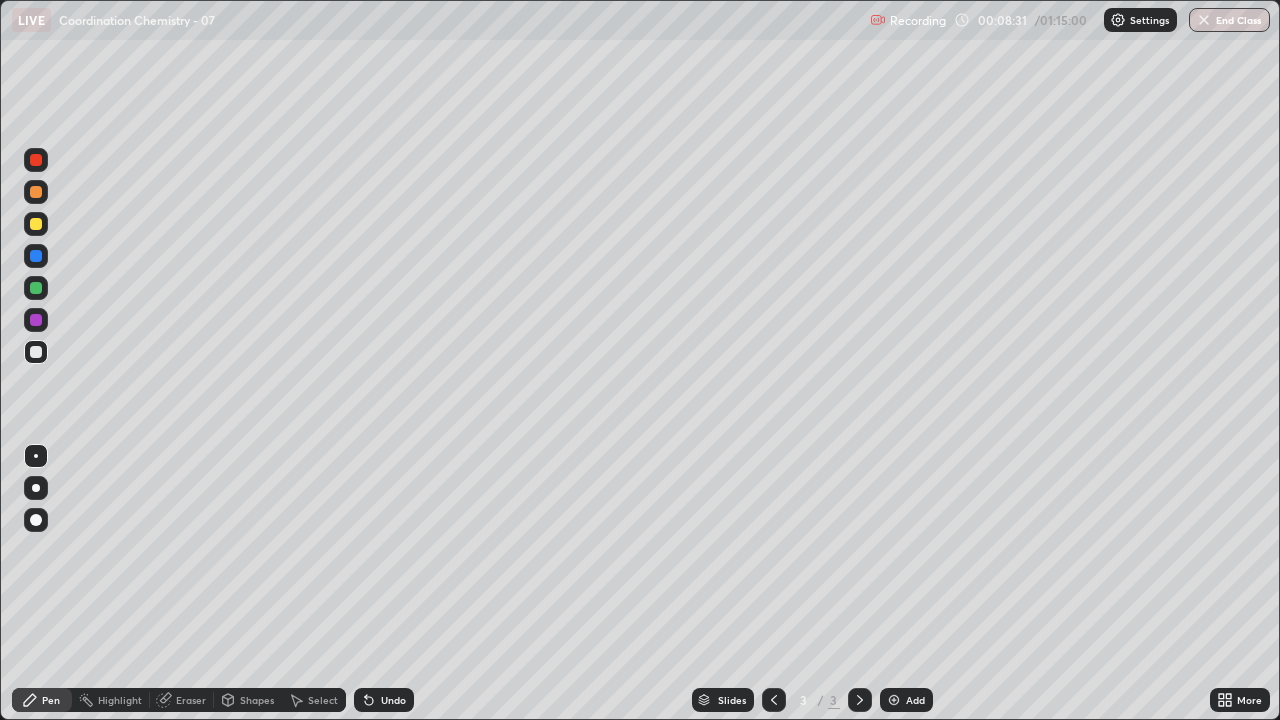 click on "Undo" at bounding box center (384, 700) 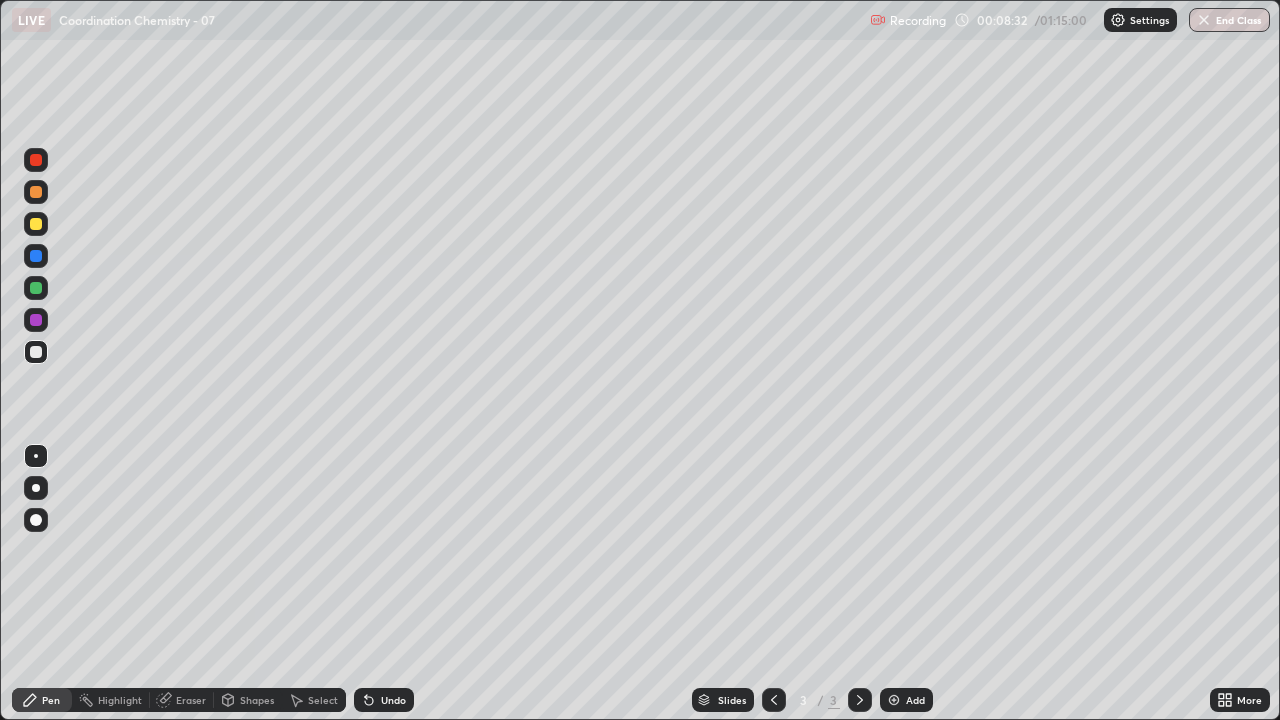click on "Undo" at bounding box center (384, 700) 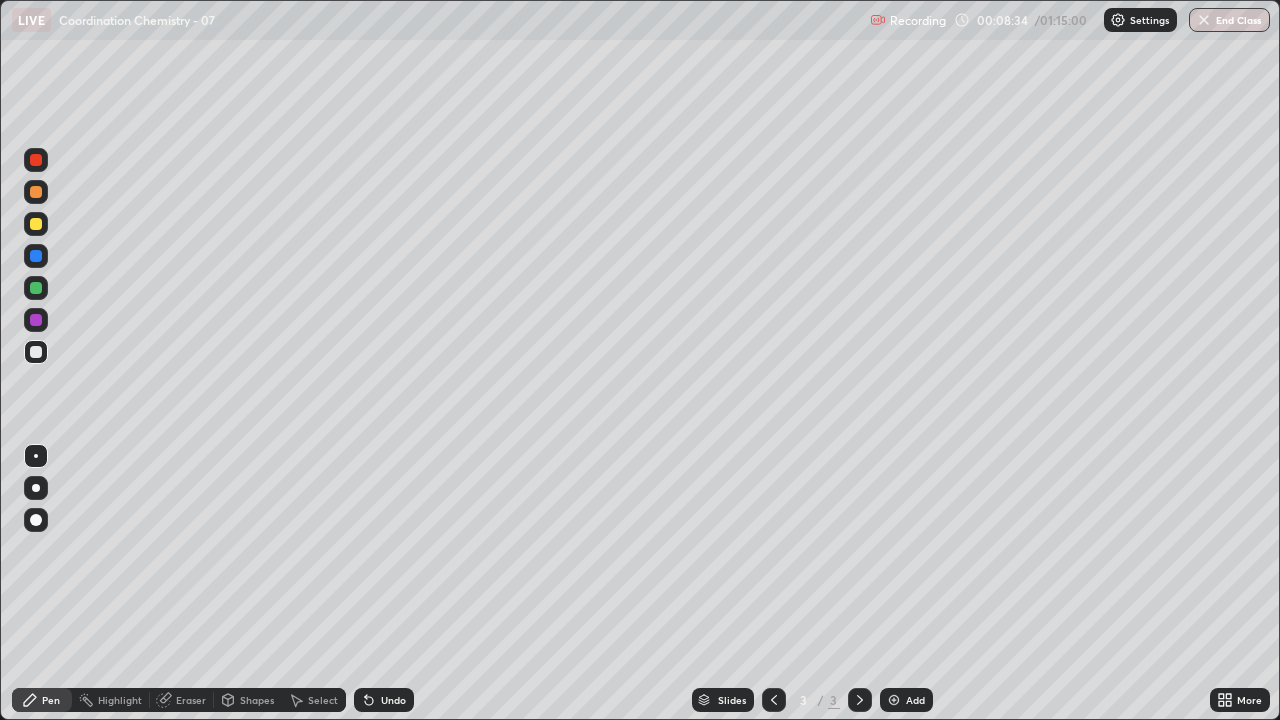 click on "Undo" at bounding box center (393, 700) 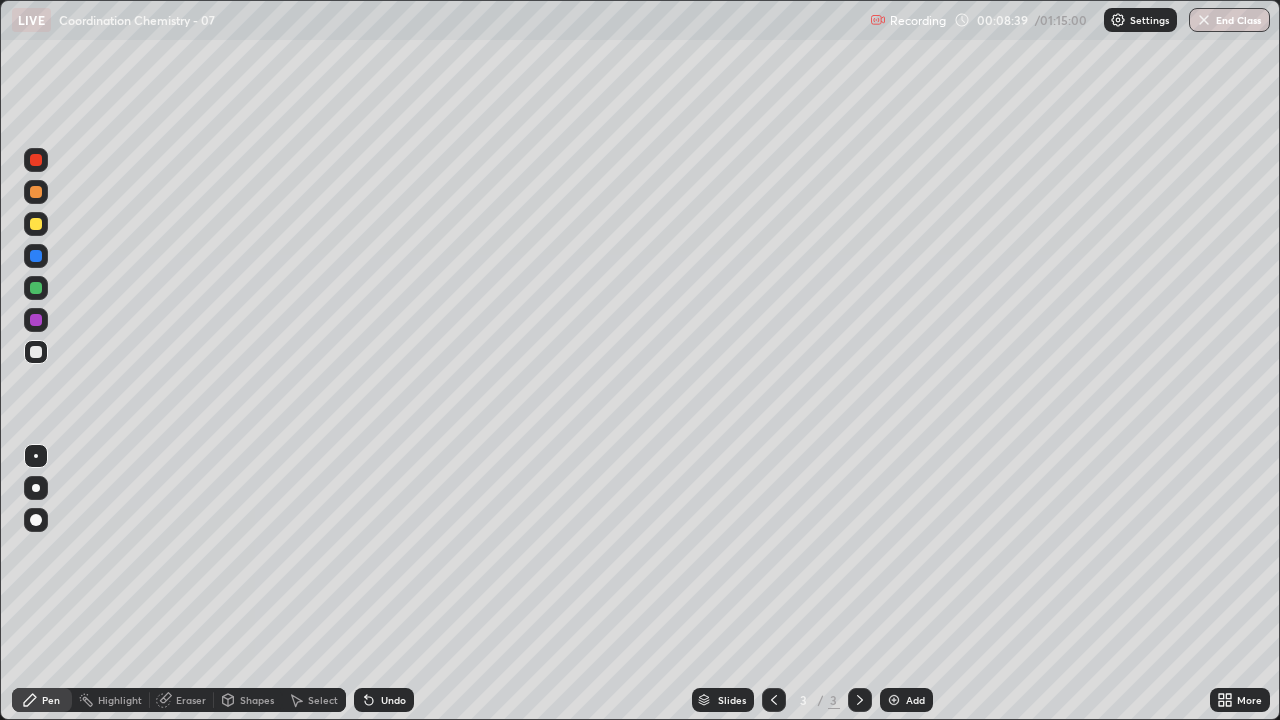 click on "Undo" at bounding box center [384, 700] 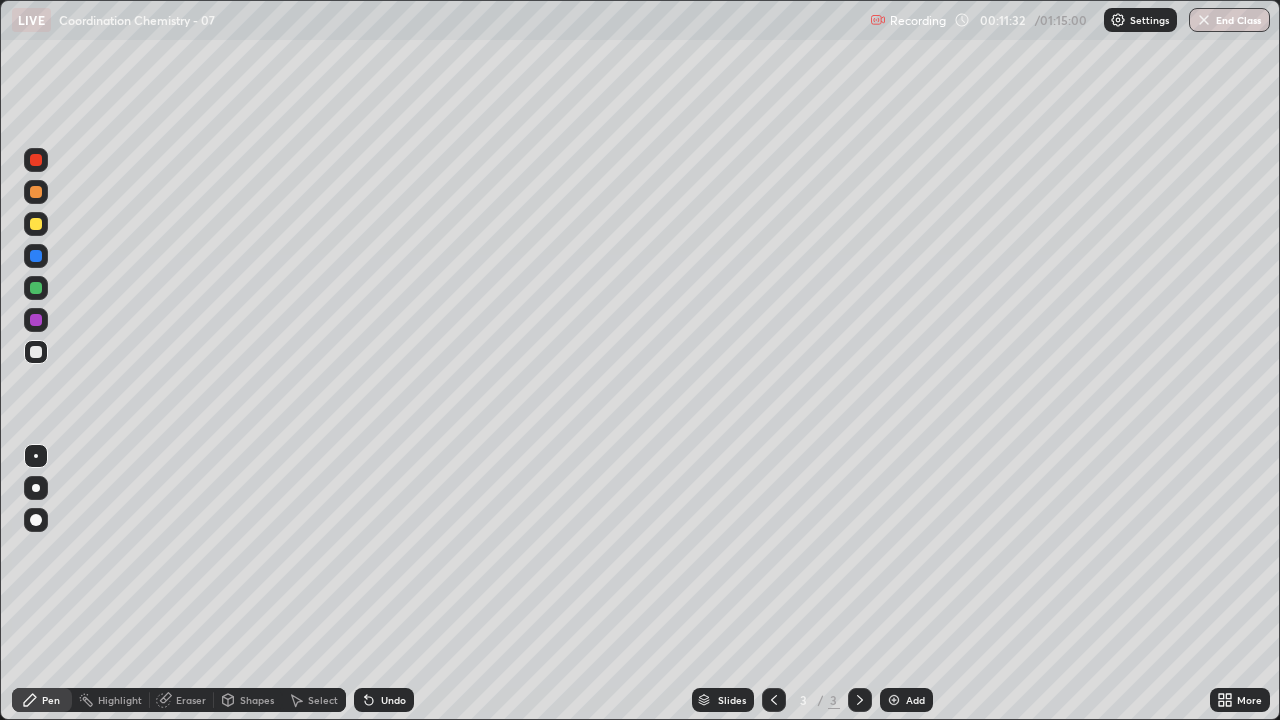 click on "Undo" at bounding box center (393, 700) 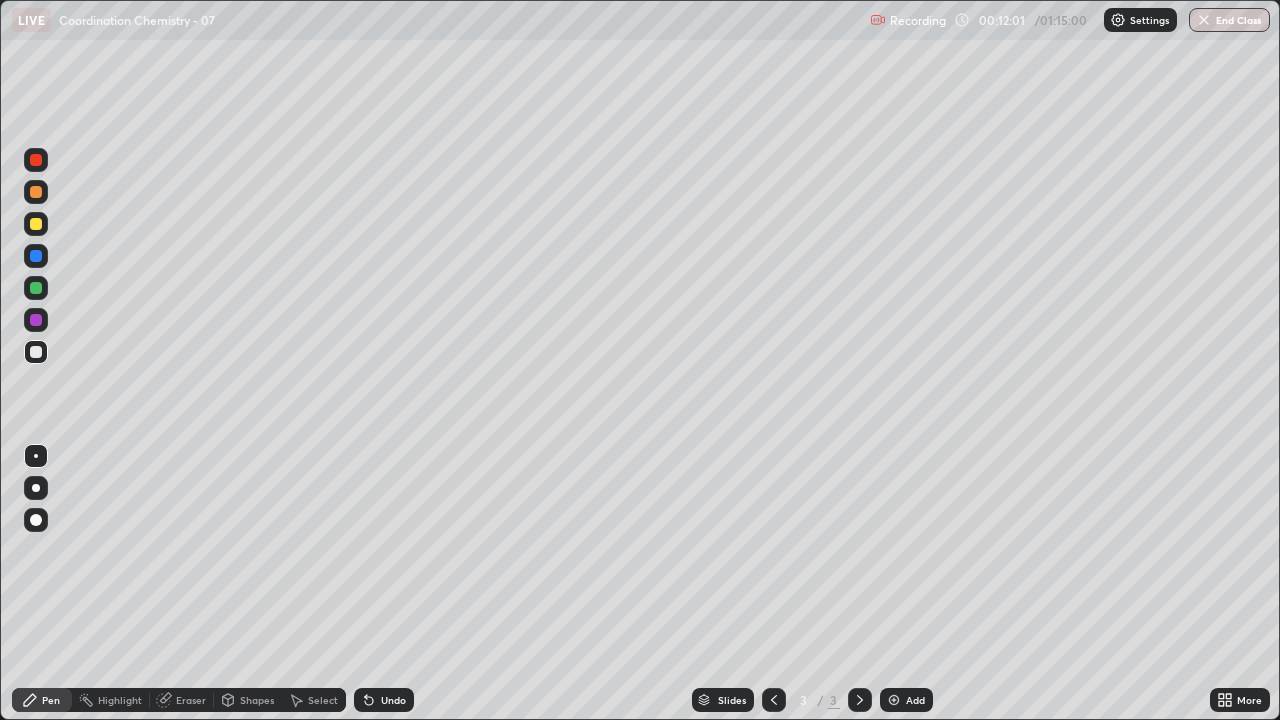 click on "Eraser" at bounding box center (191, 700) 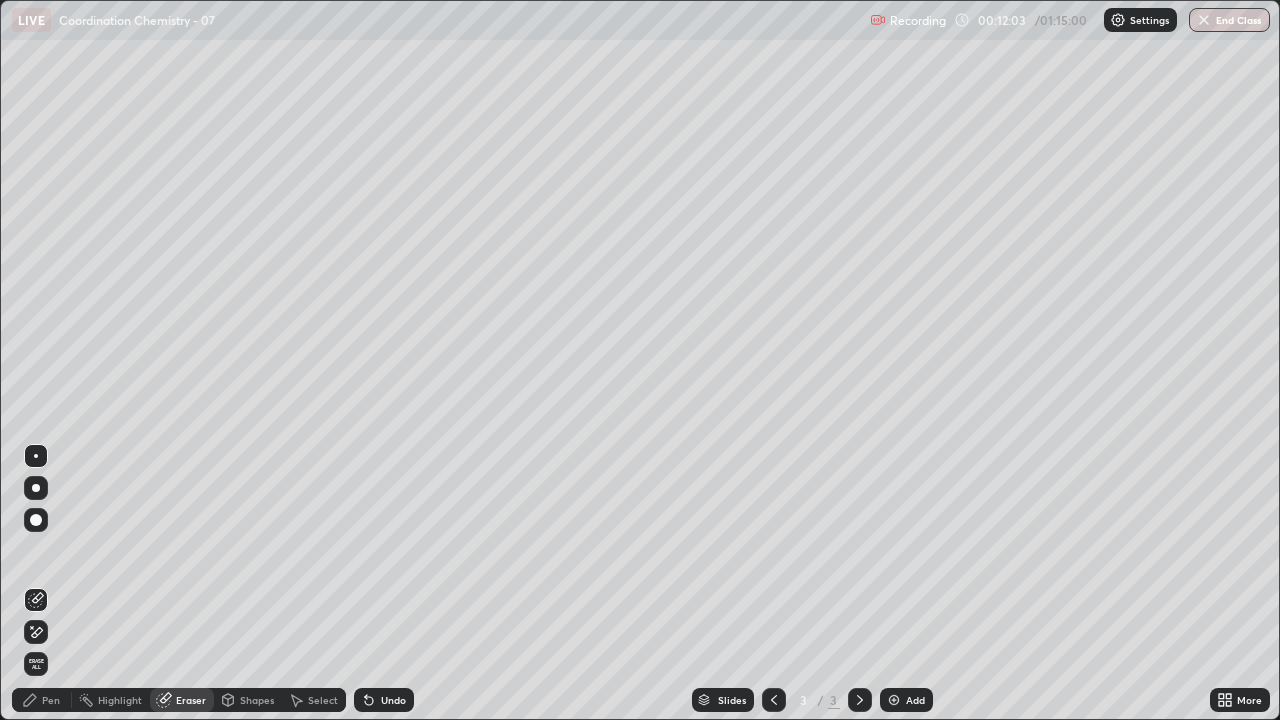 click on "Pen" at bounding box center (51, 700) 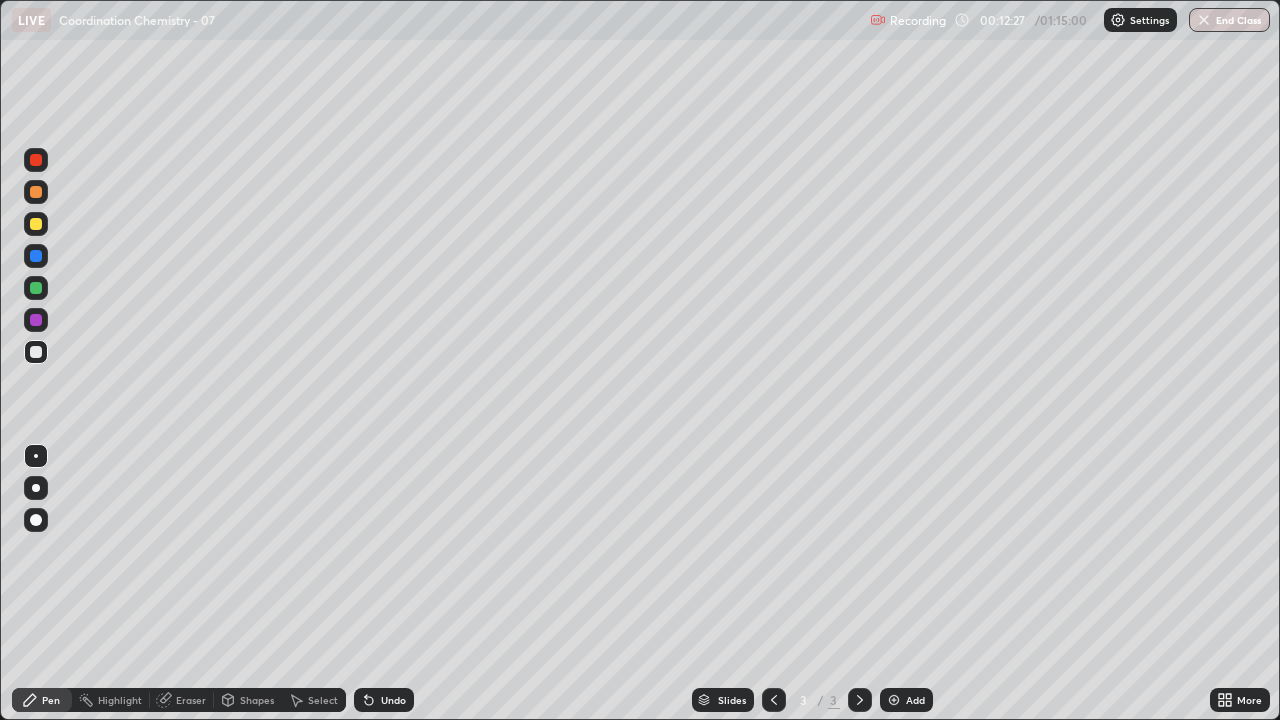 click on "Undo" at bounding box center [384, 700] 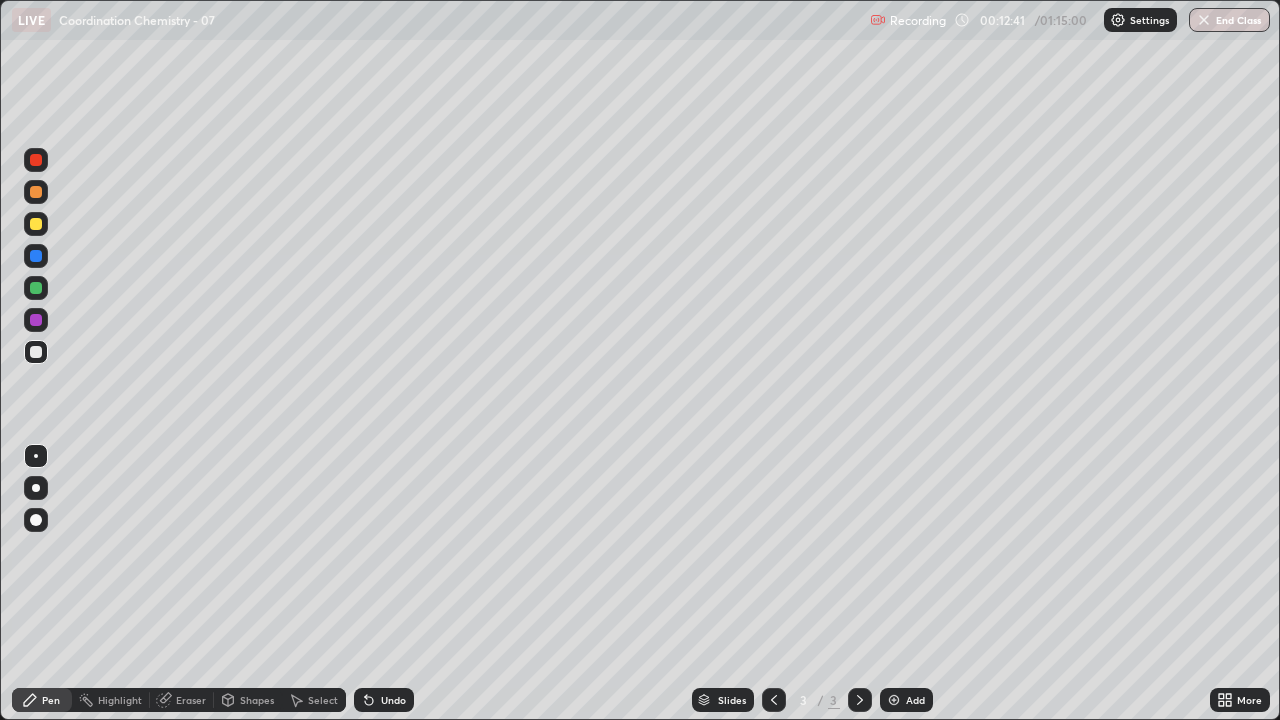 click on "Undo" at bounding box center [393, 700] 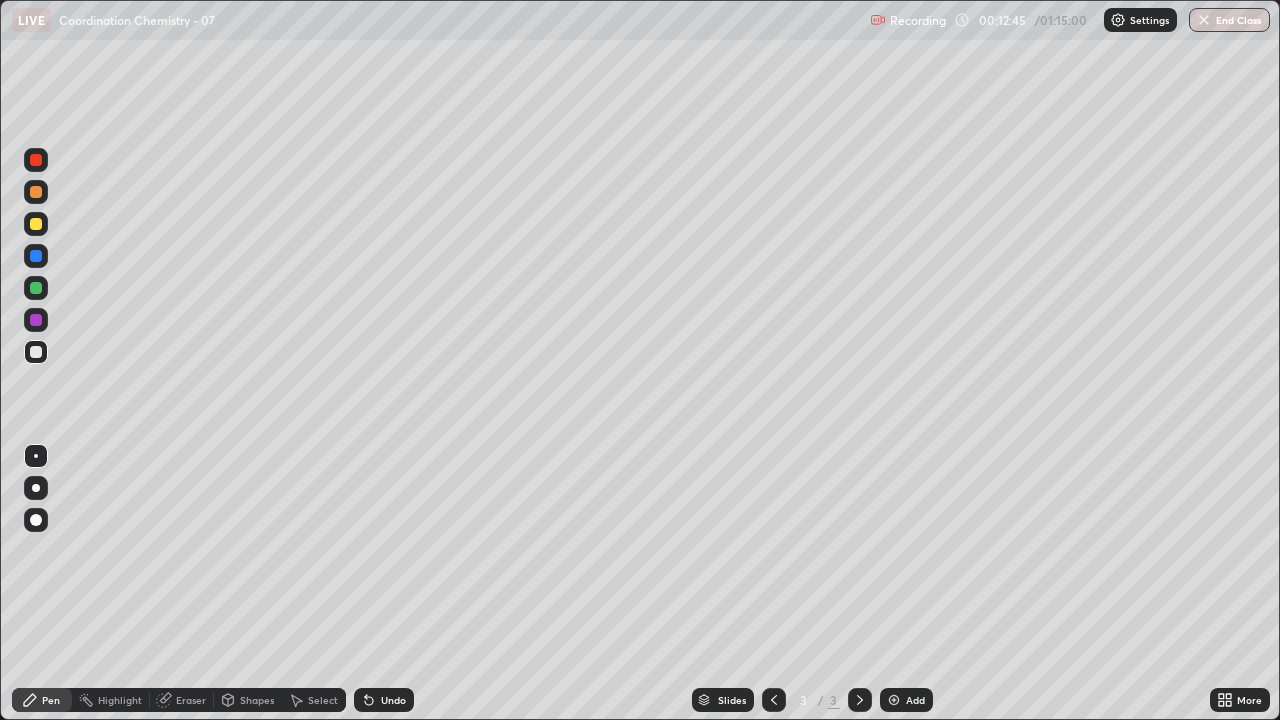 click 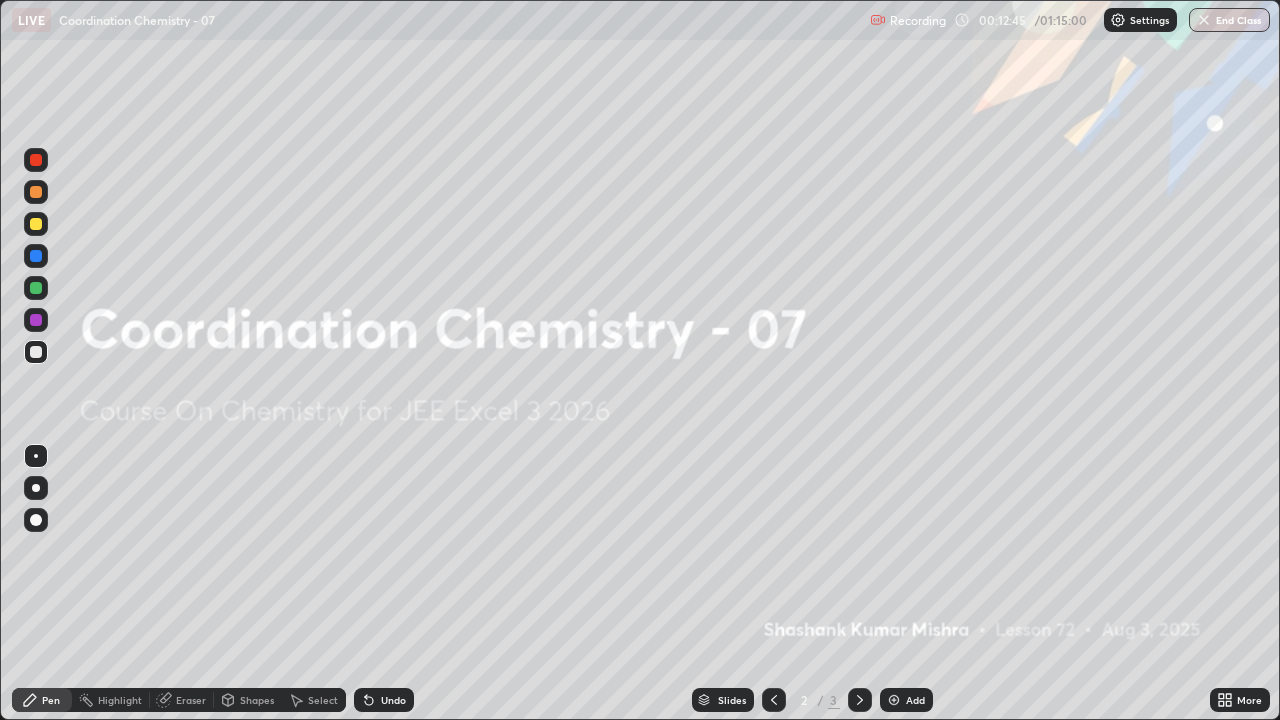 click 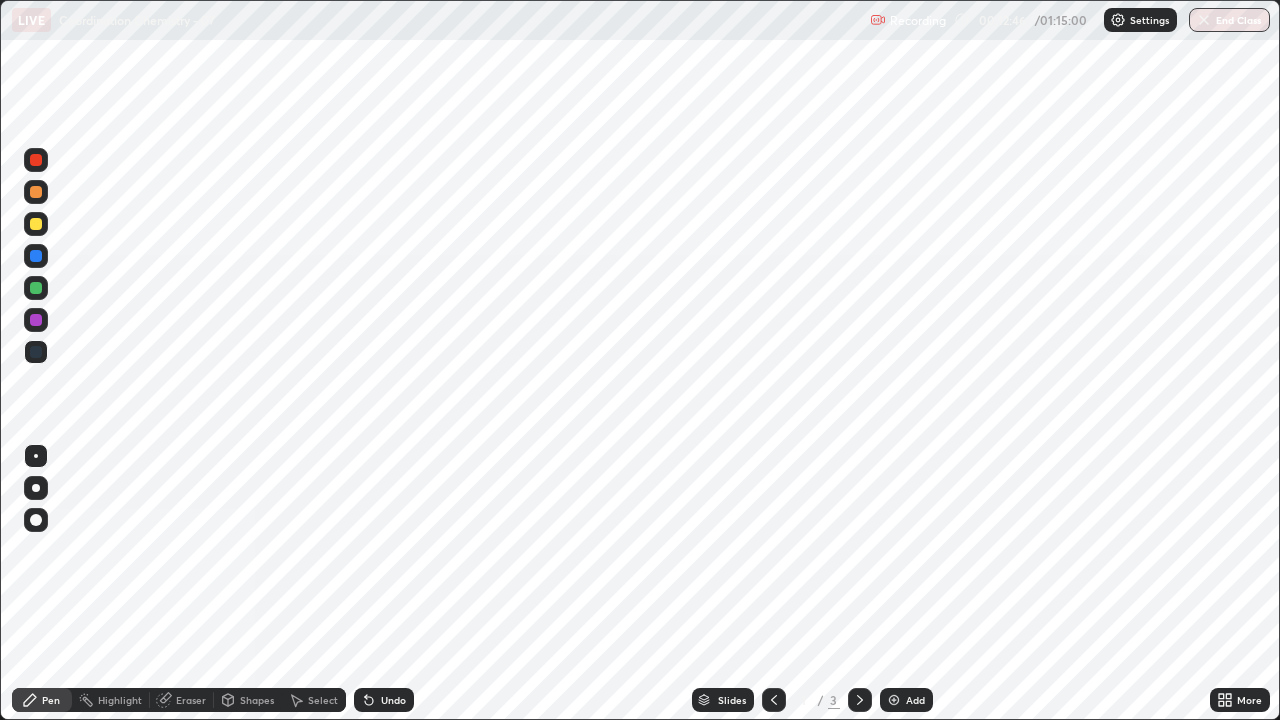 click 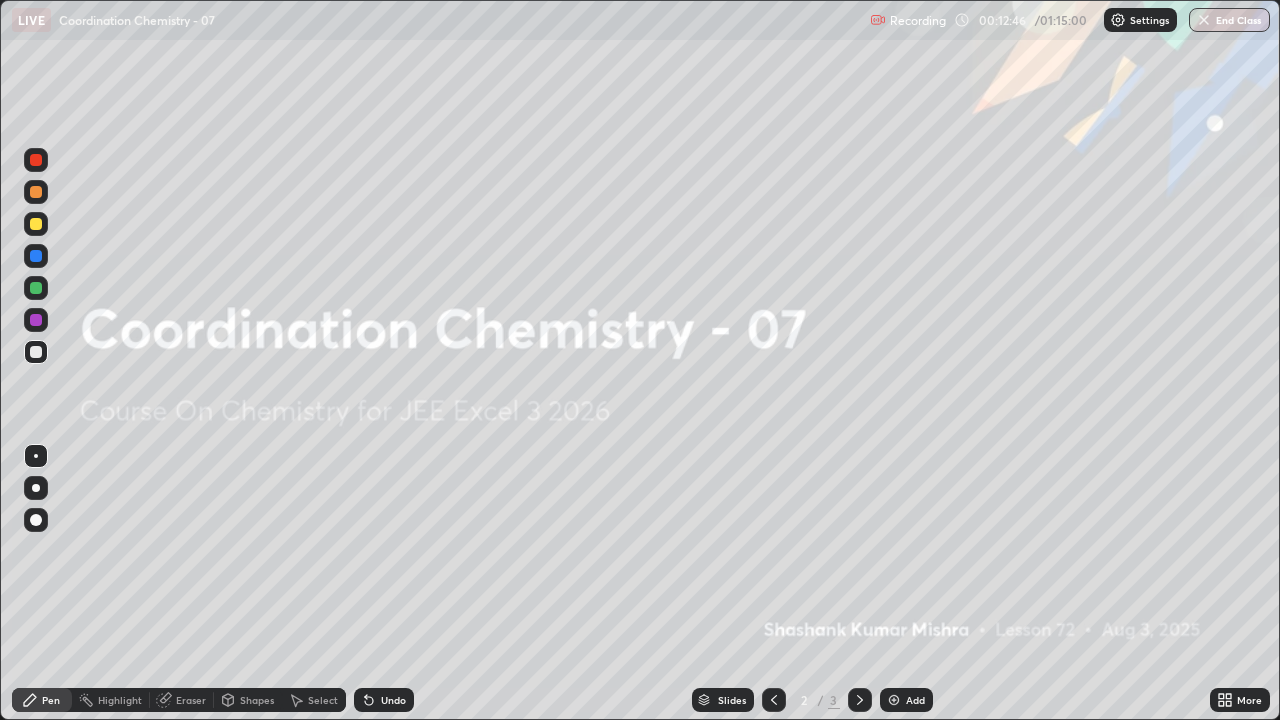 click 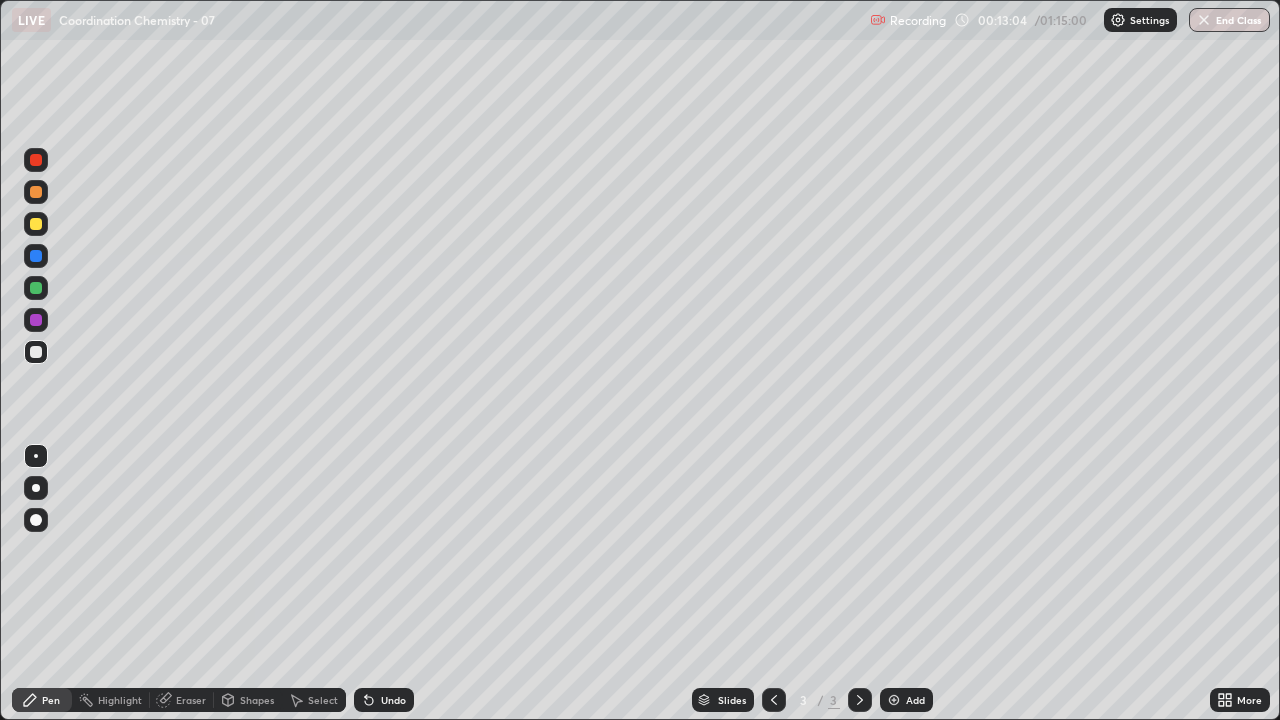 click on "Shapes" at bounding box center (257, 700) 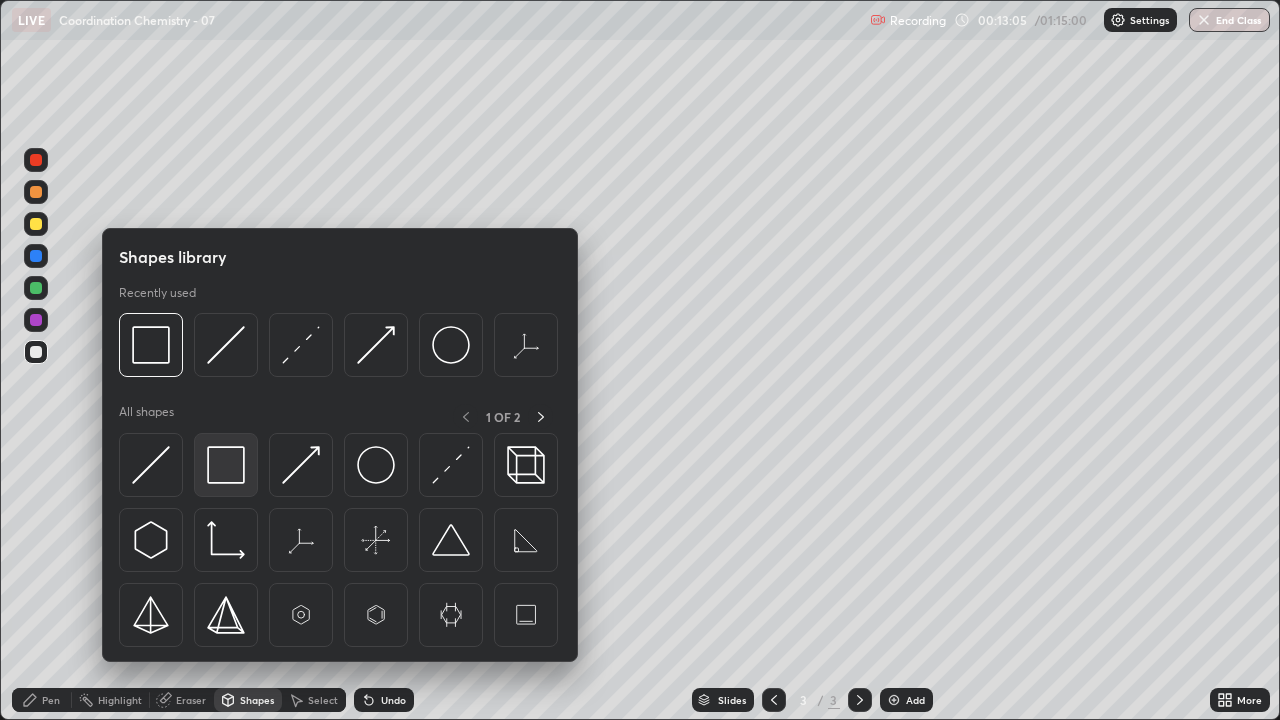 click at bounding box center [226, 465] 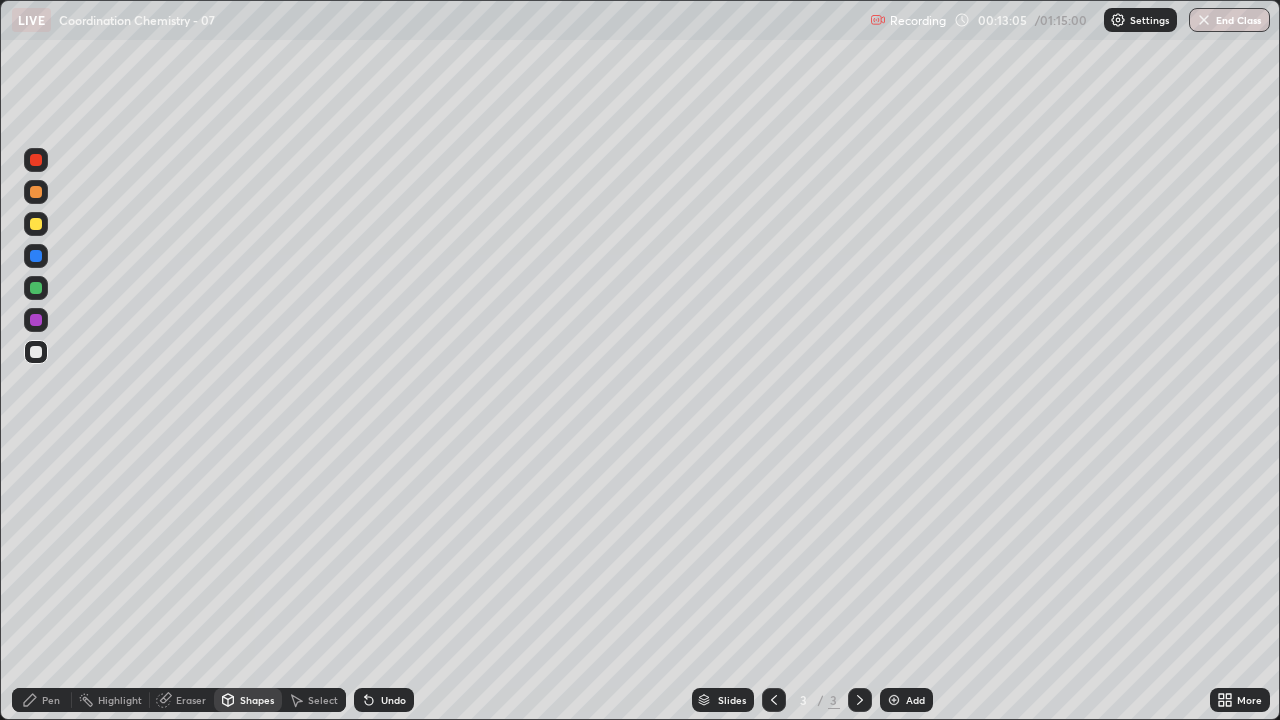 click at bounding box center [36, 288] 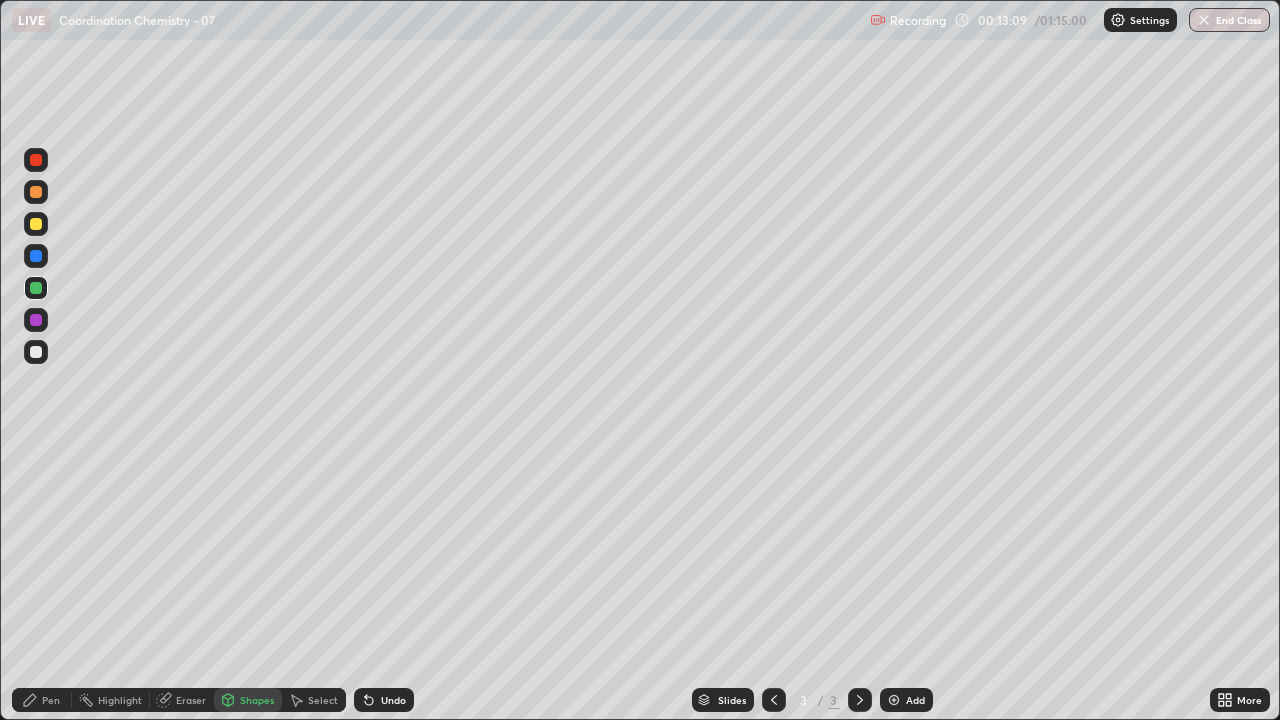 click on "Pen" at bounding box center (42, 700) 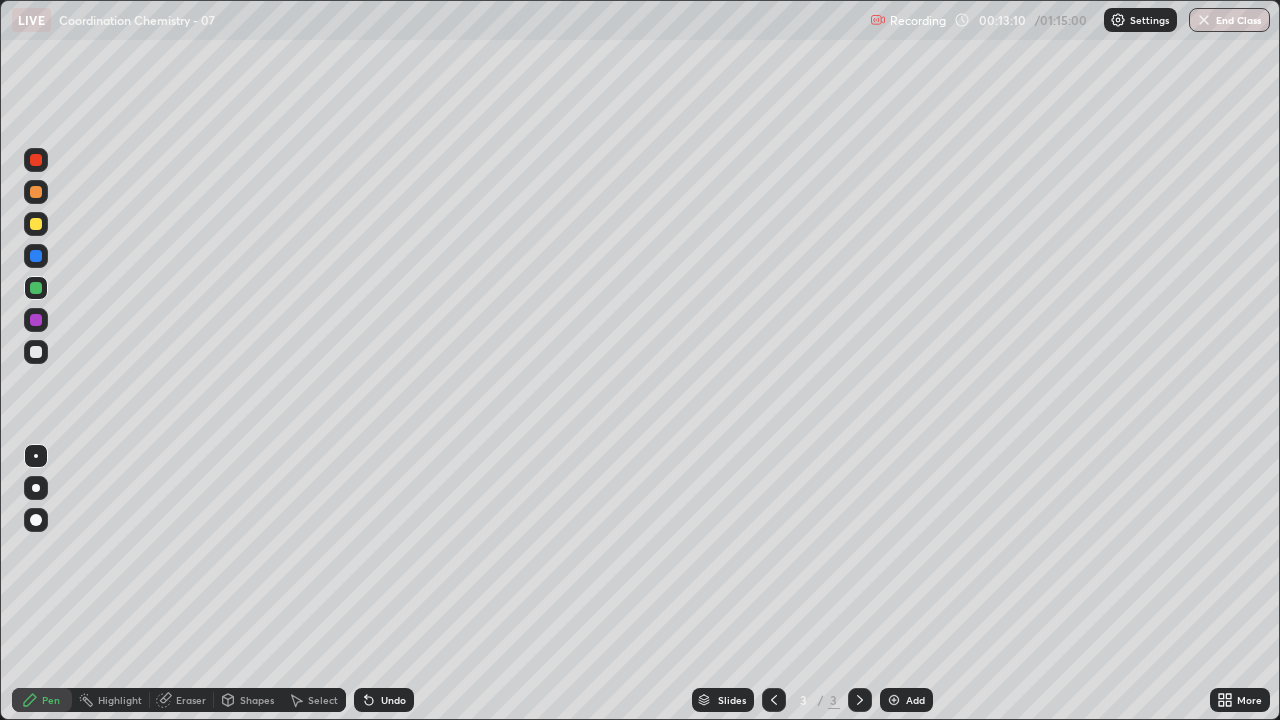 click at bounding box center (36, 352) 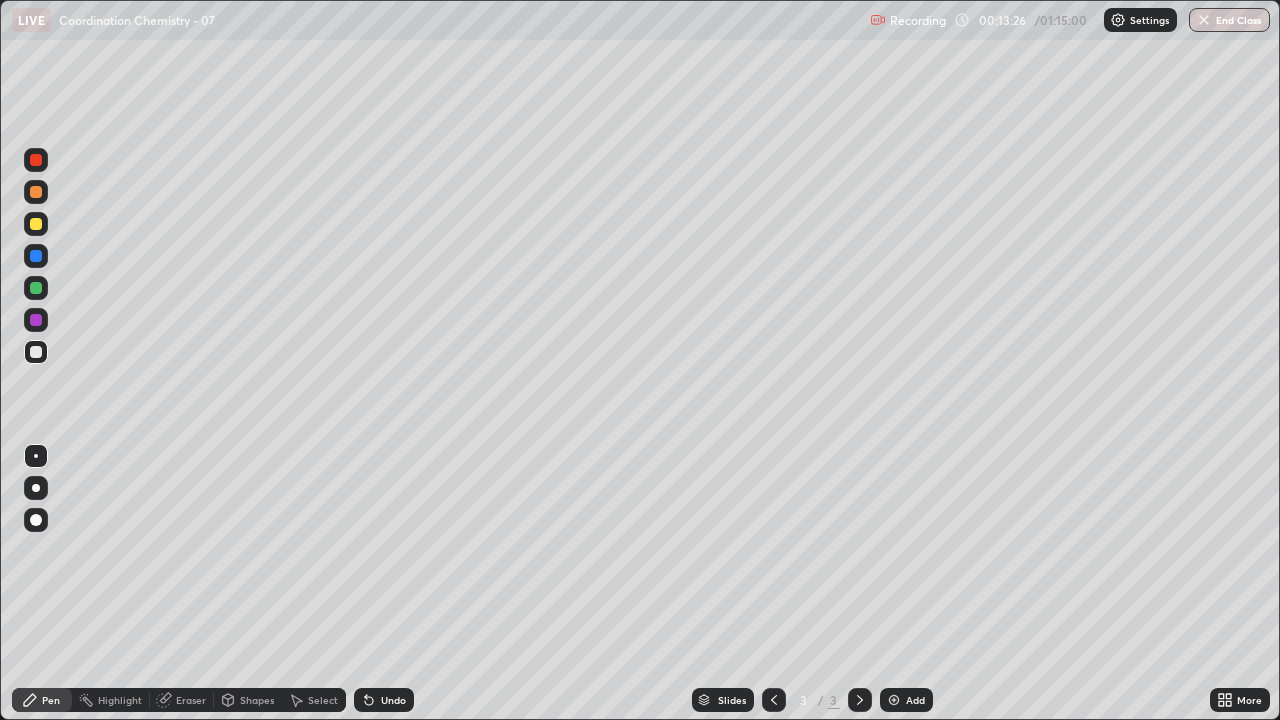 click on "Eraser" at bounding box center [191, 700] 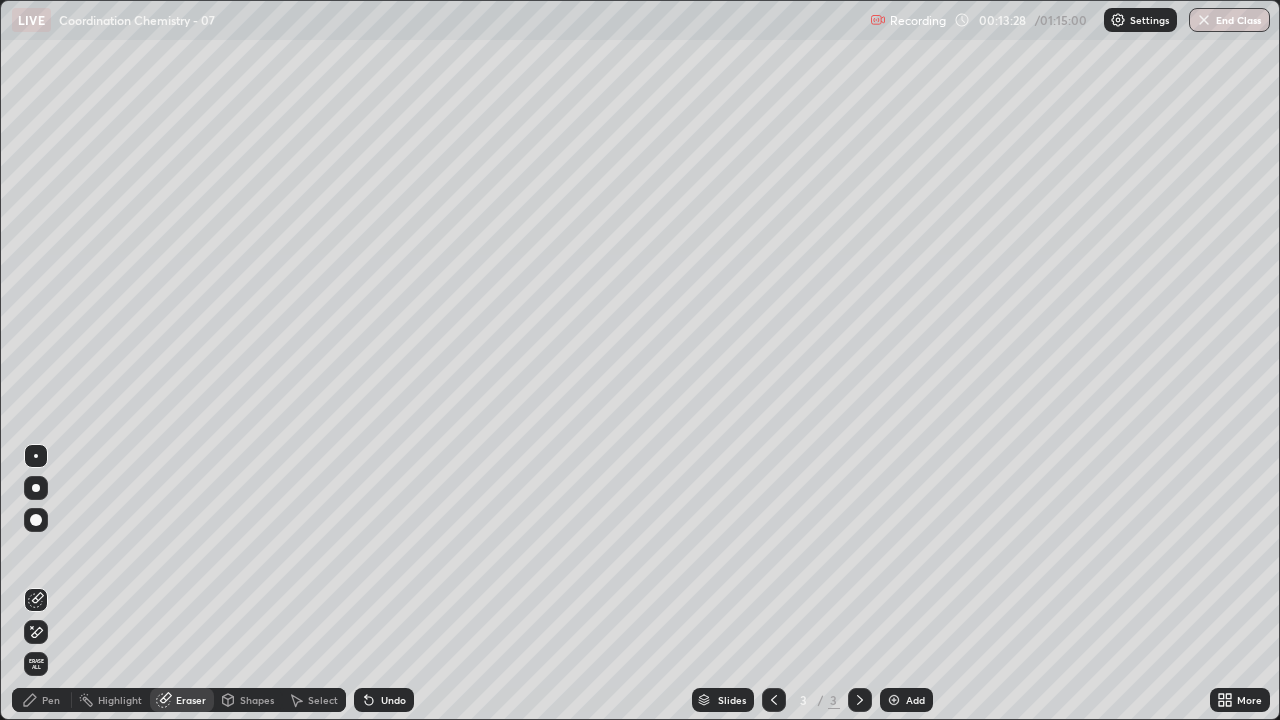 click on "Pen" at bounding box center (51, 700) 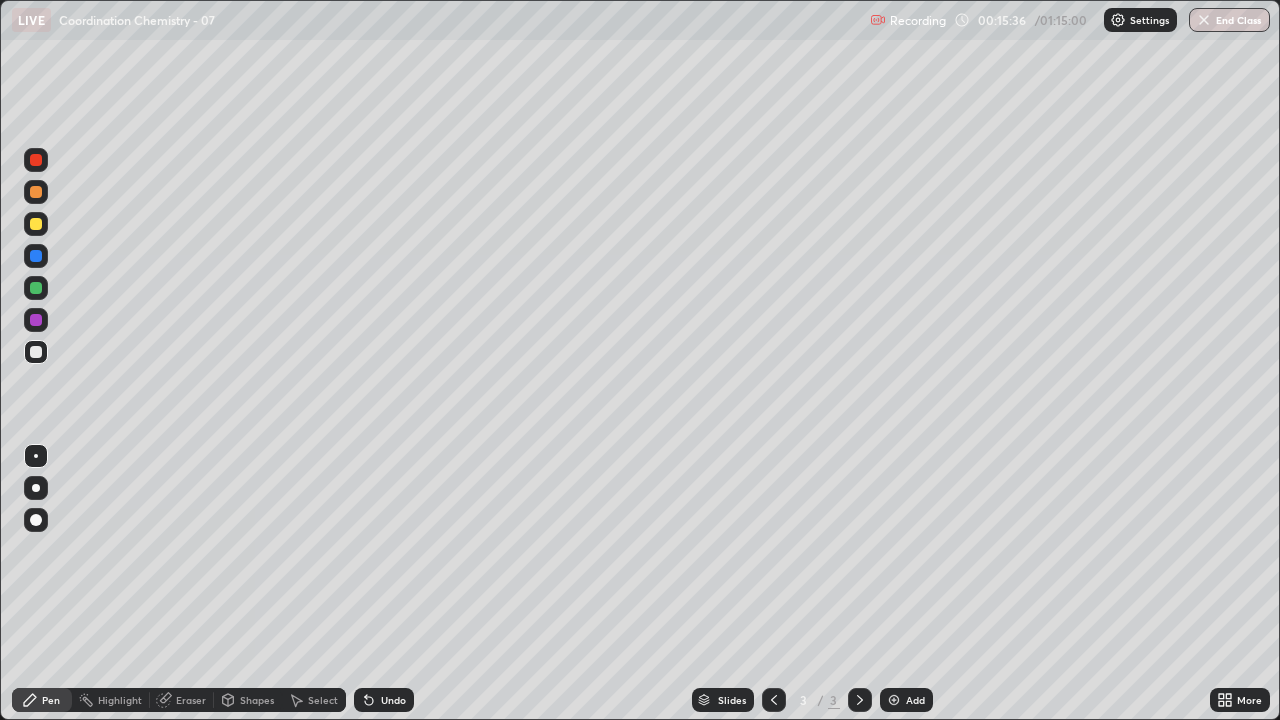 click at bounding box center (894, 700) 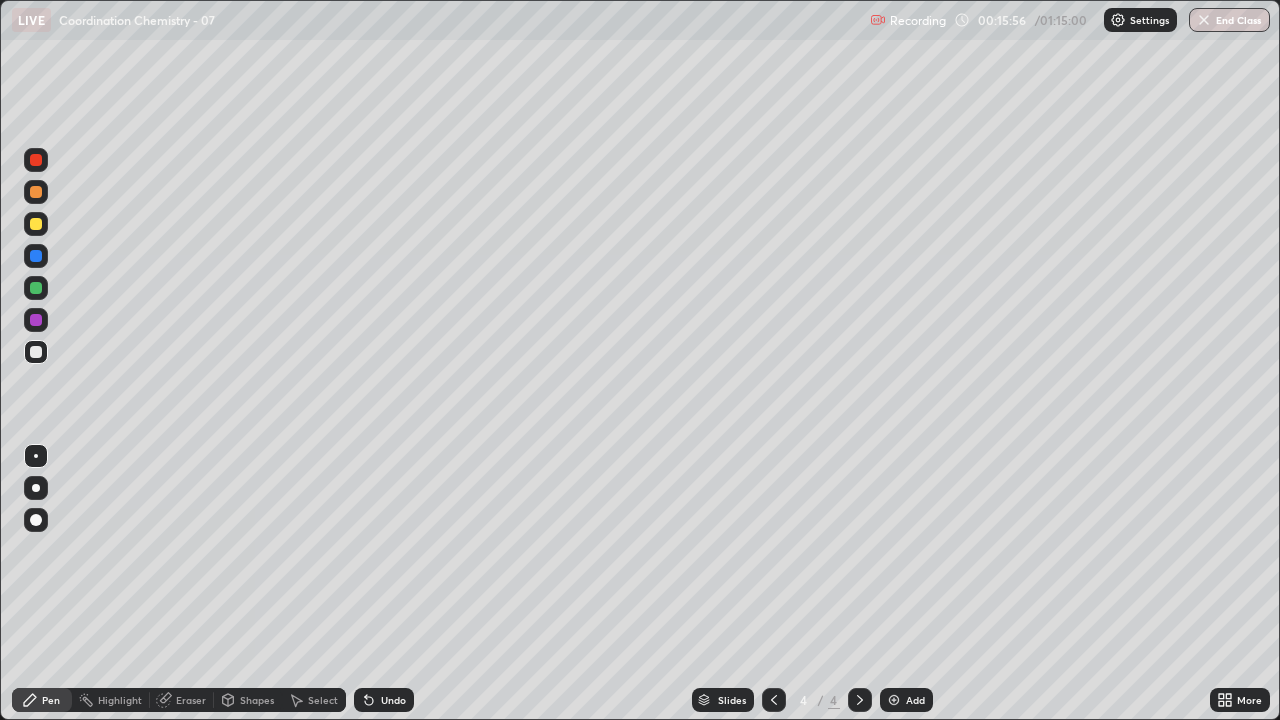 click on "Eraser" at bounding box center [191, 700] 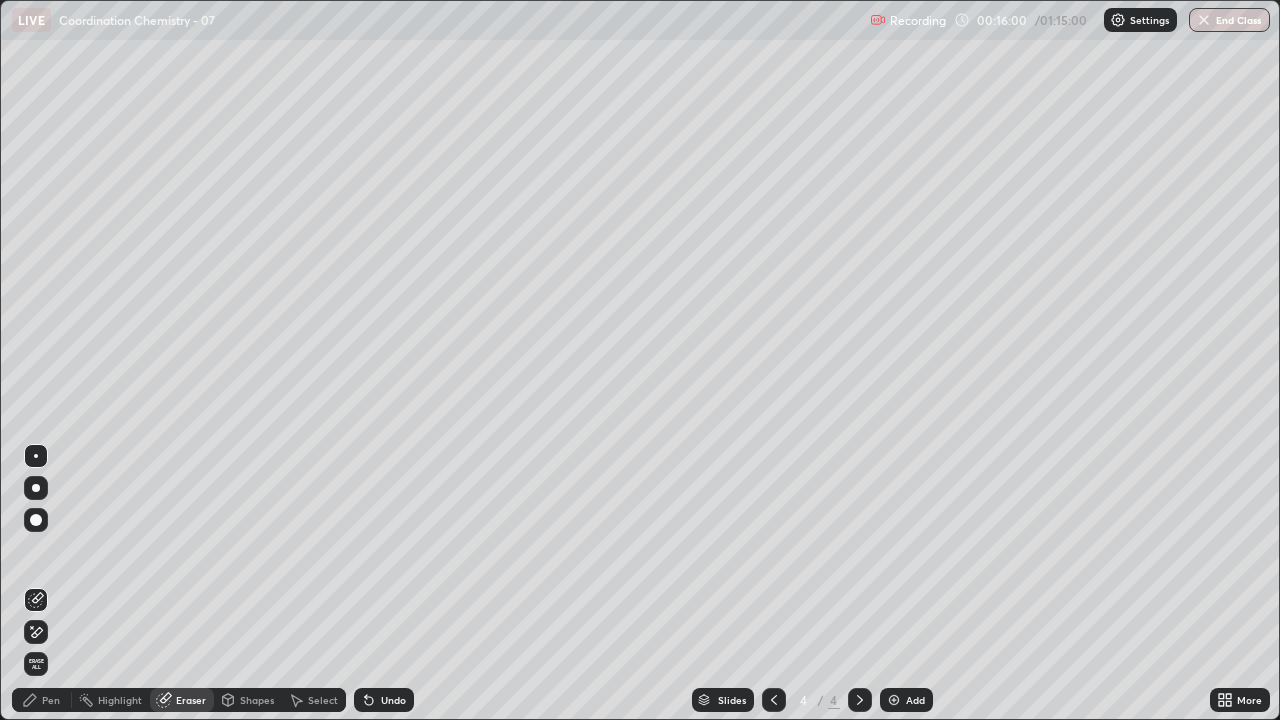 click on "Pen" at bounding box center [51, 700] 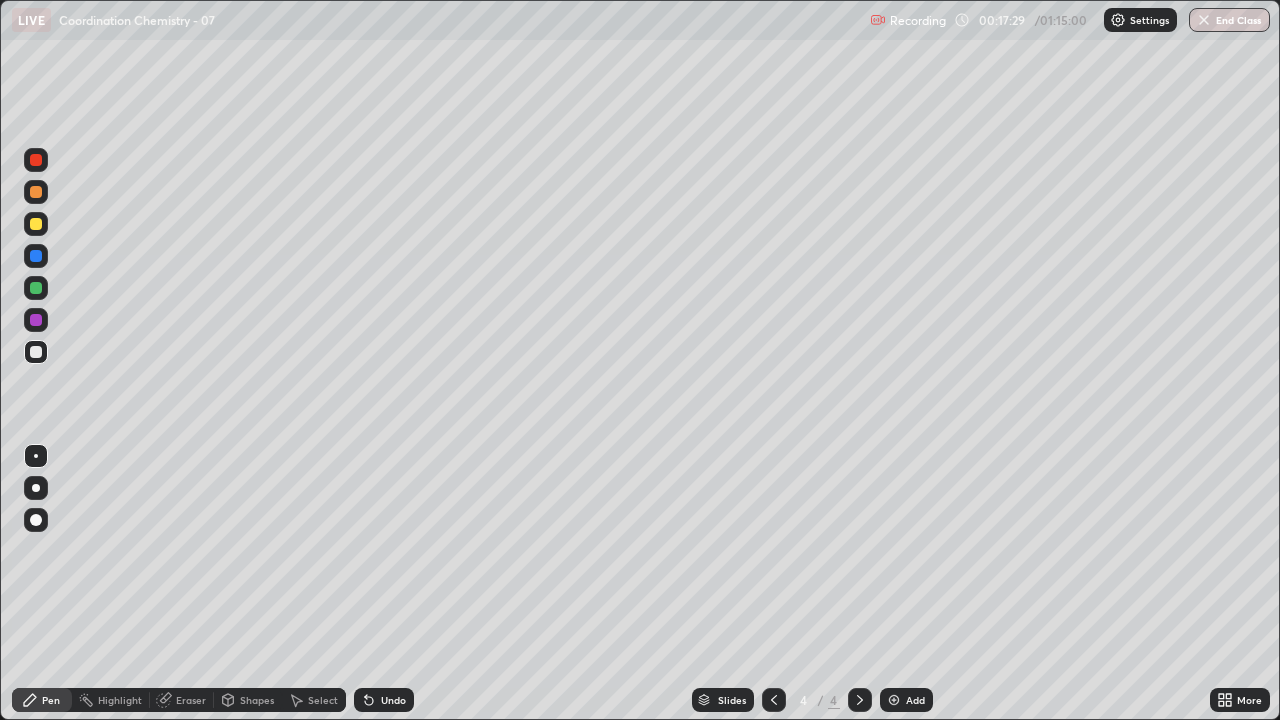 click on "Undo" at bounding box center [393, 700] 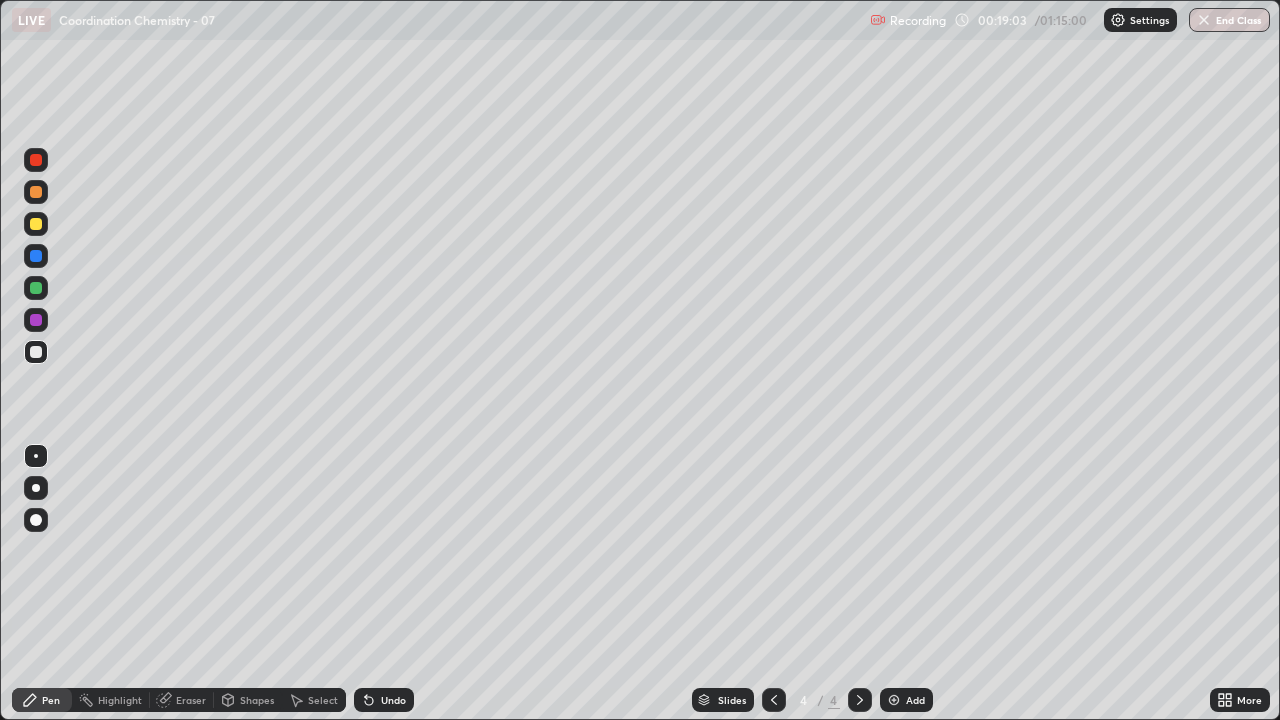 click 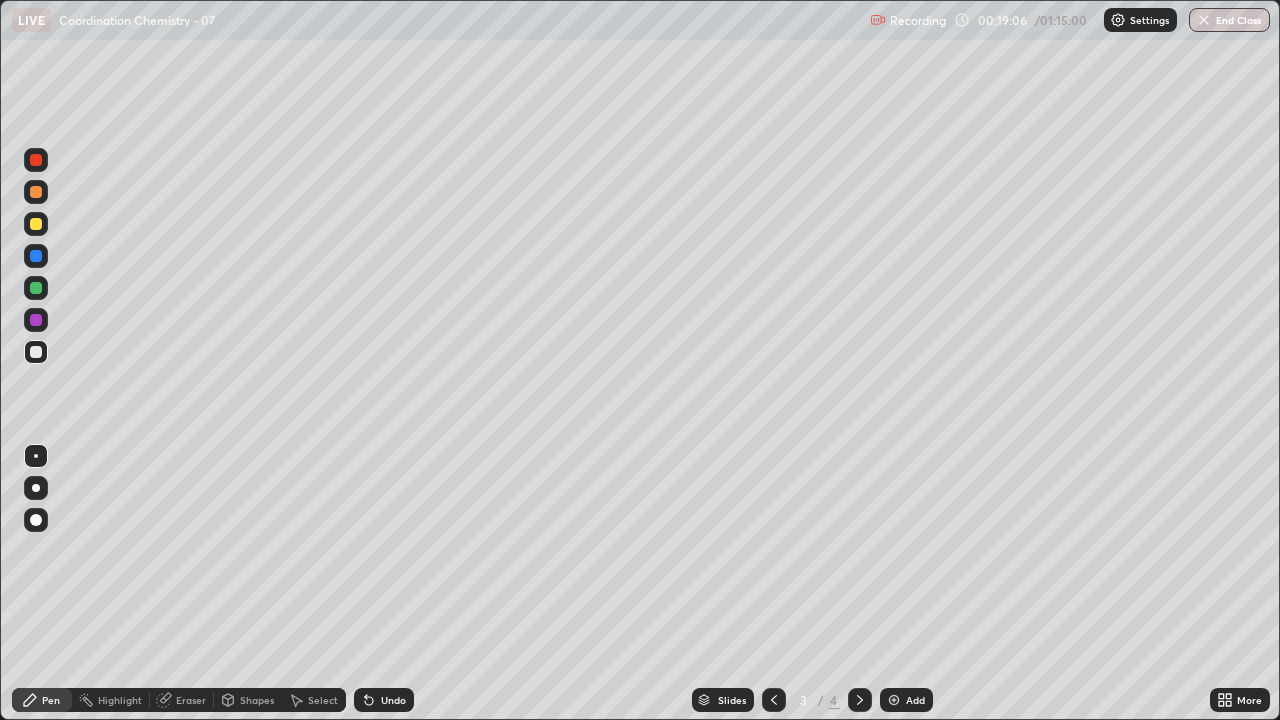 click 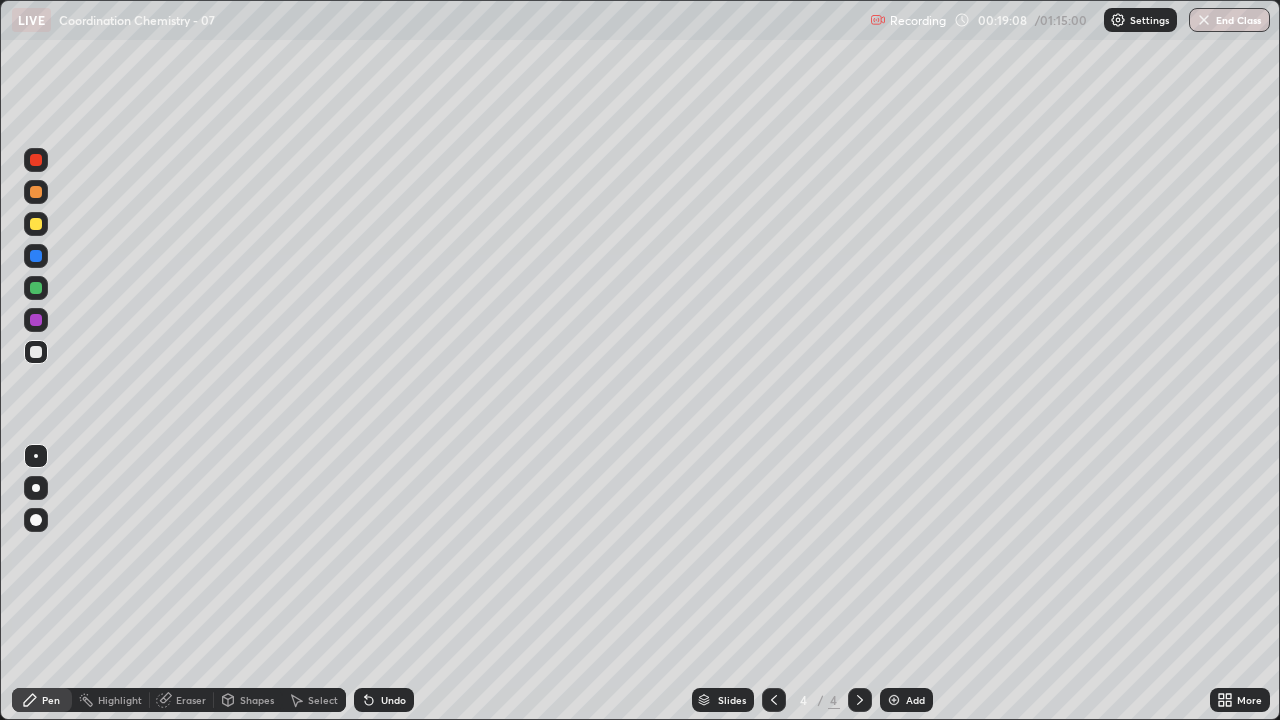 click 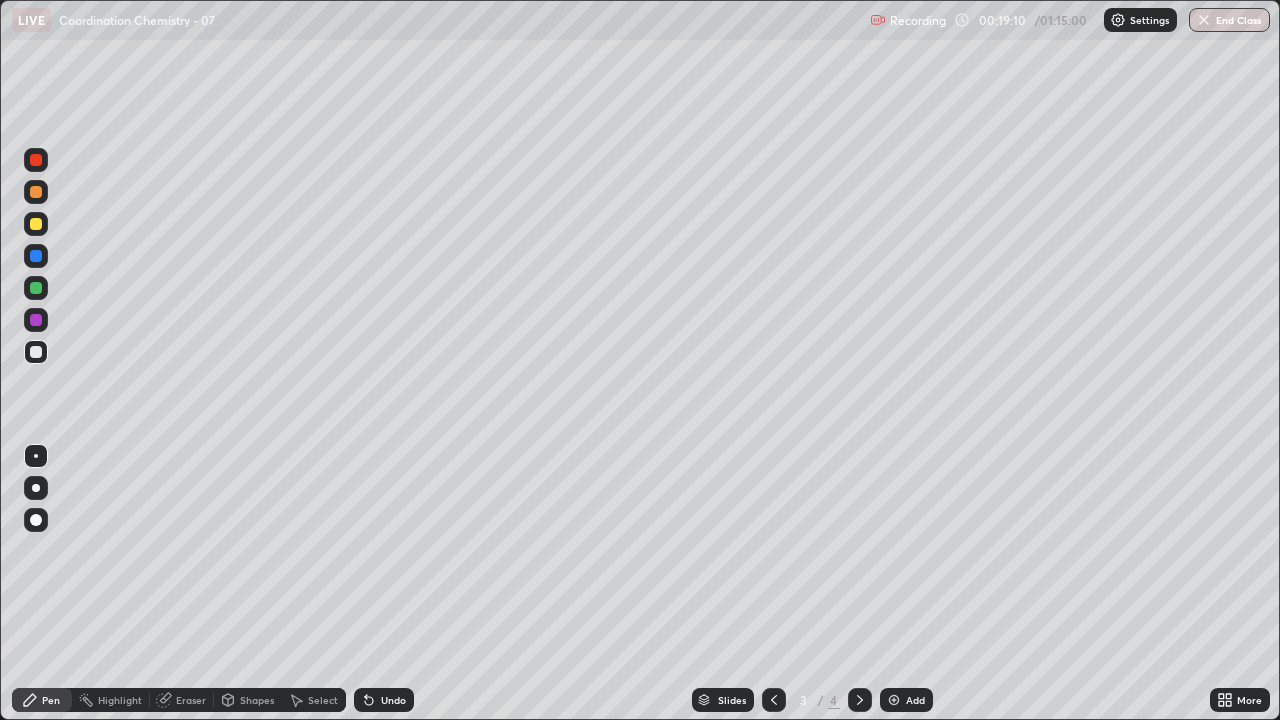 click 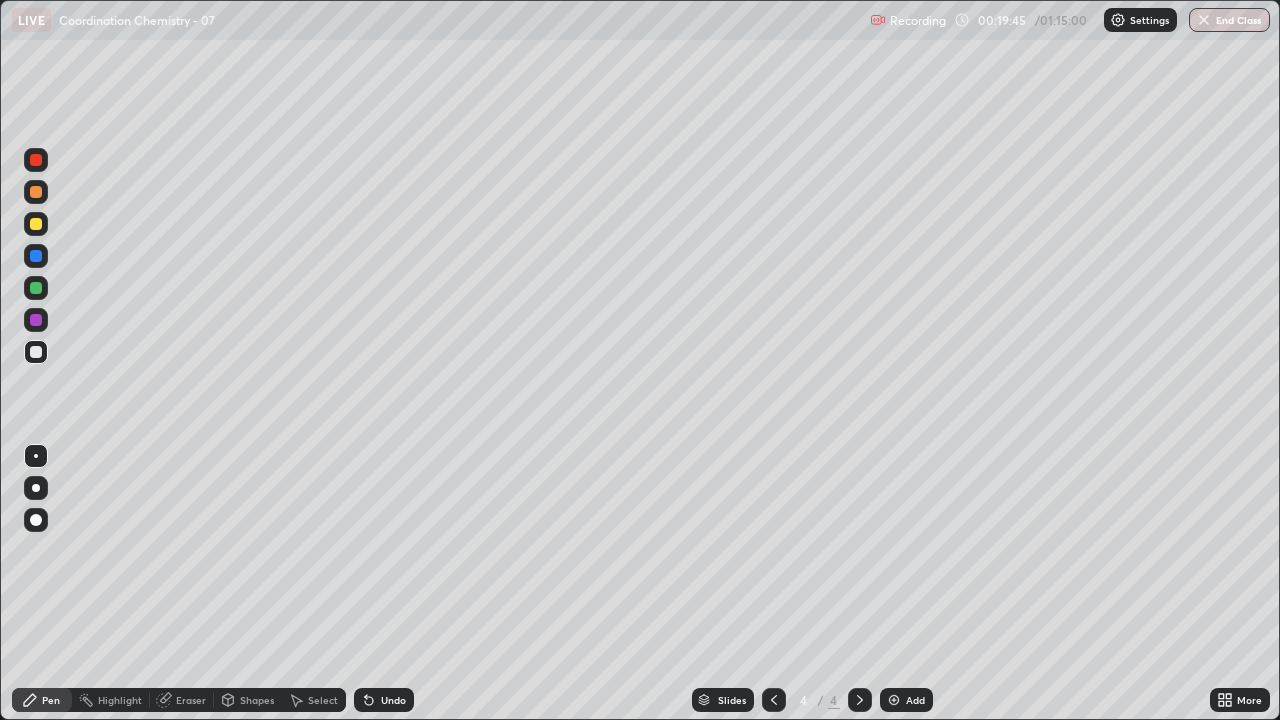 click at bounding box center (894, 700) 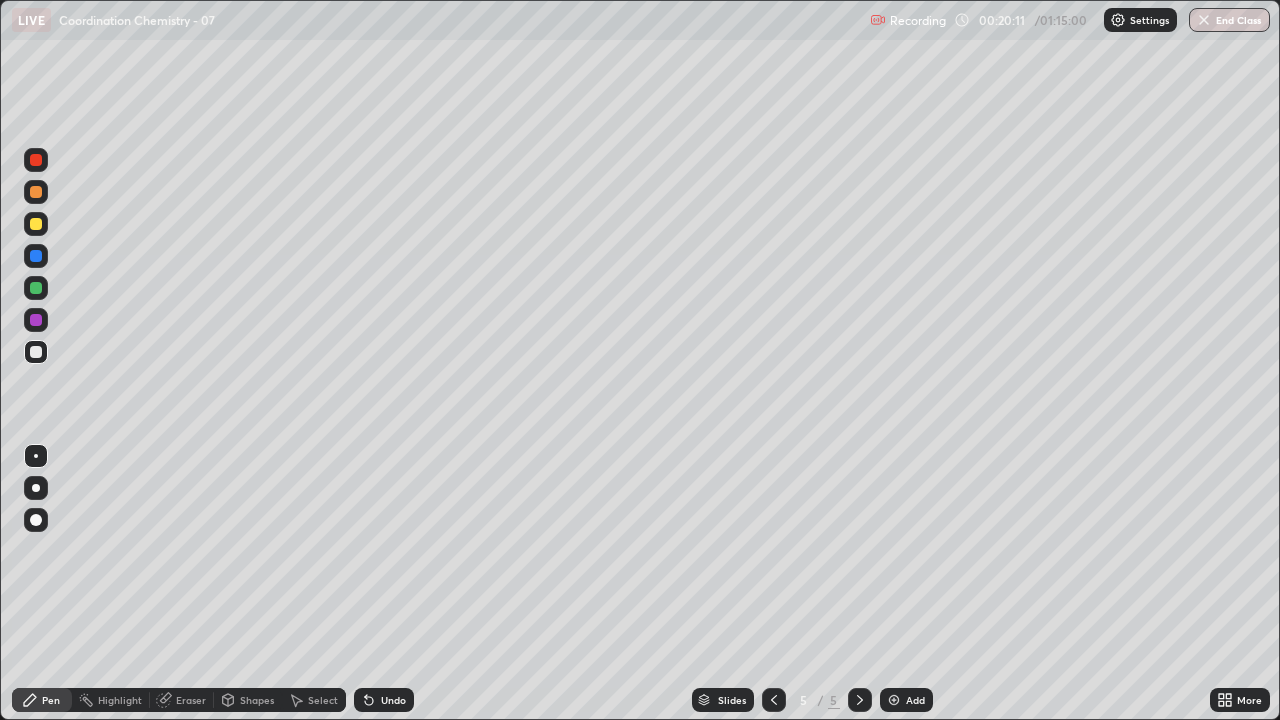 click 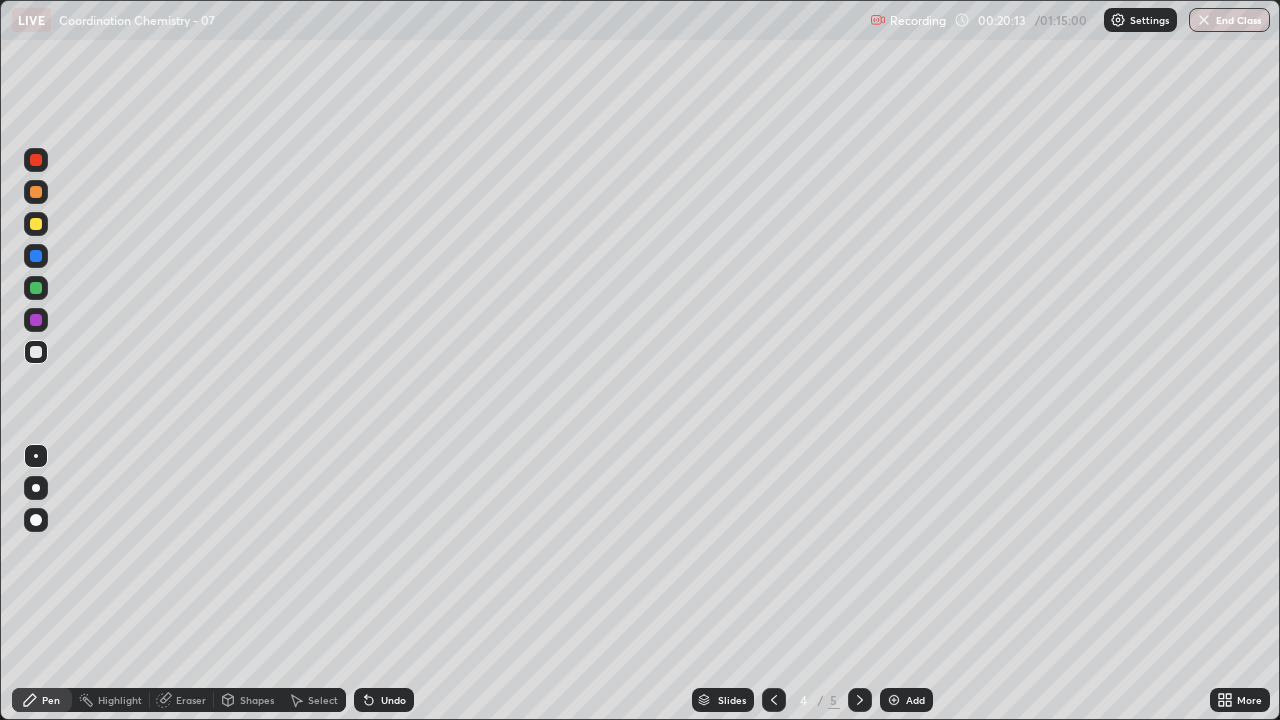 click at bounding box center [860, 700] 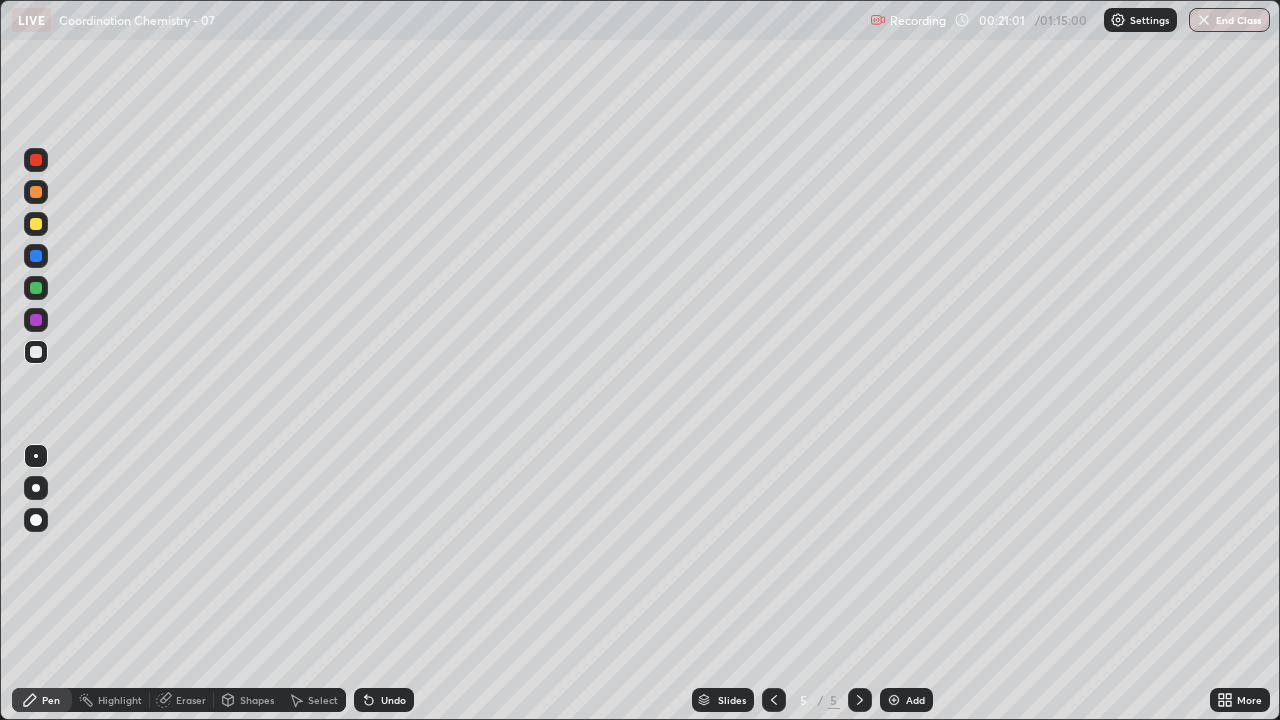 click at bounding box center [774, 700] 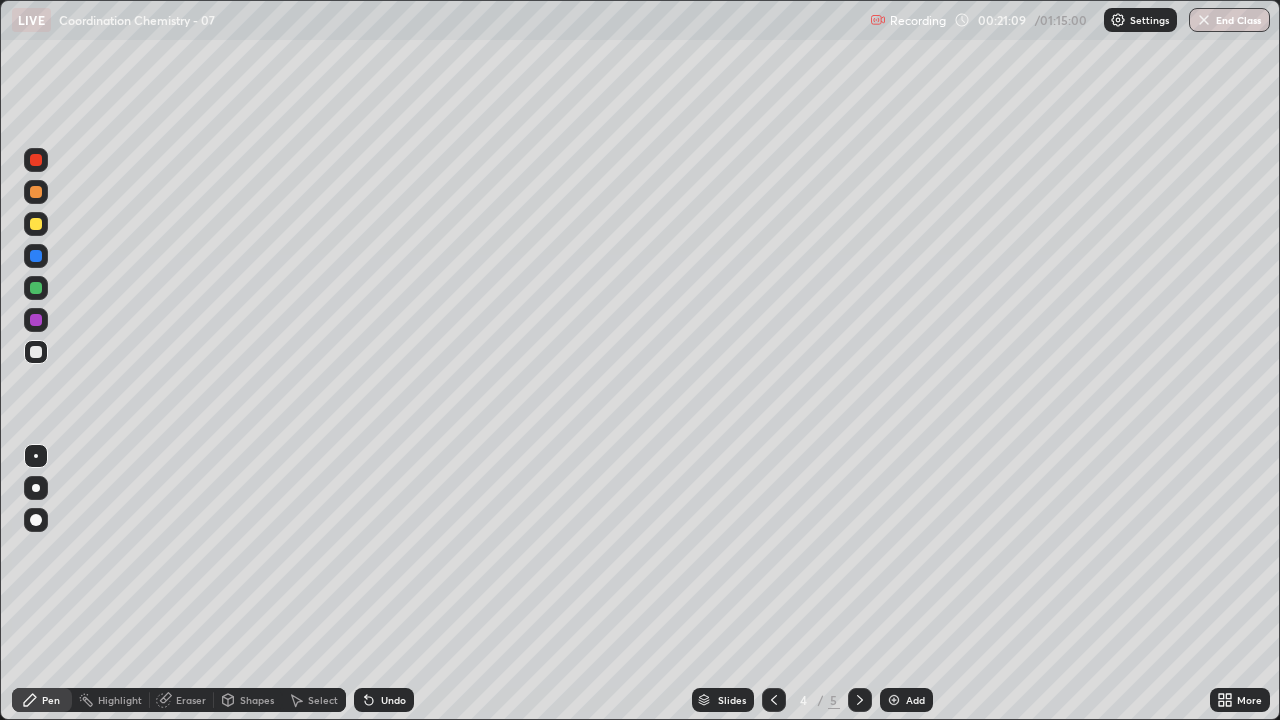 click 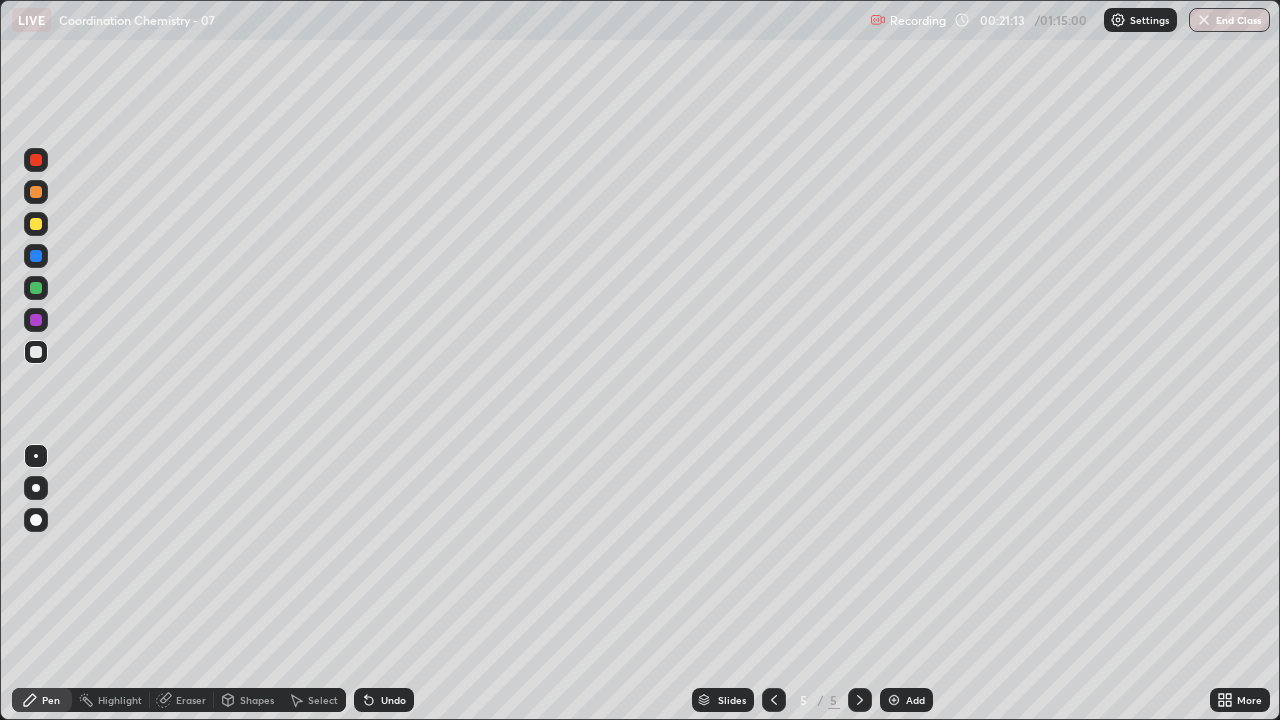 click 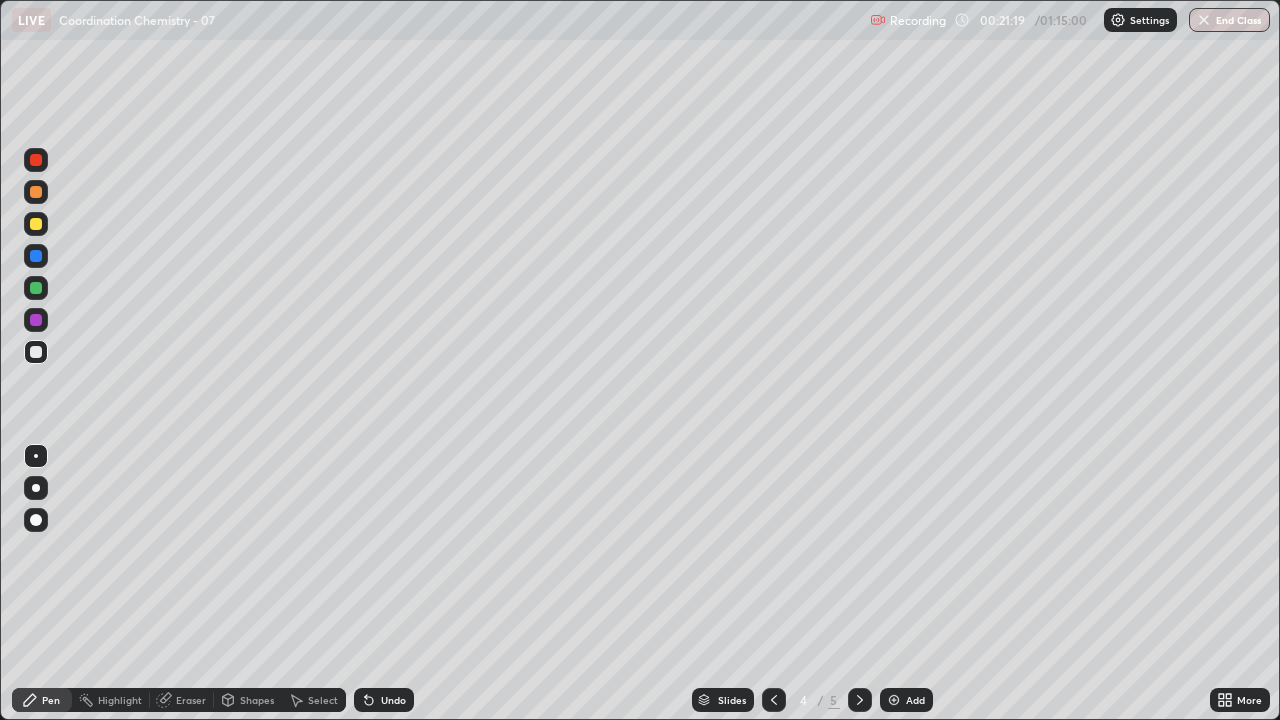 click at bounding box center [860, 700] 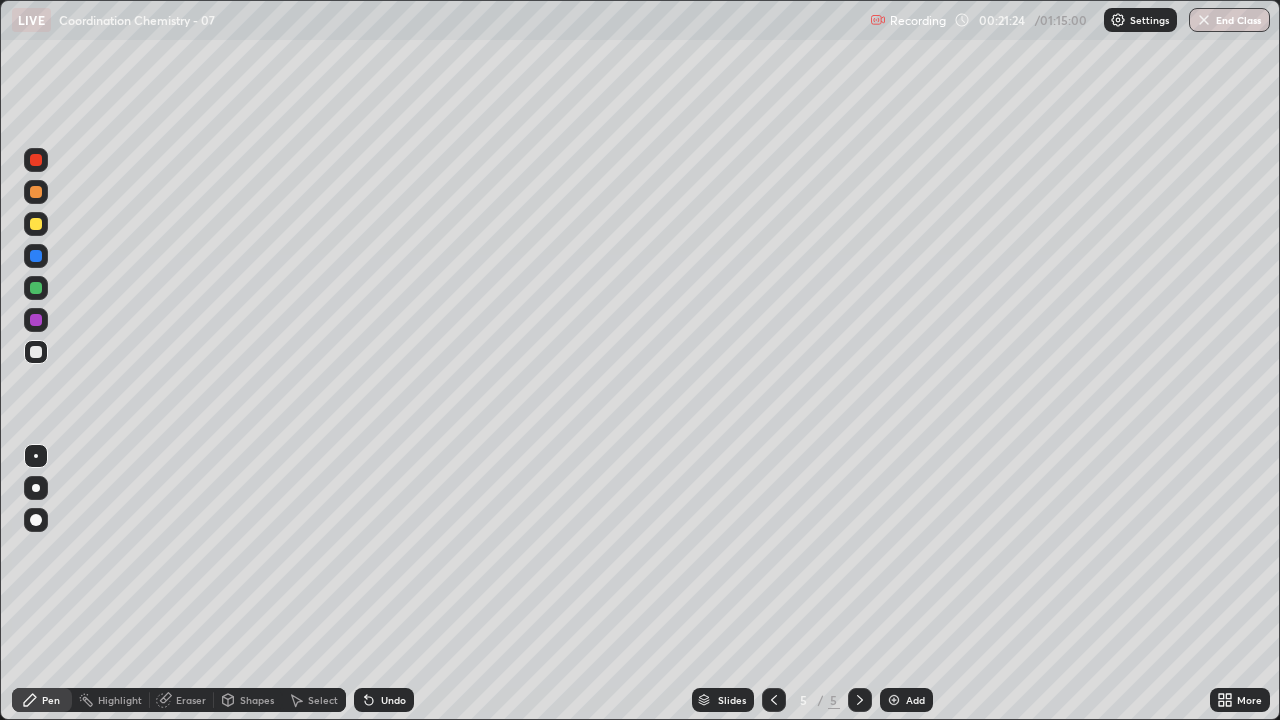 click 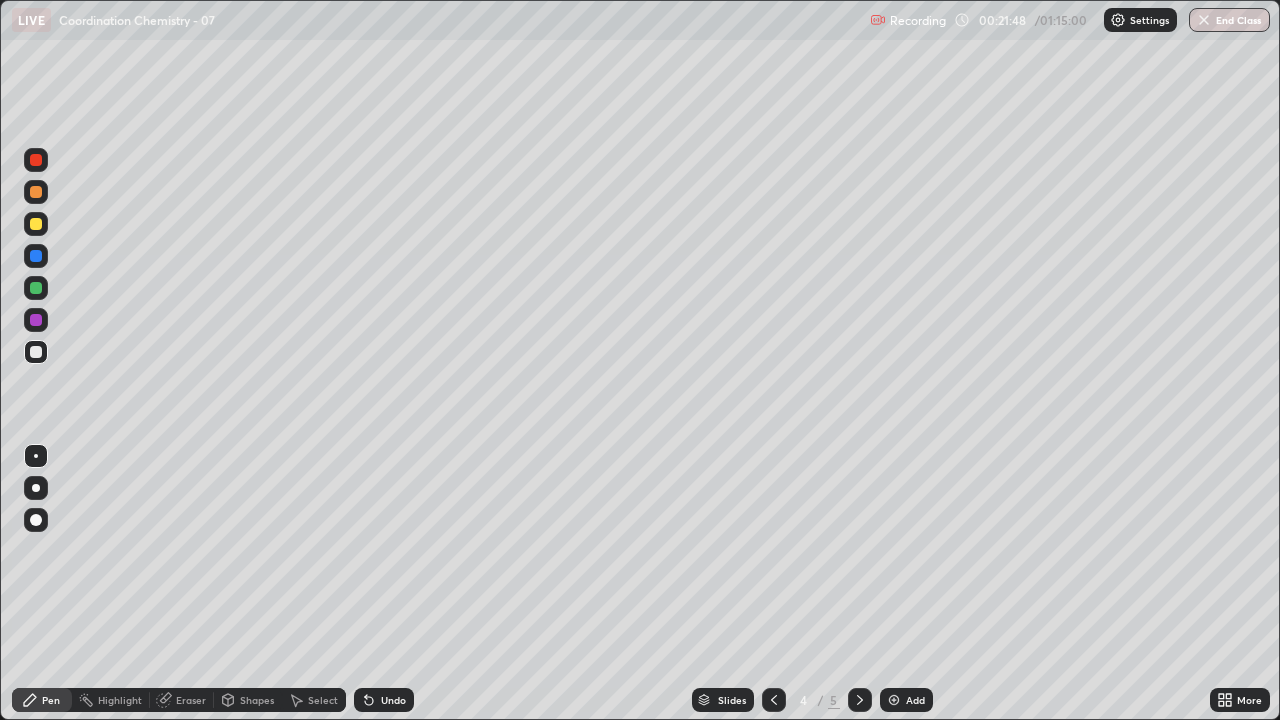 click 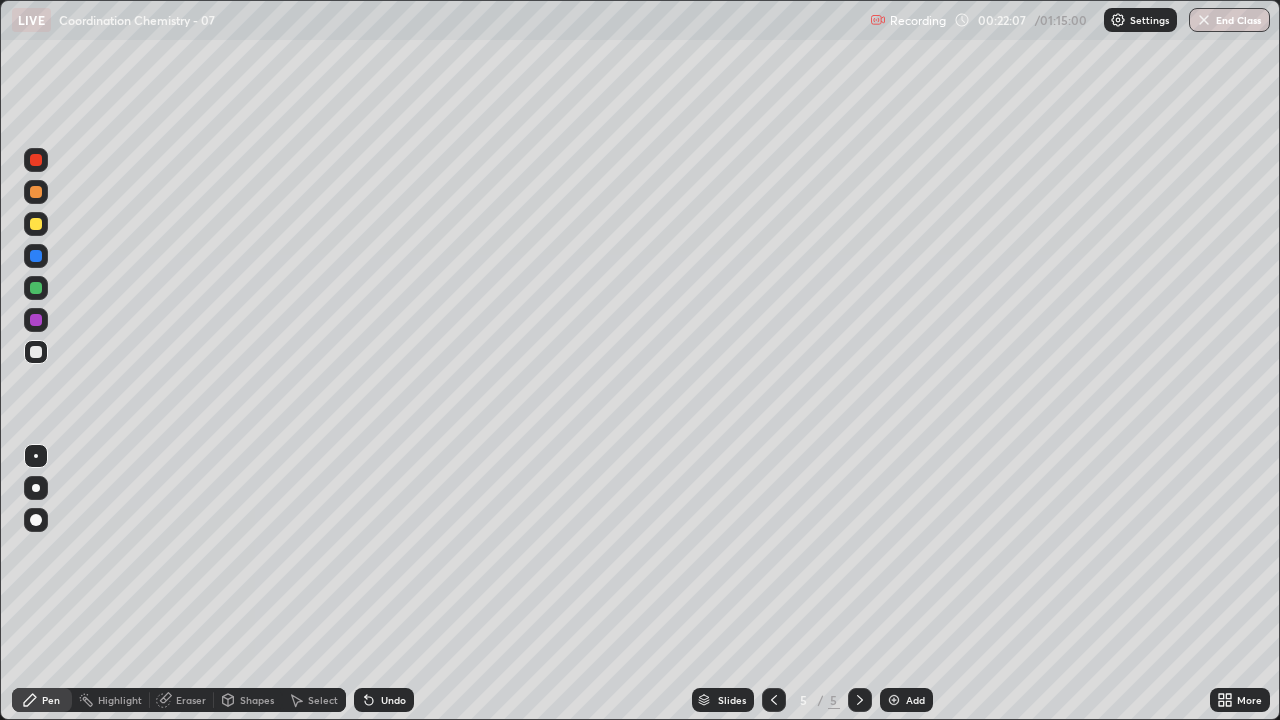 click 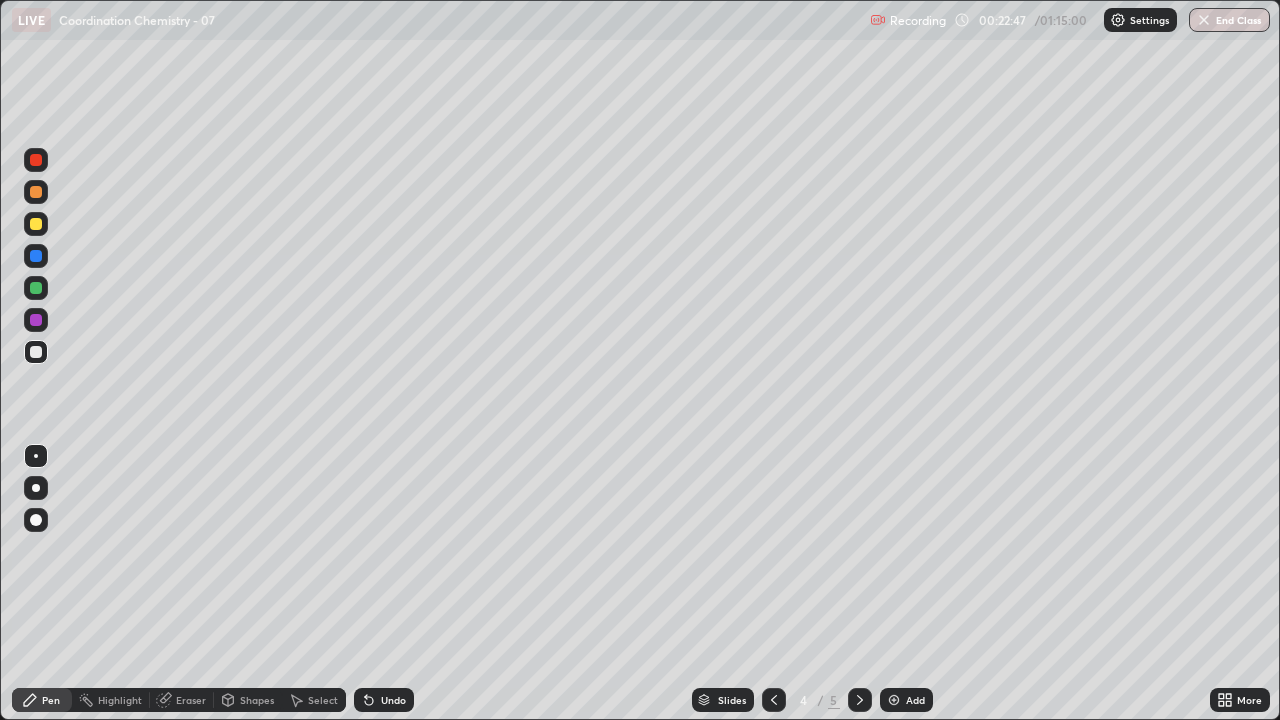 click at bounding box center (860, 700) 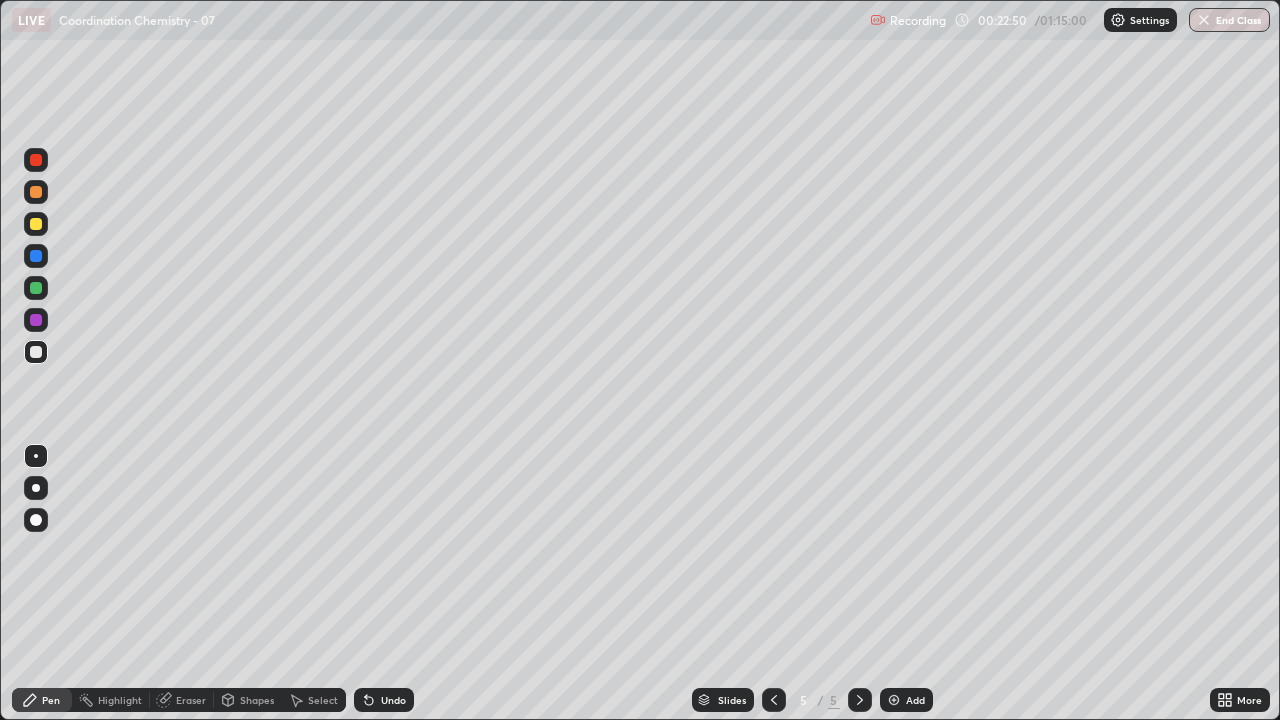 click on "Select" at bounding box center (323, 700) 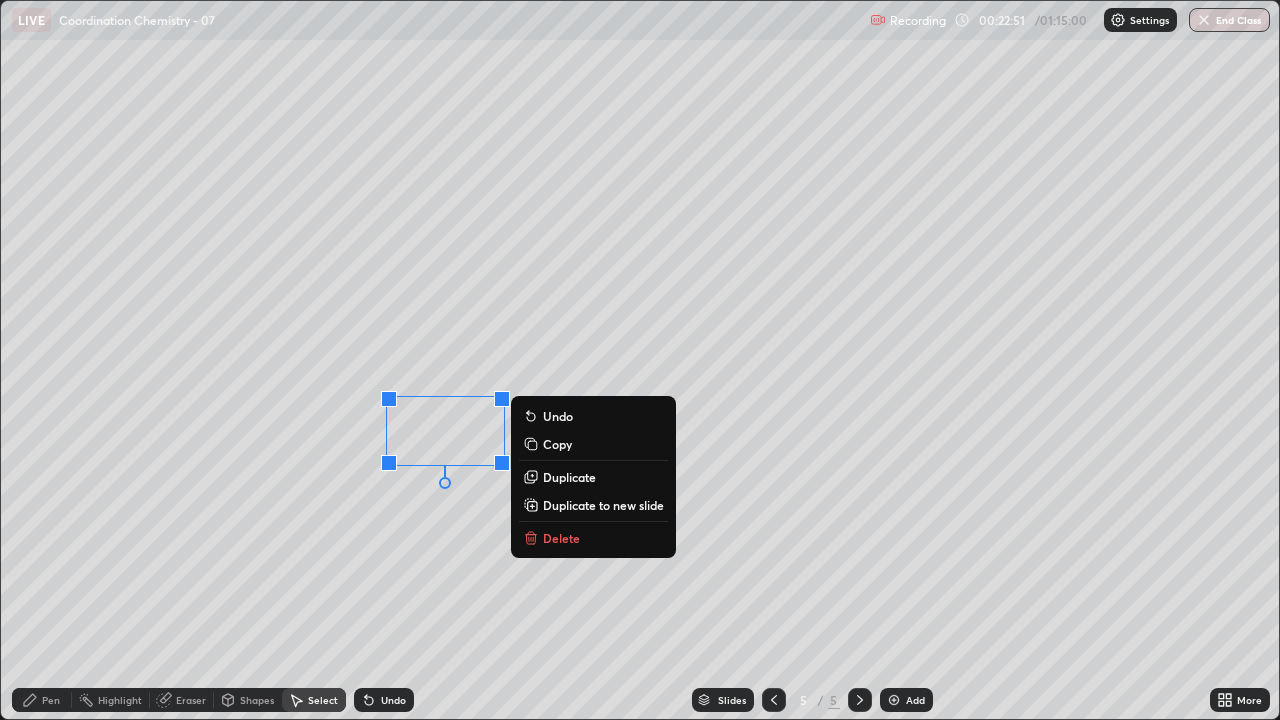 click on "Delete" at bounding box center [561, 538] 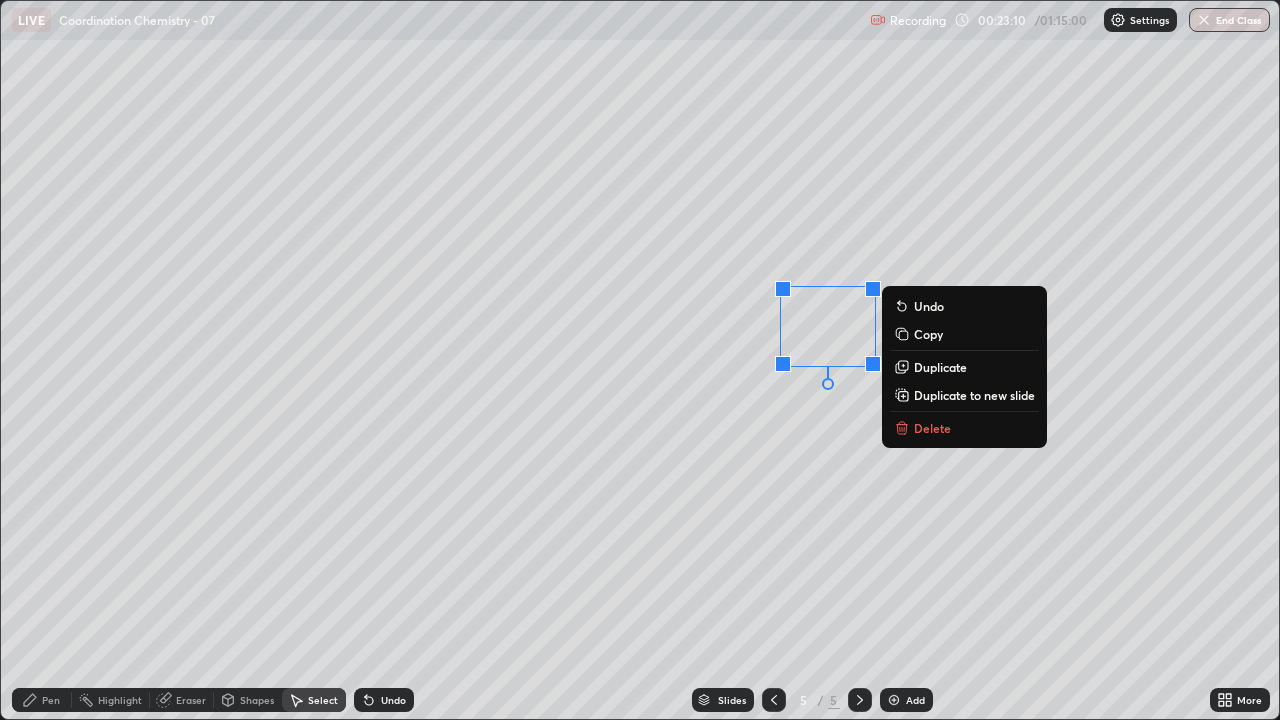 click on "Delete" at bounding box center [932, 428] 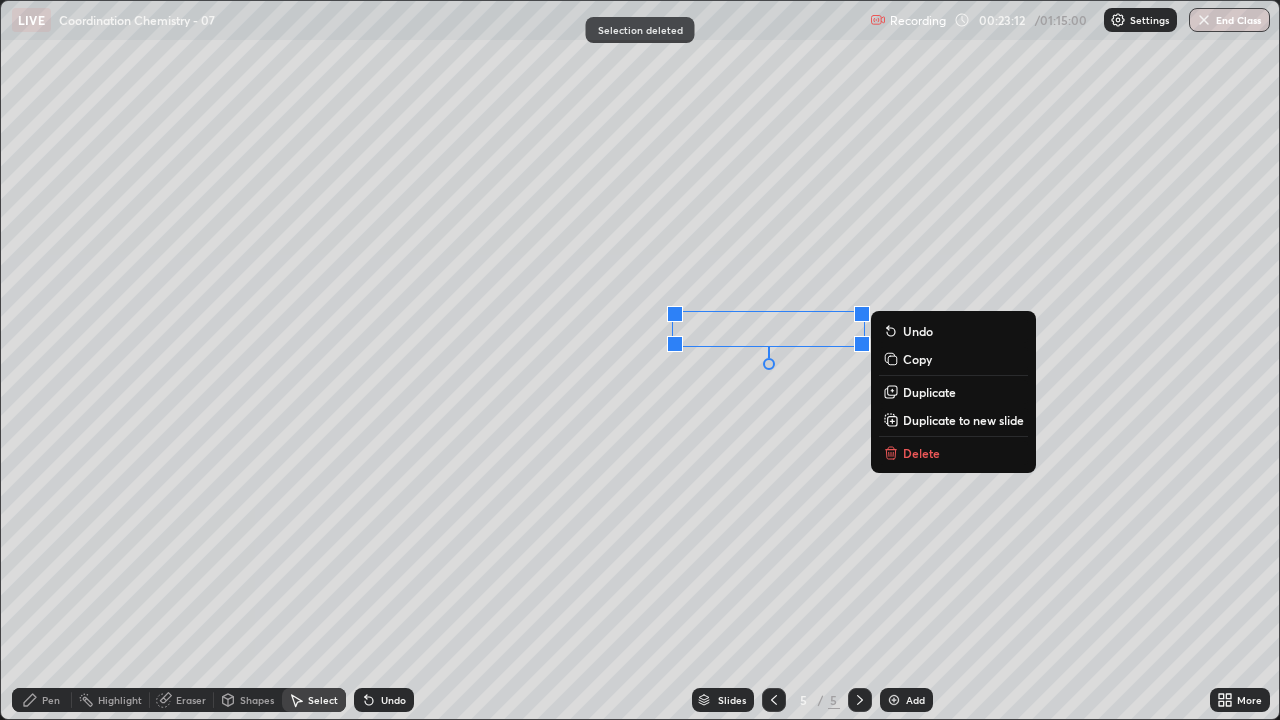 click 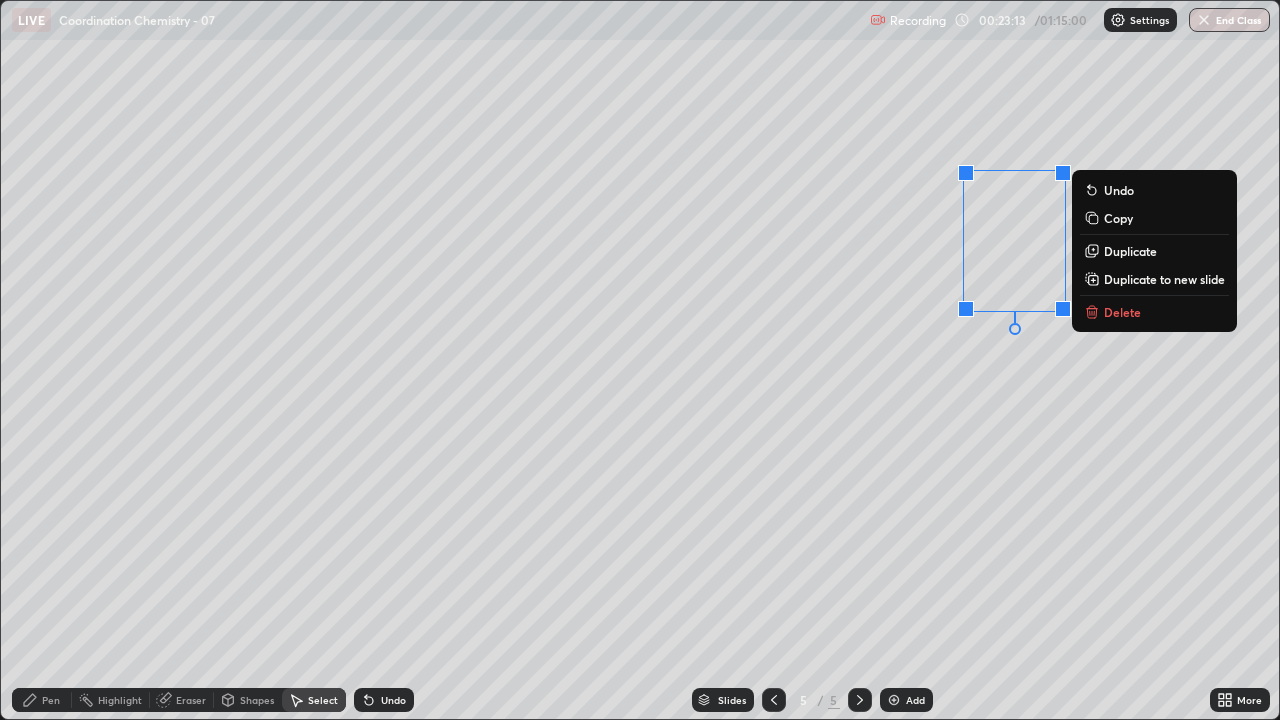 click on "Delete" at bounding box center [1122, 312] 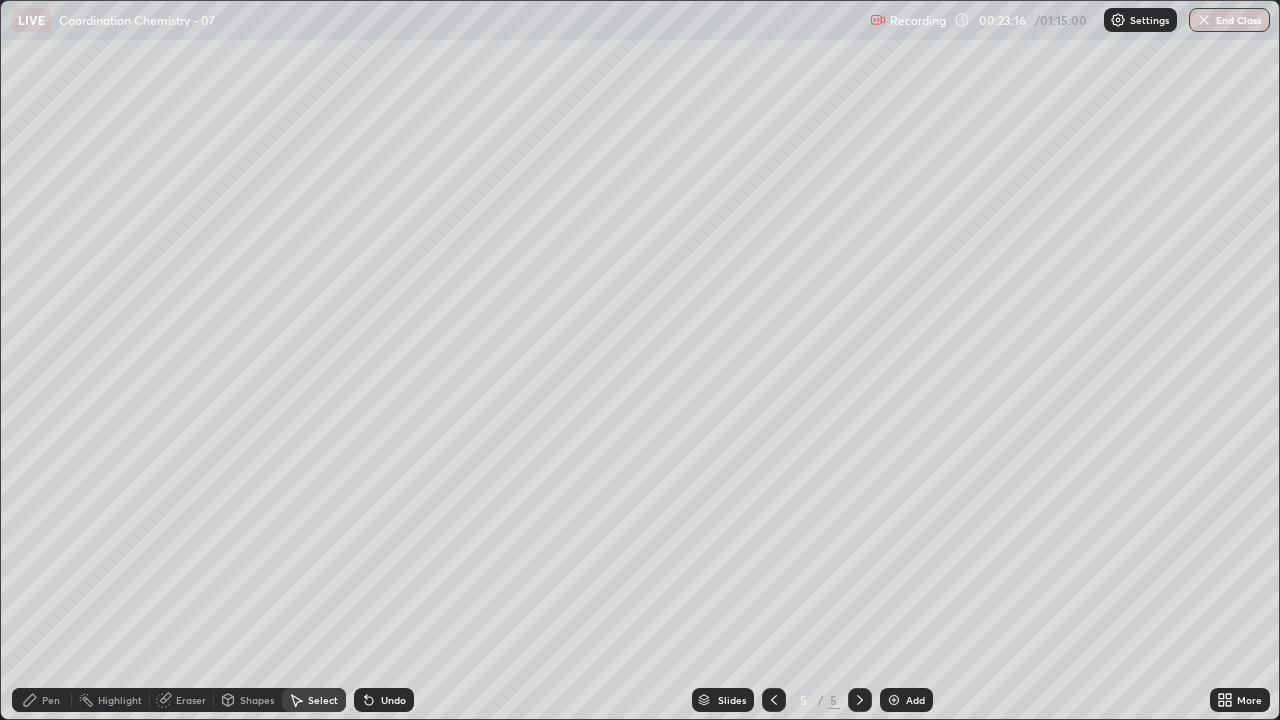 click on "Pen" at bounding box center (51, 700) 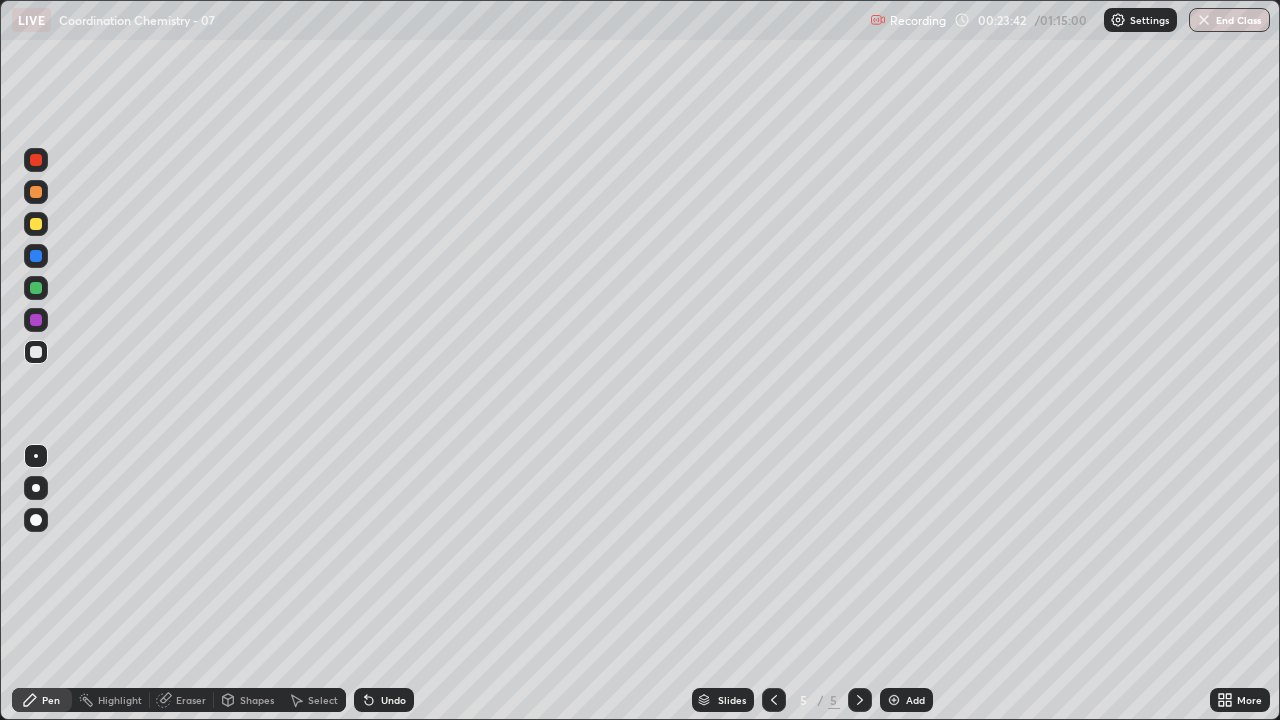 click 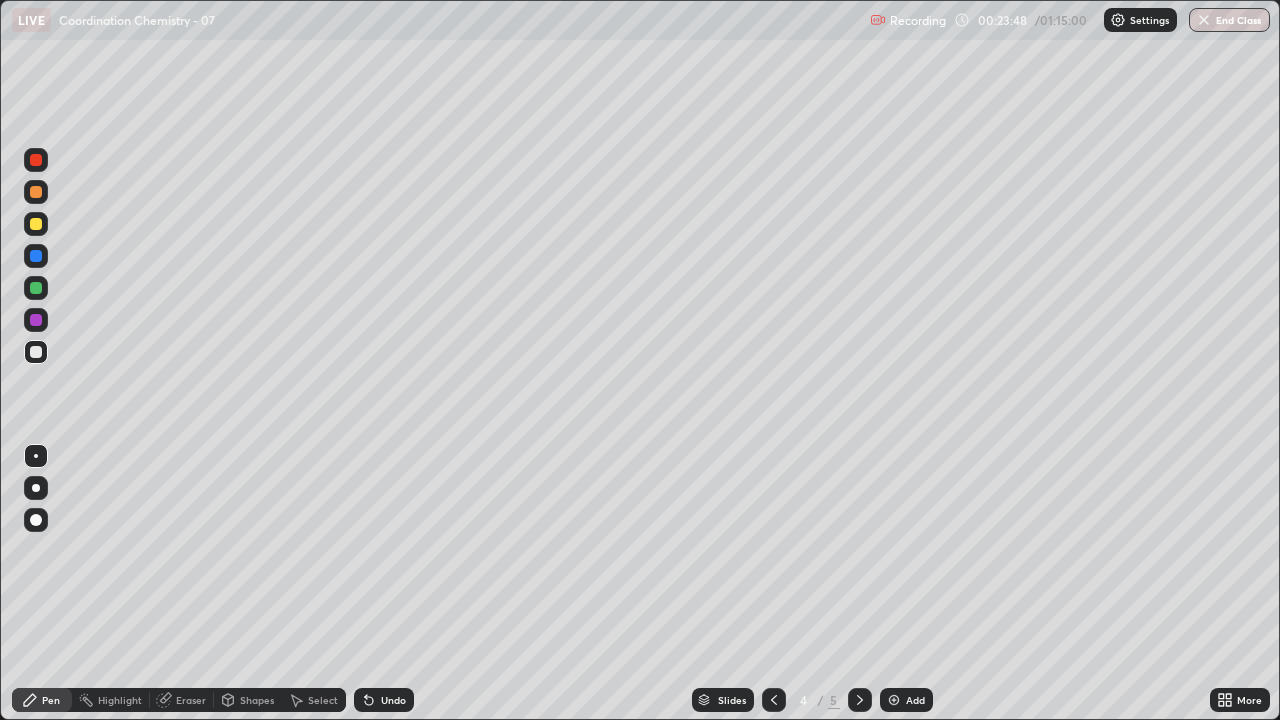 click 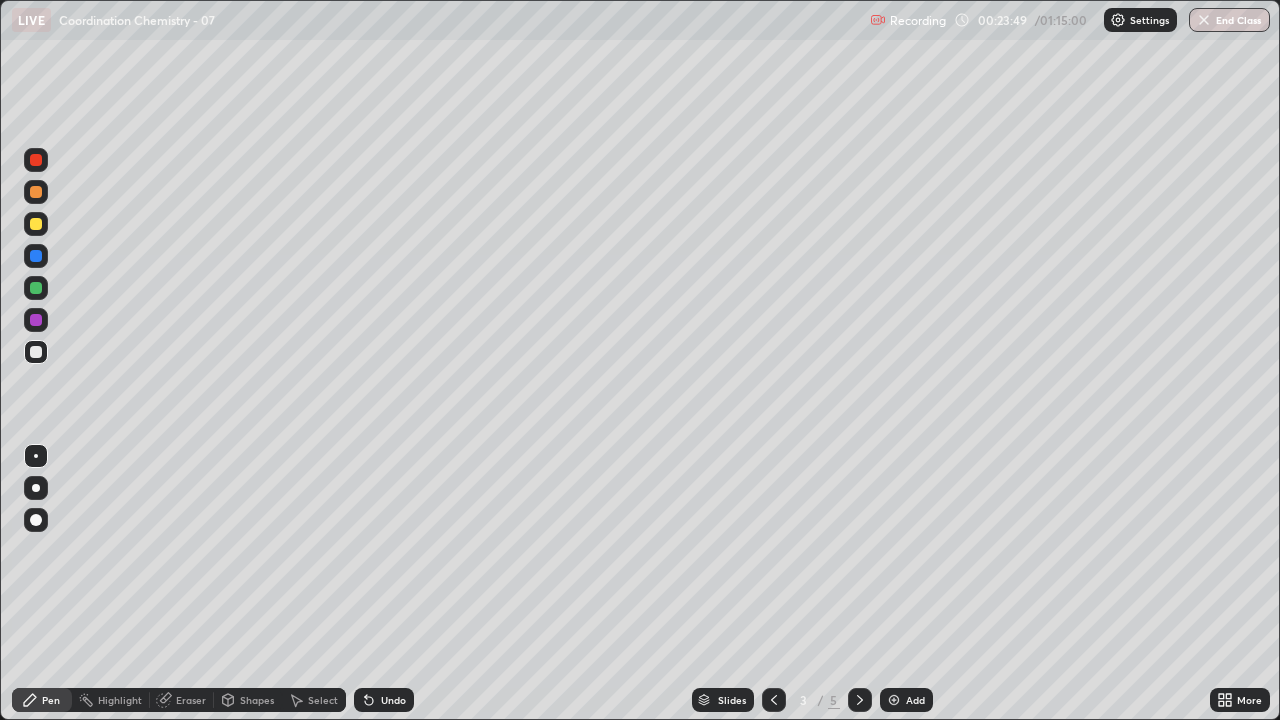 click at bounding box center [860, 700] 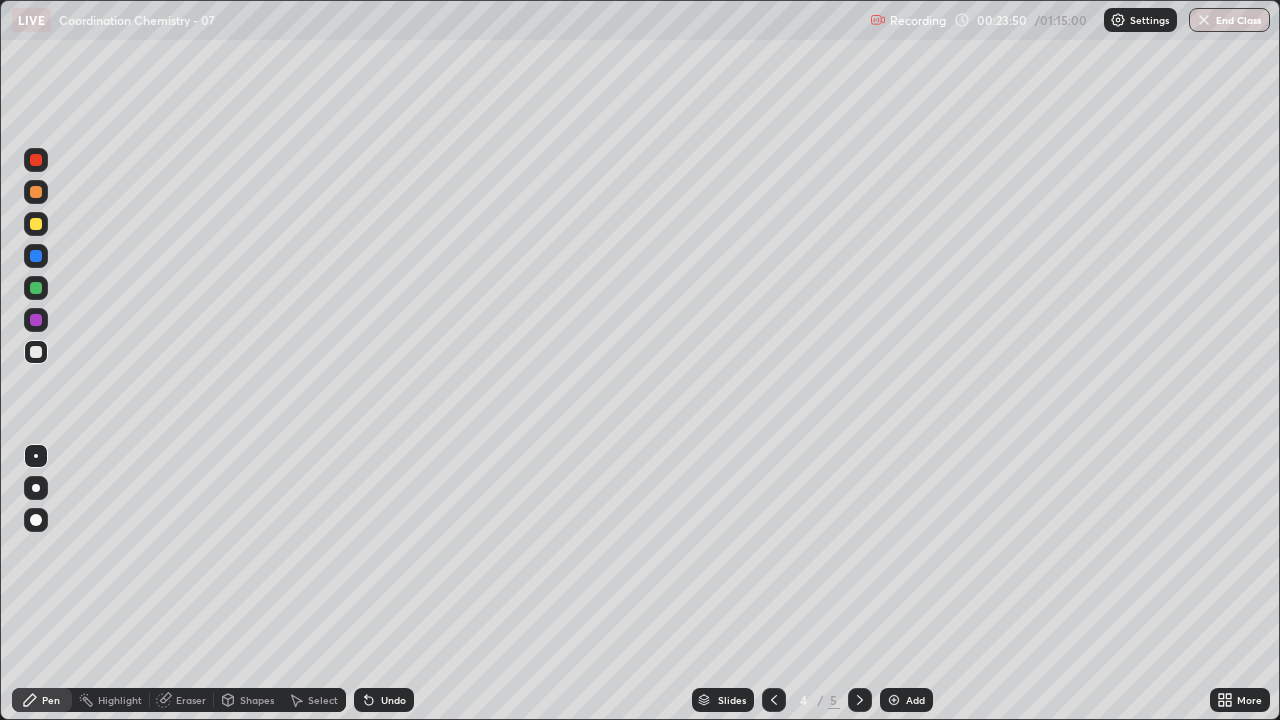 click 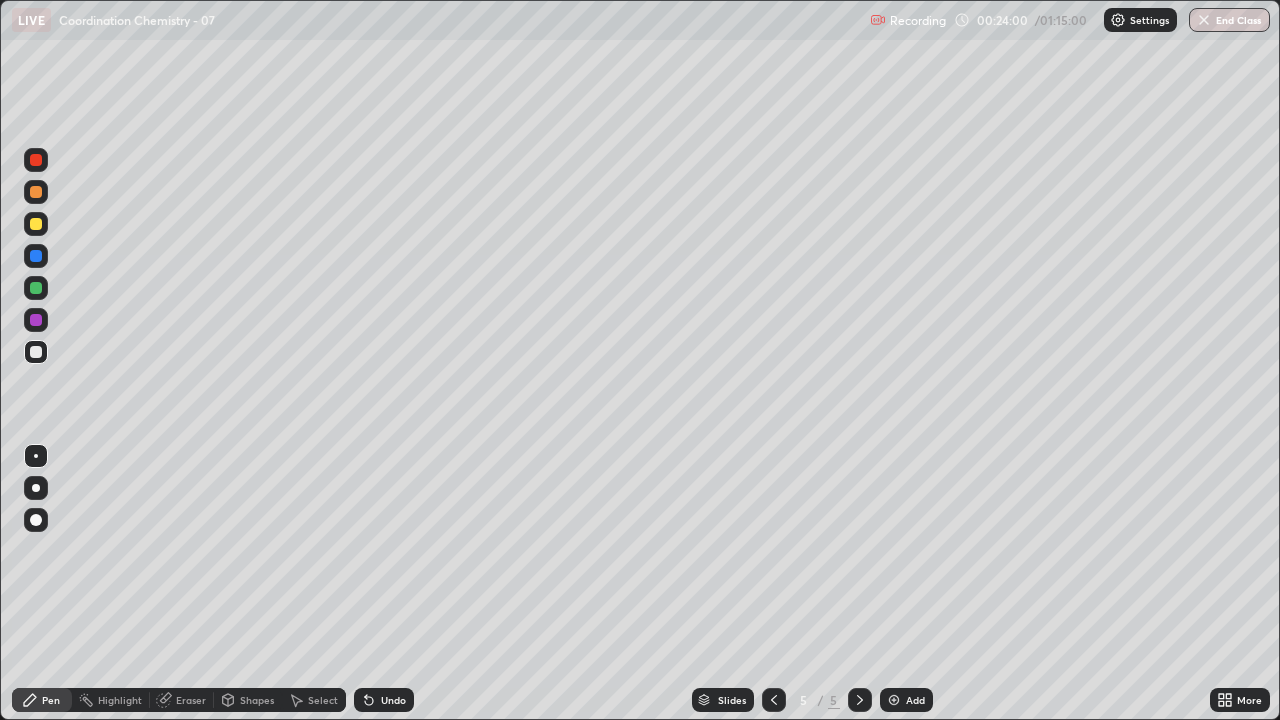 click 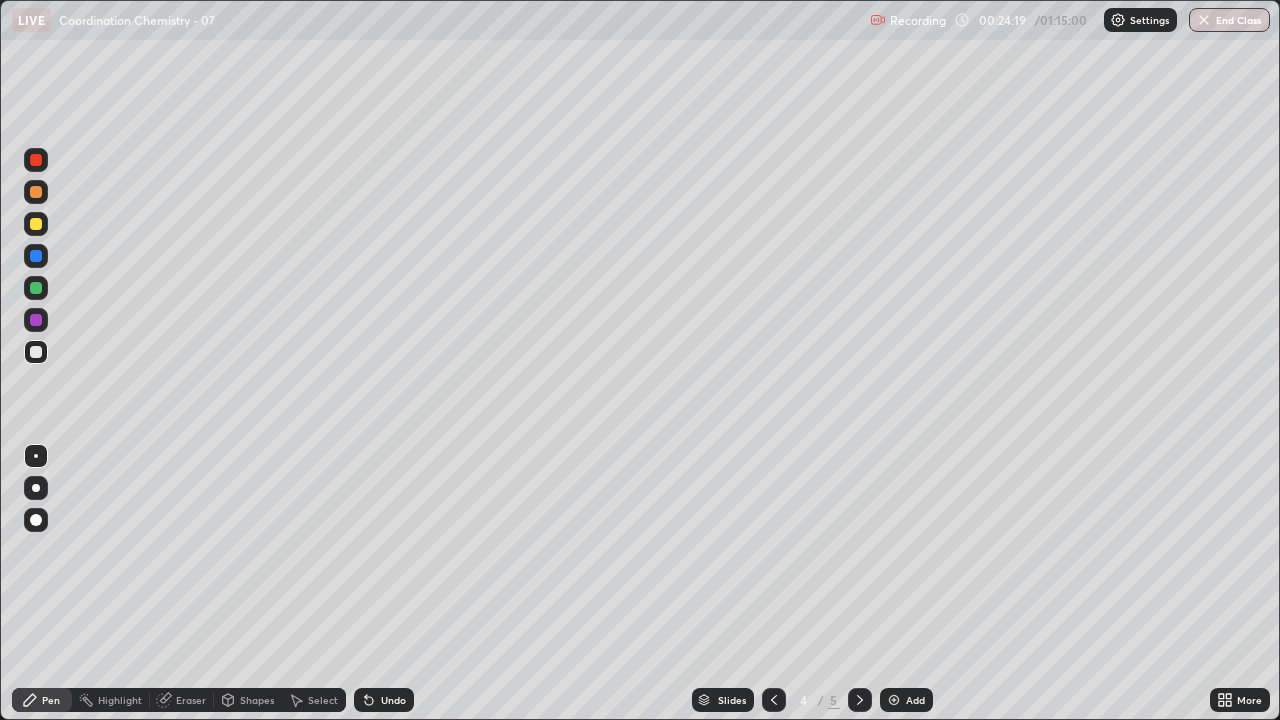 click at bounding box center (860, 700) 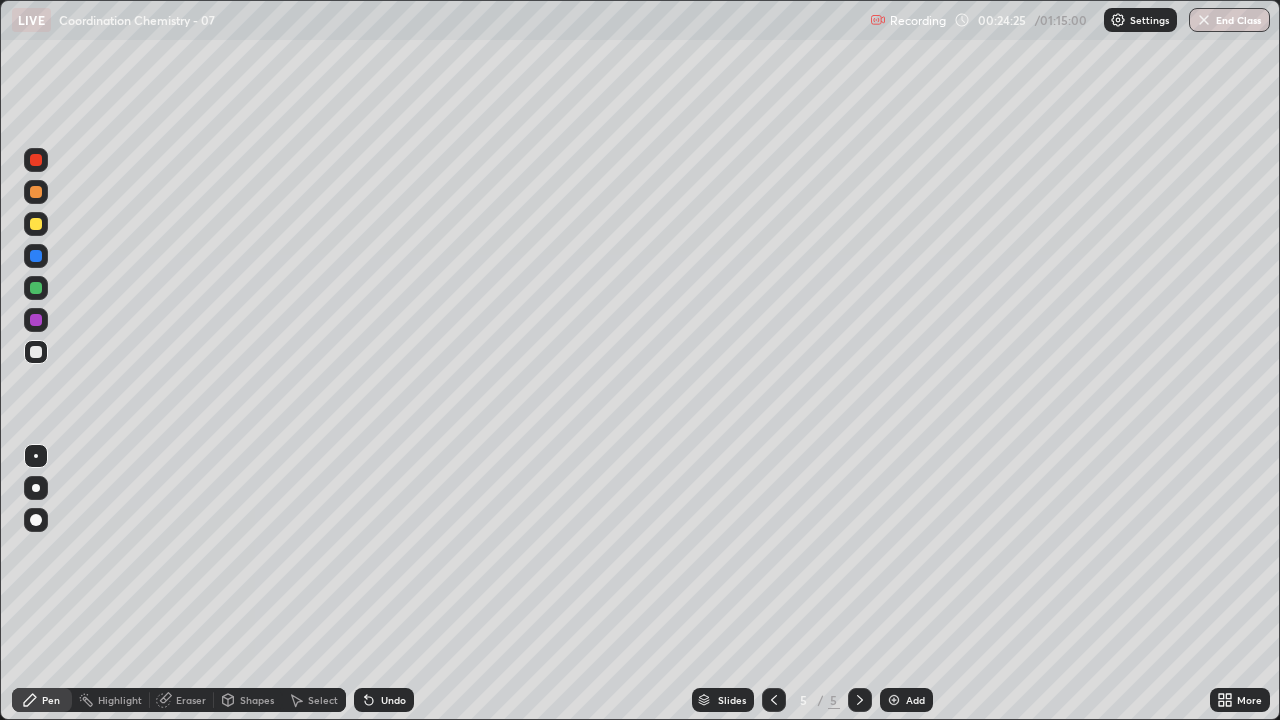 click 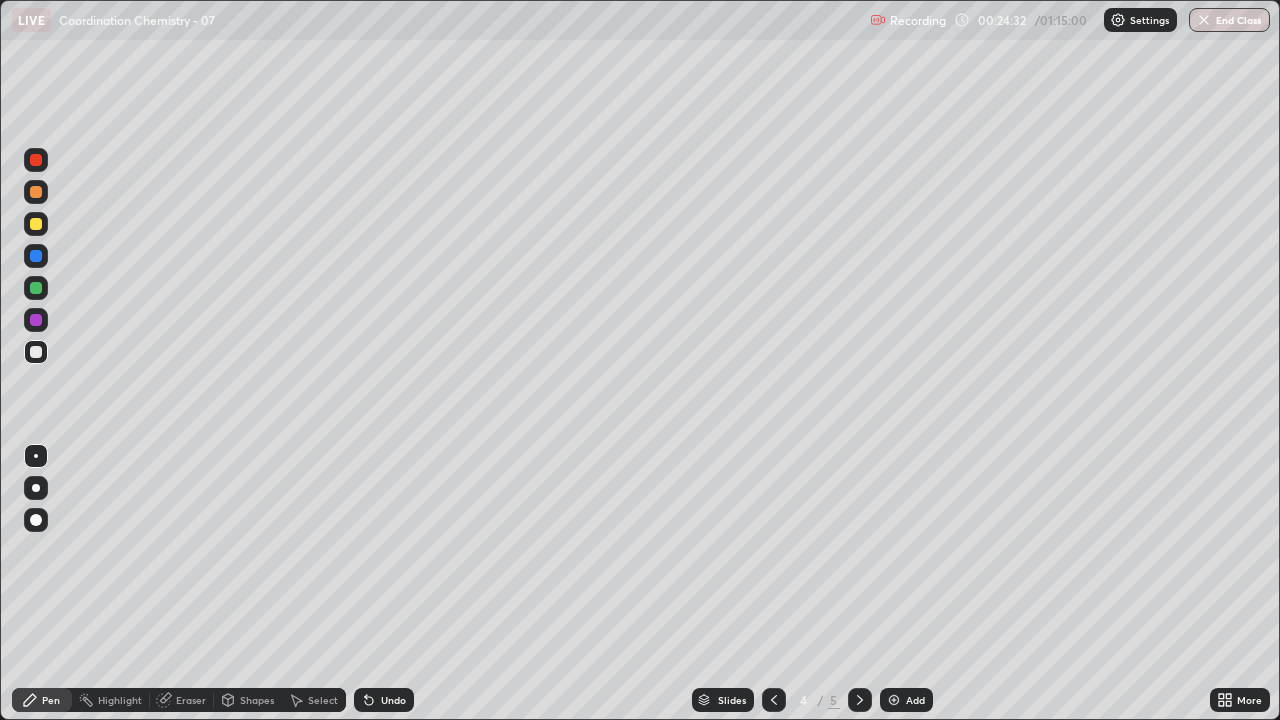 click at bounding box center (860, 700) 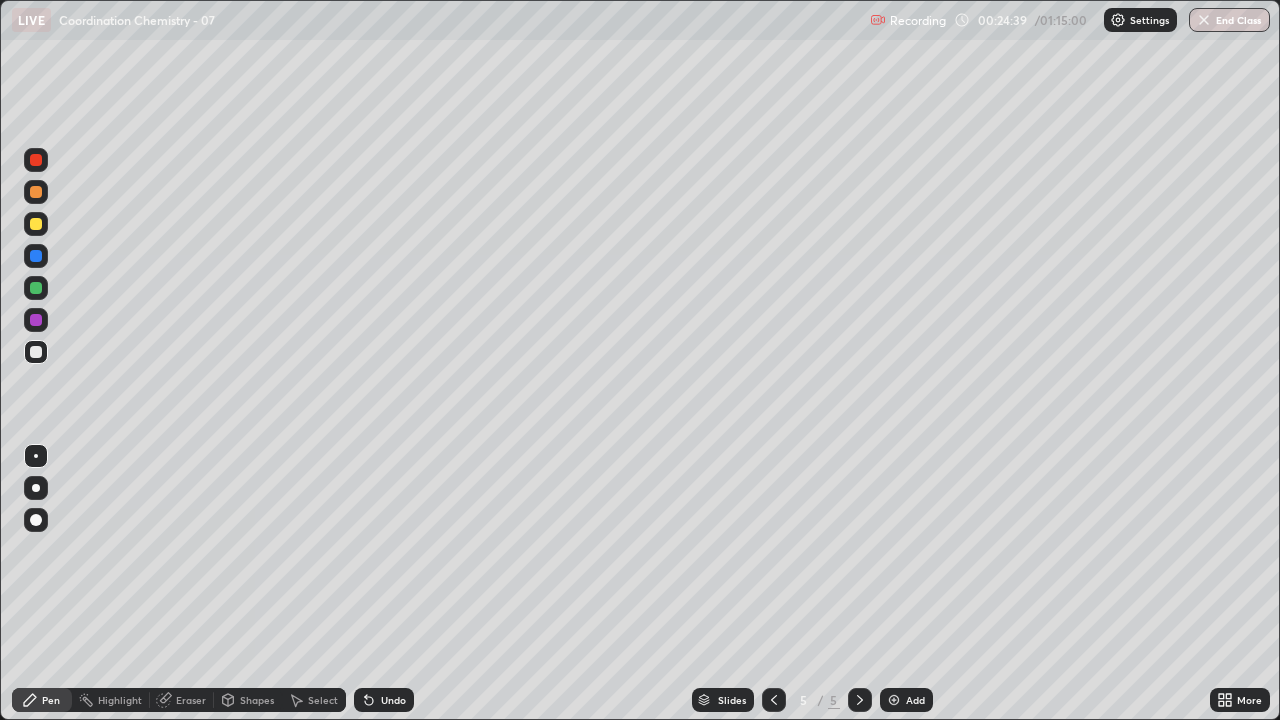 click on "Undo" at bounding box center (384, 700) 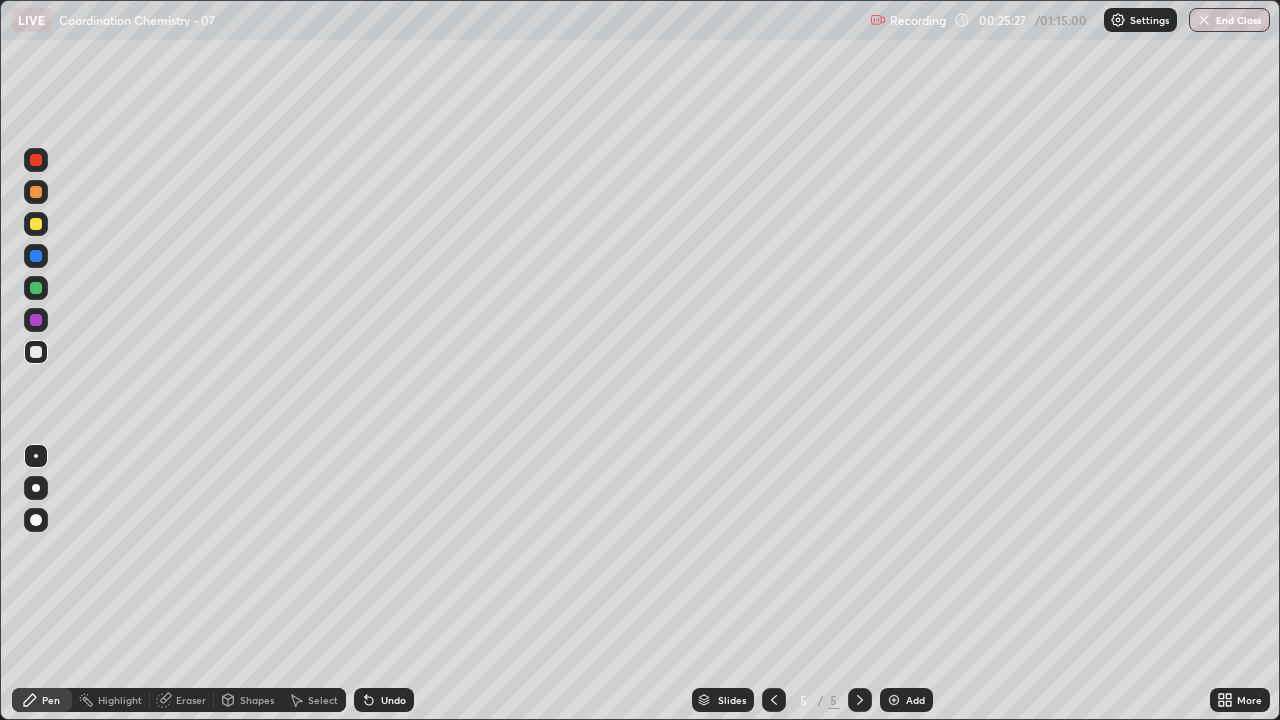 click 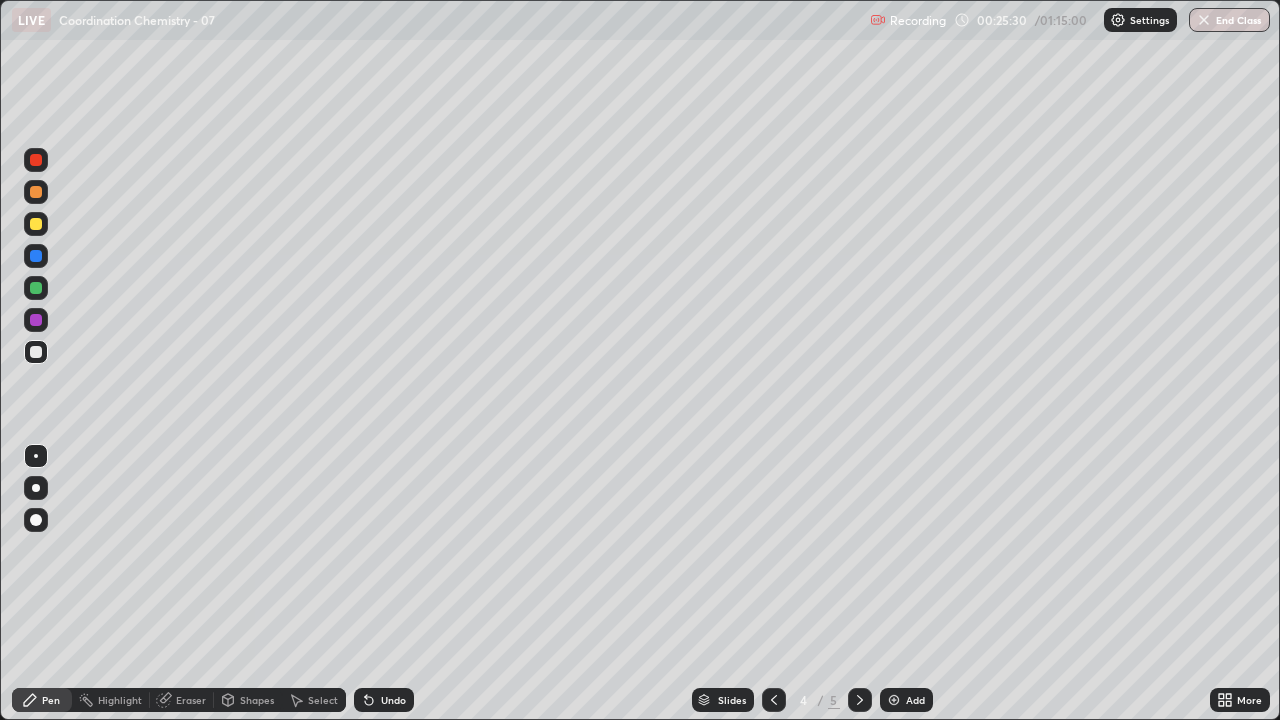 click 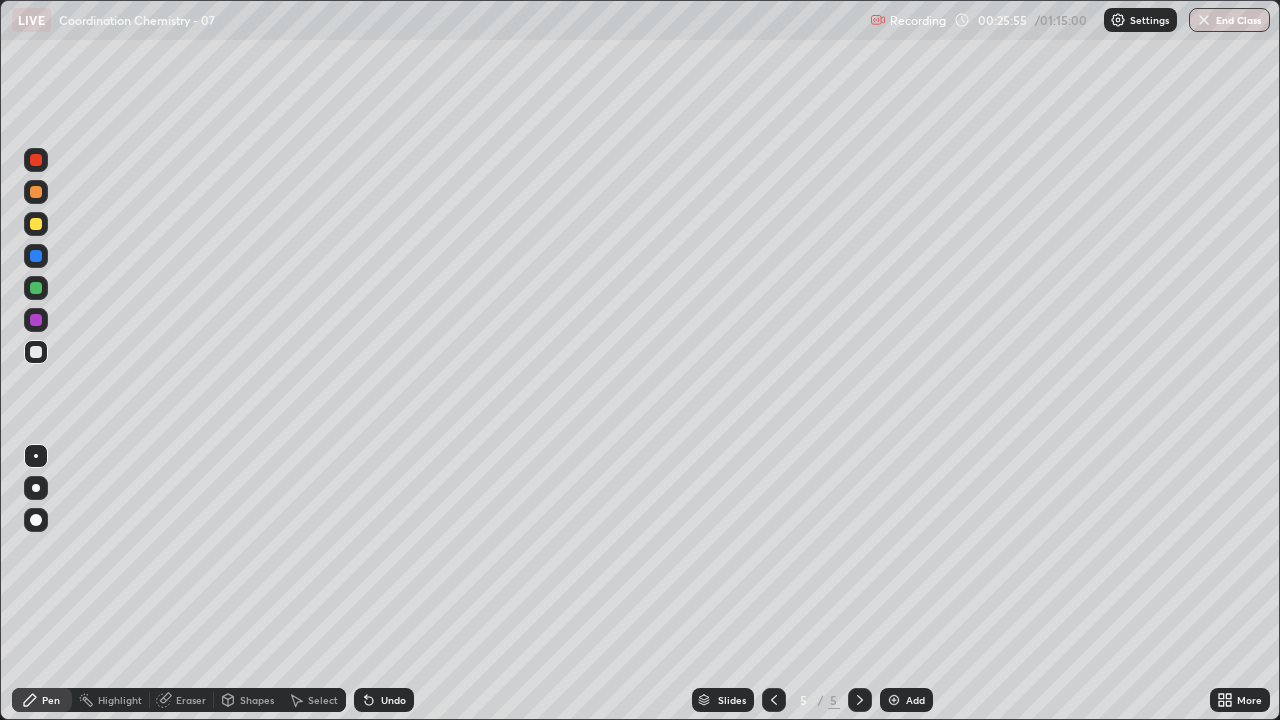 click at bounding box center (894, 700) 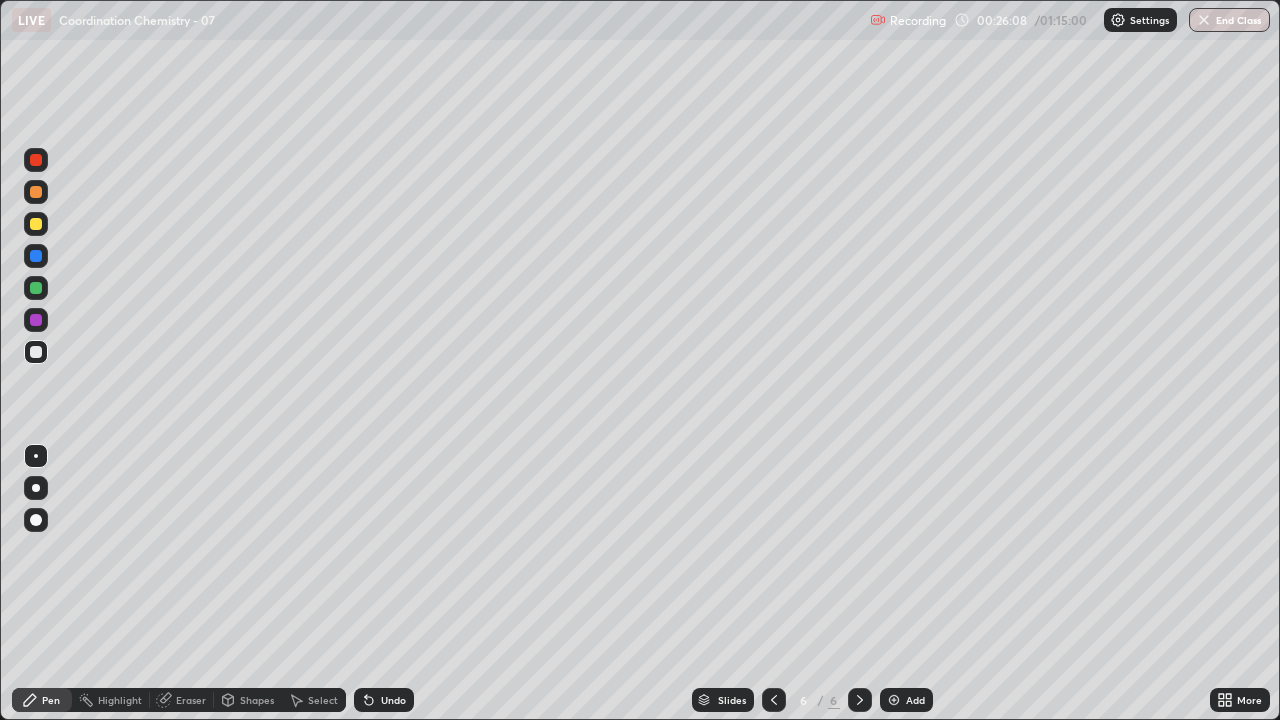 click on "Undo" at bounding box center [384, 700] 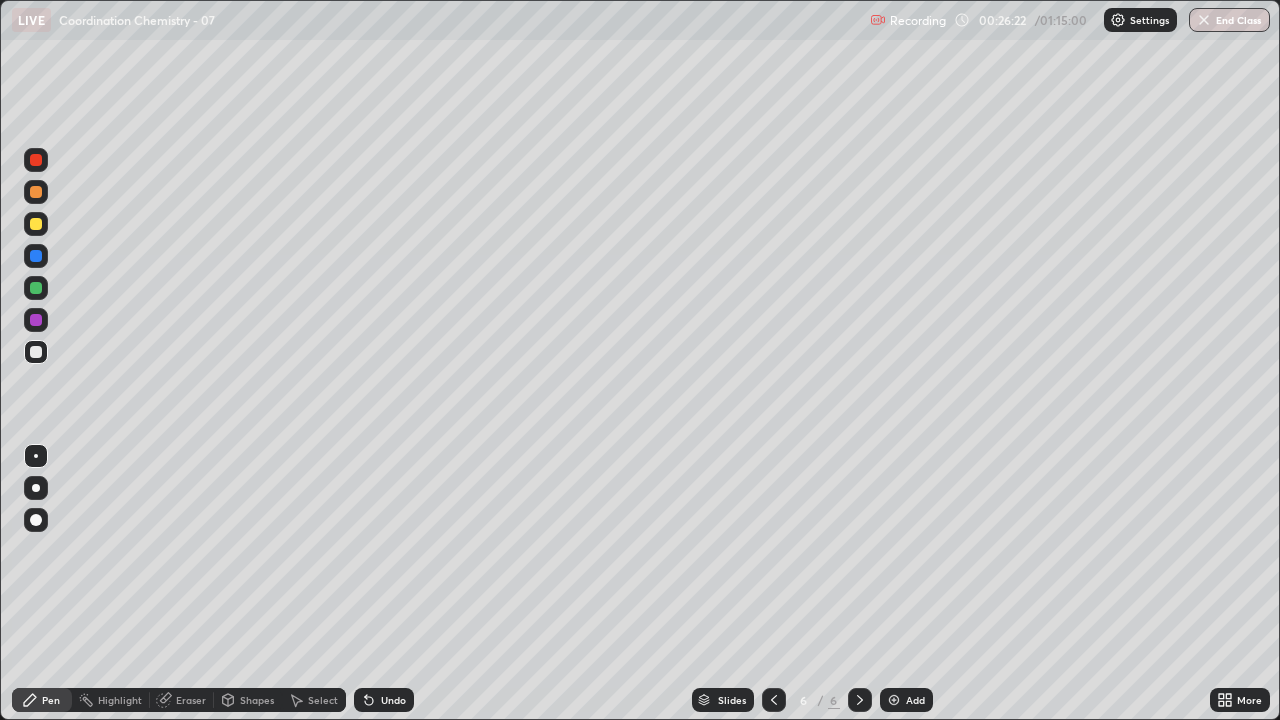click on "Eraser" at bounding box center [191, 700] 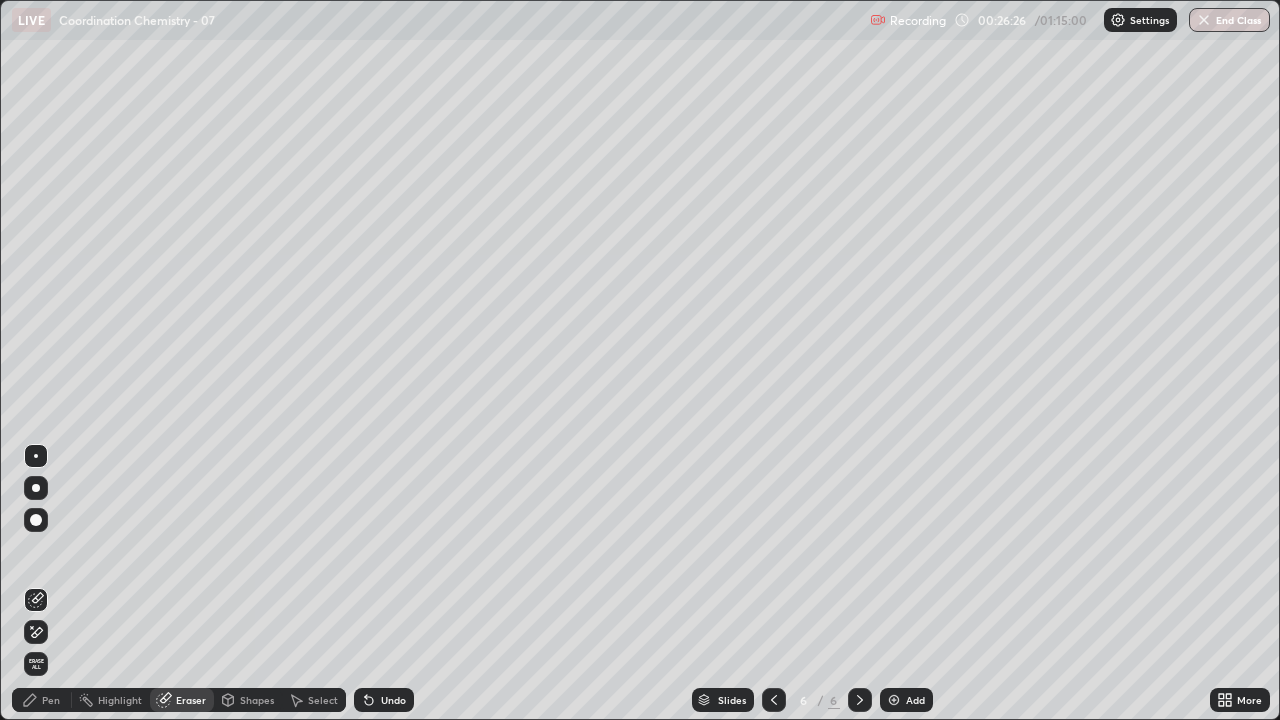 click on "Pen" at bounding box center [51, 700] 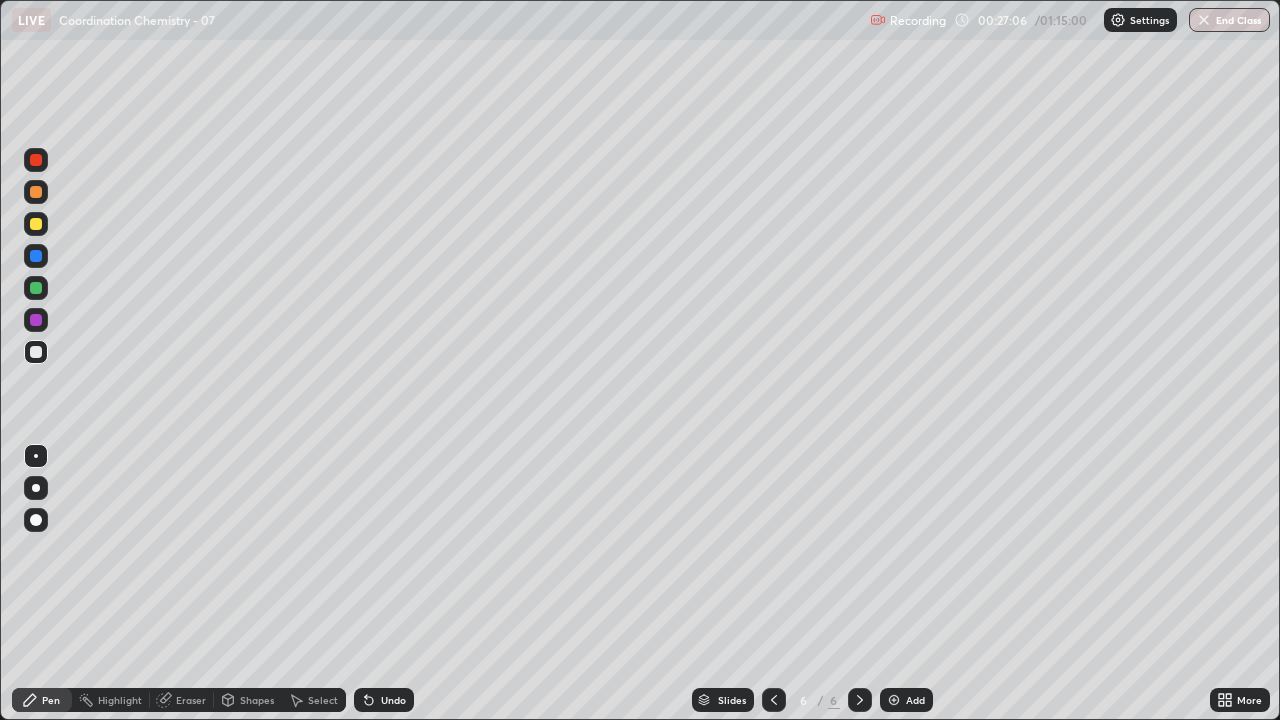 click on "Undo" at bounding box center [393, 700] 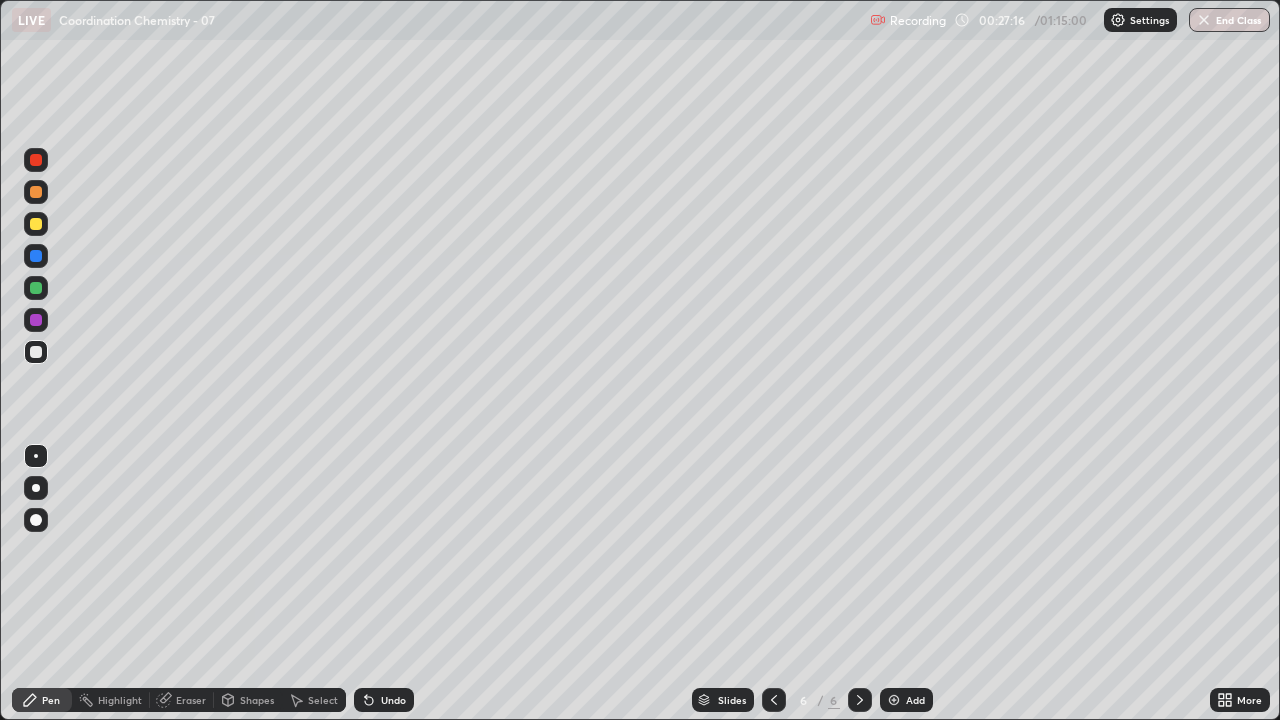 click on "Undo" at bounding box center (393, 700) 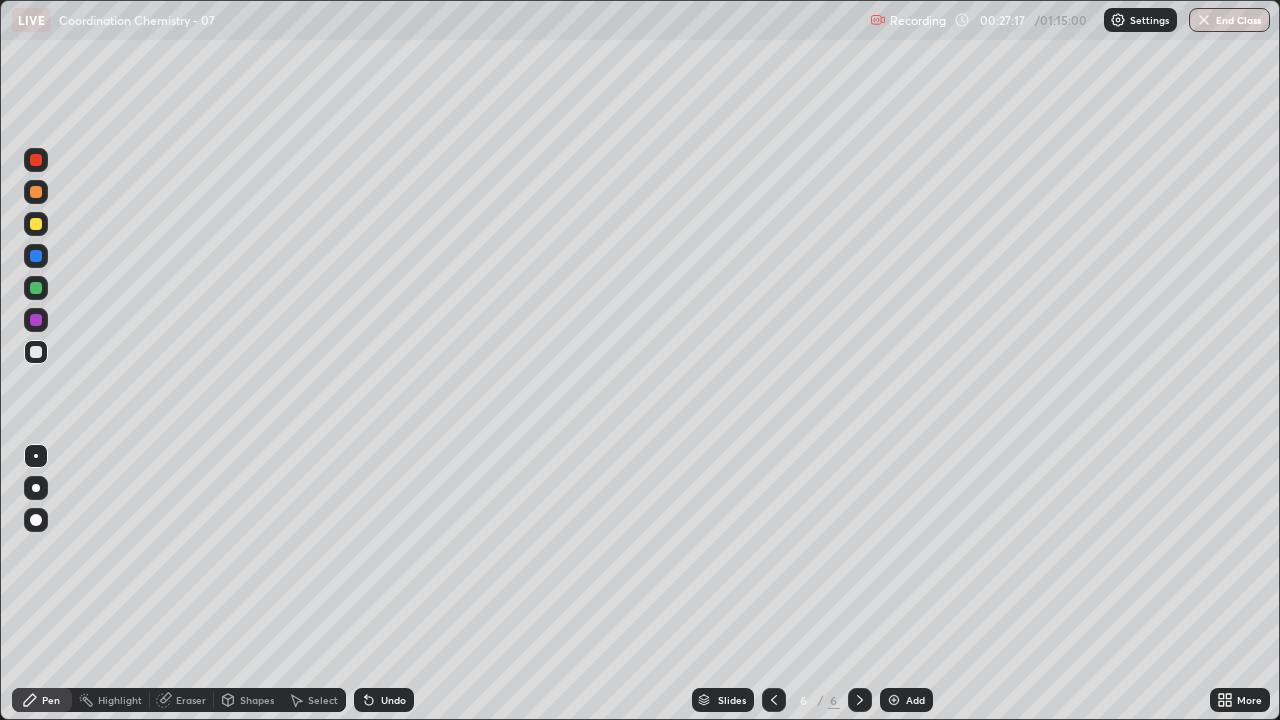 click on "Undo" at bounding box center (393, 700) 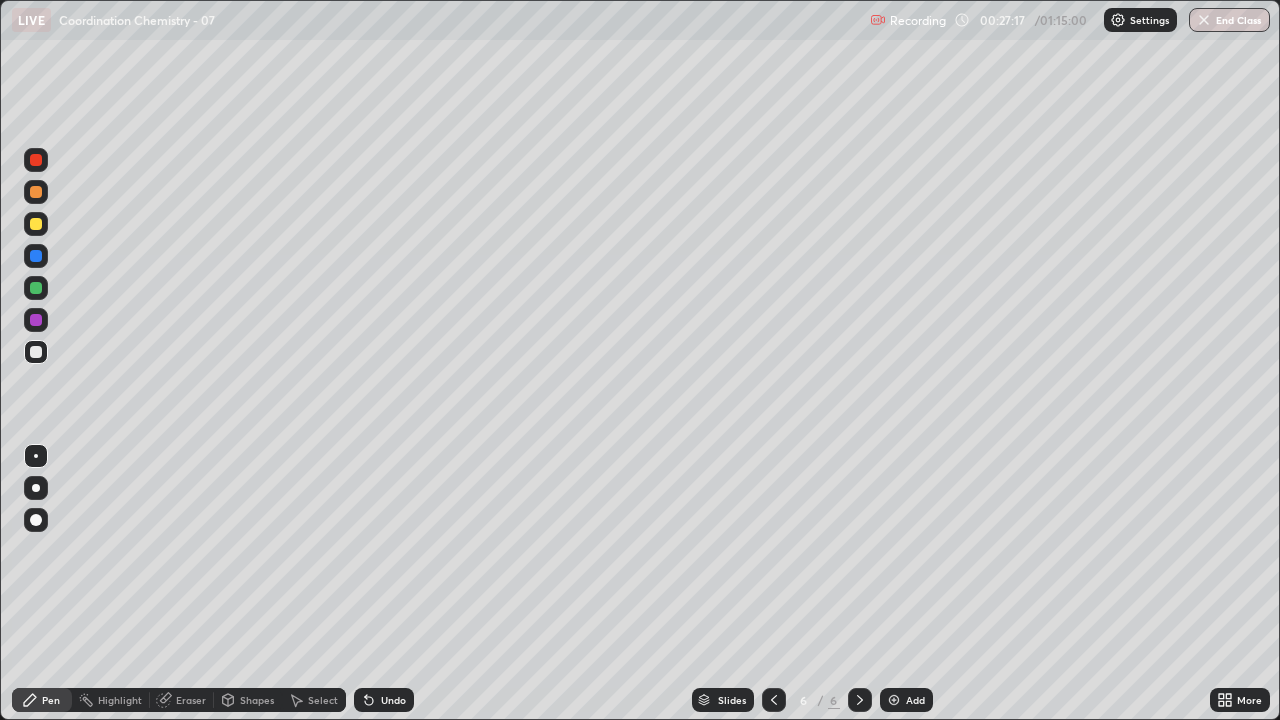 click on "Undo" at bounding box center (393, 700) 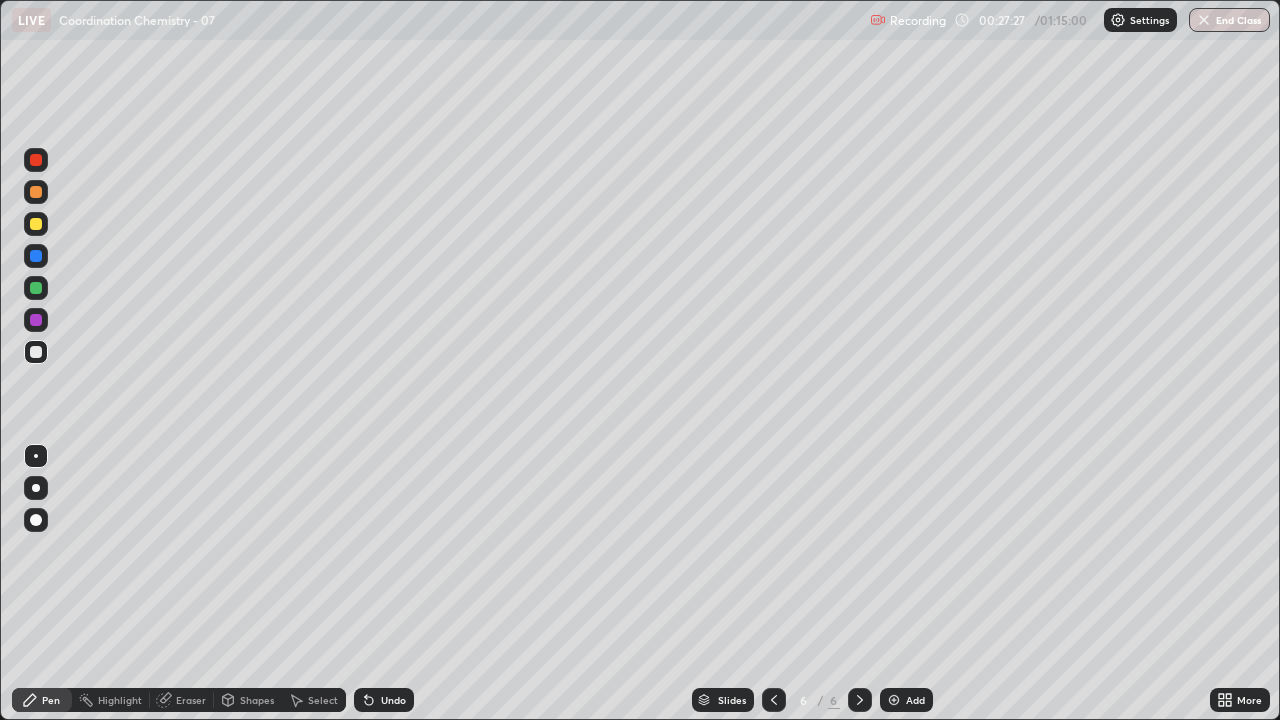 click on "Eraser" at bounding box center (191, 700) 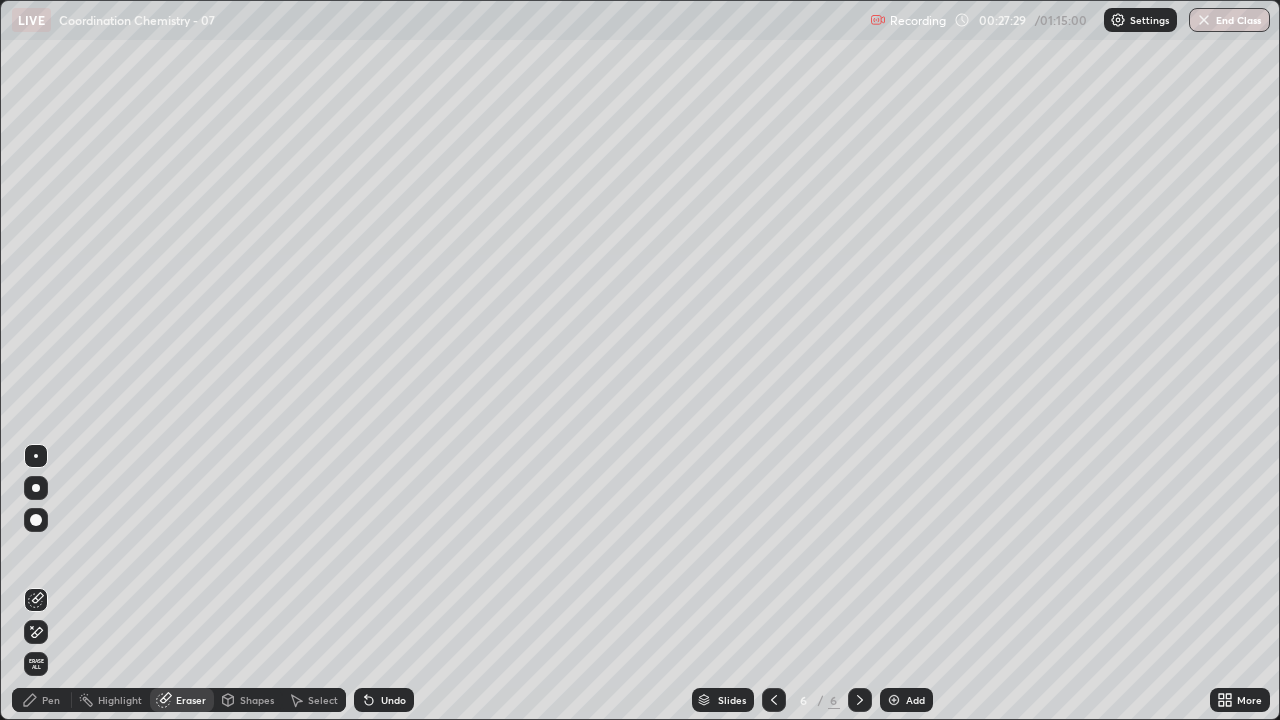 click on "Pen" at bounding box center (51, 700) 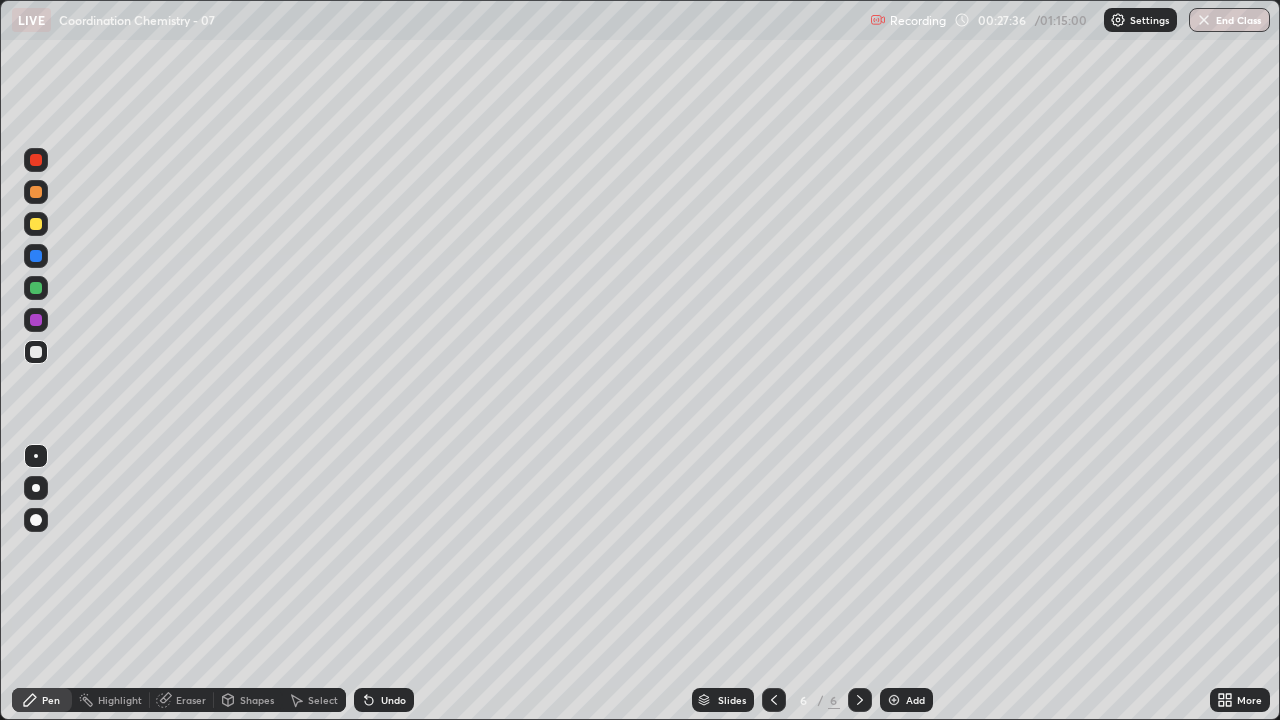 click 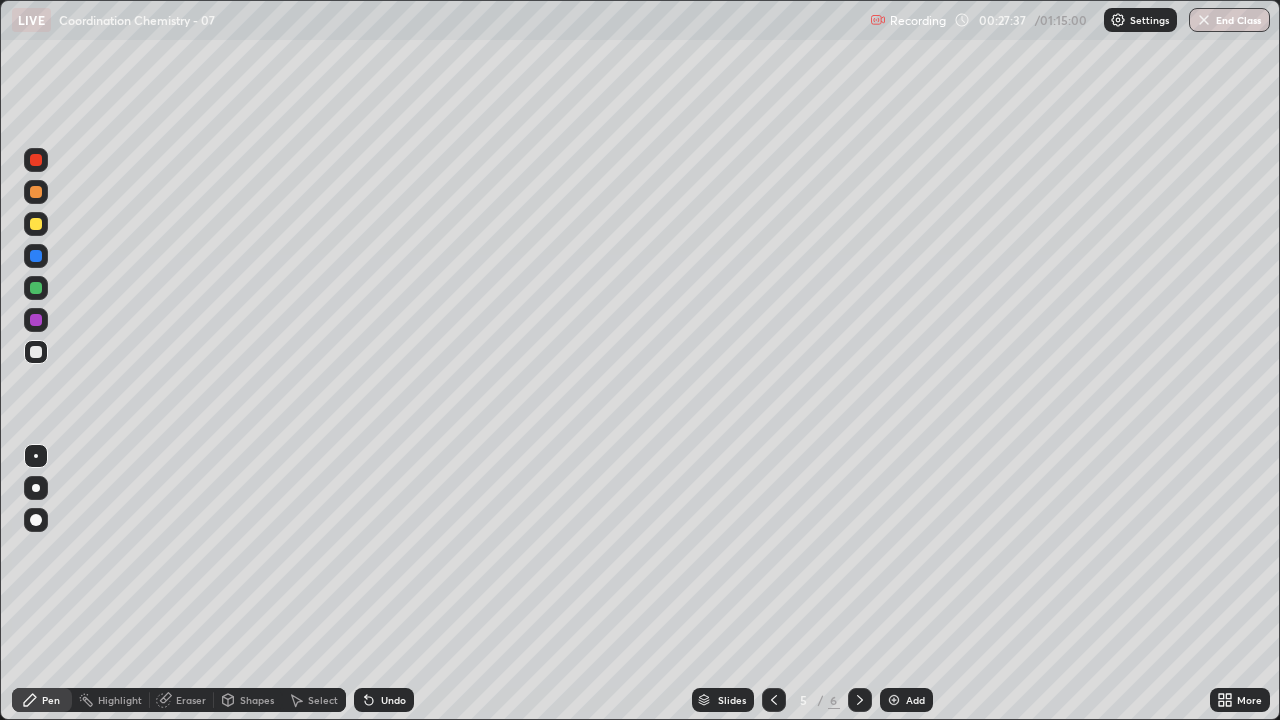 click 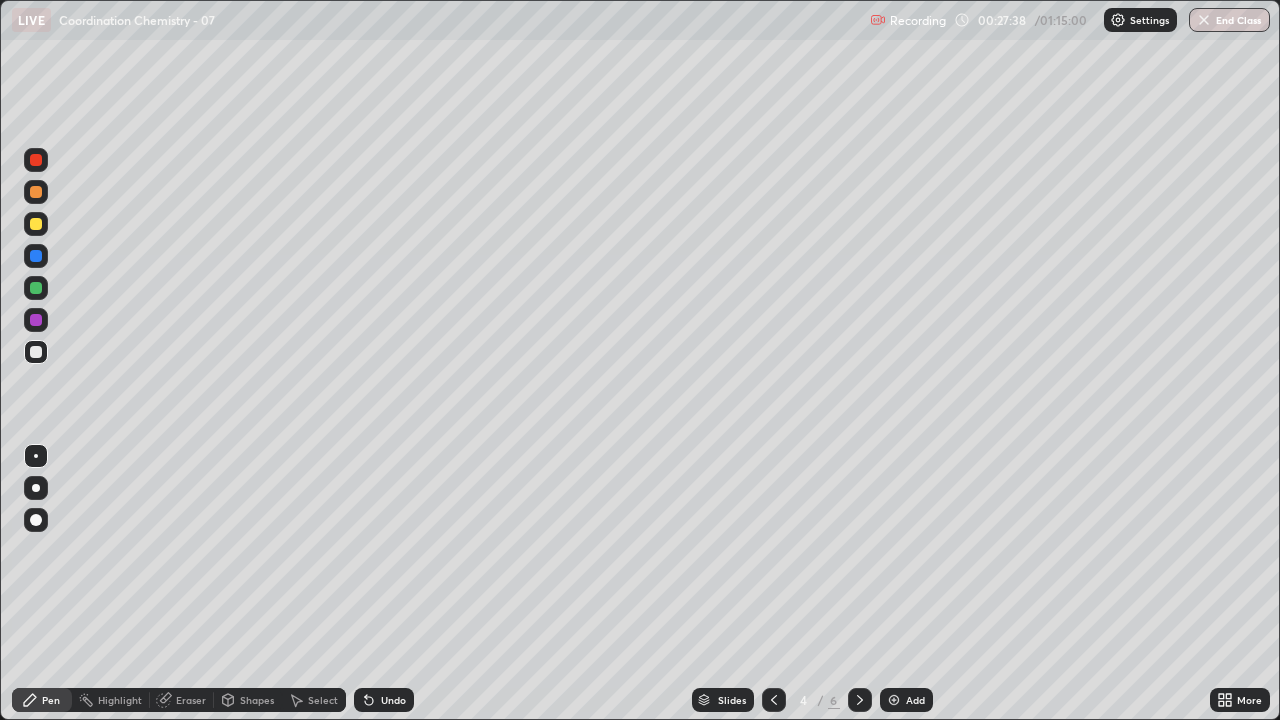 click 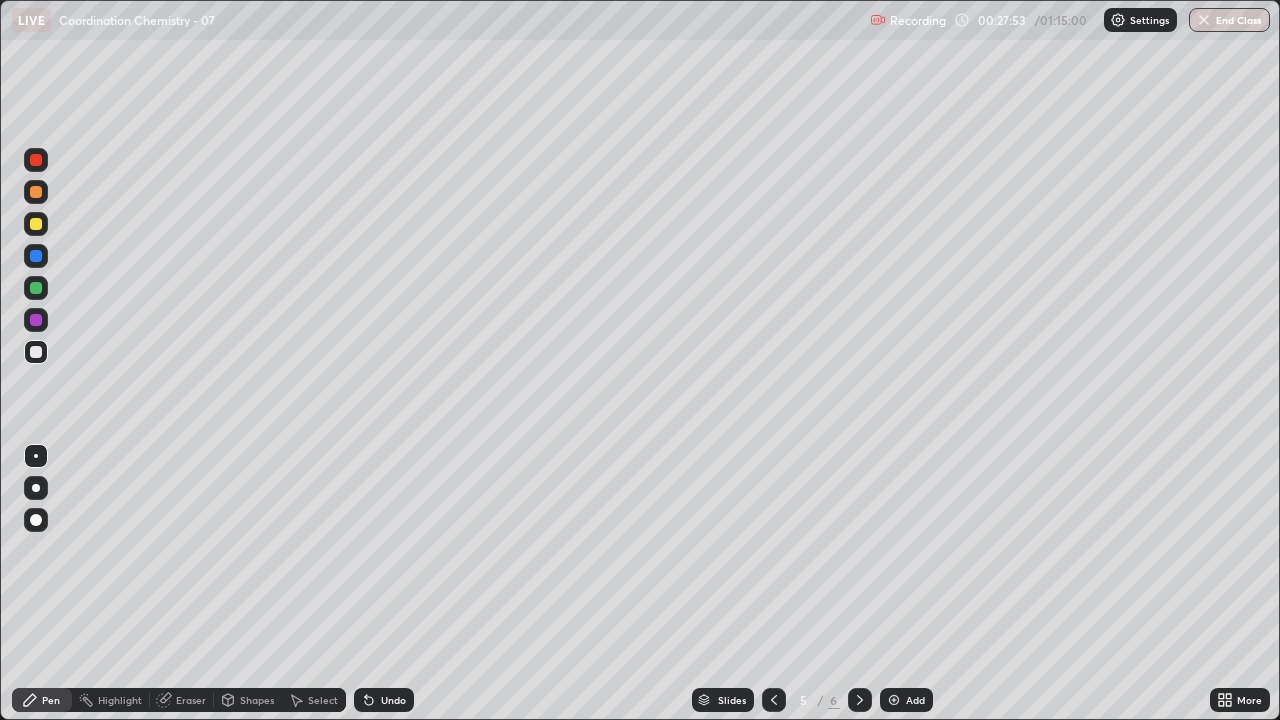 click on "Undo" at bounding box center (393, 700) 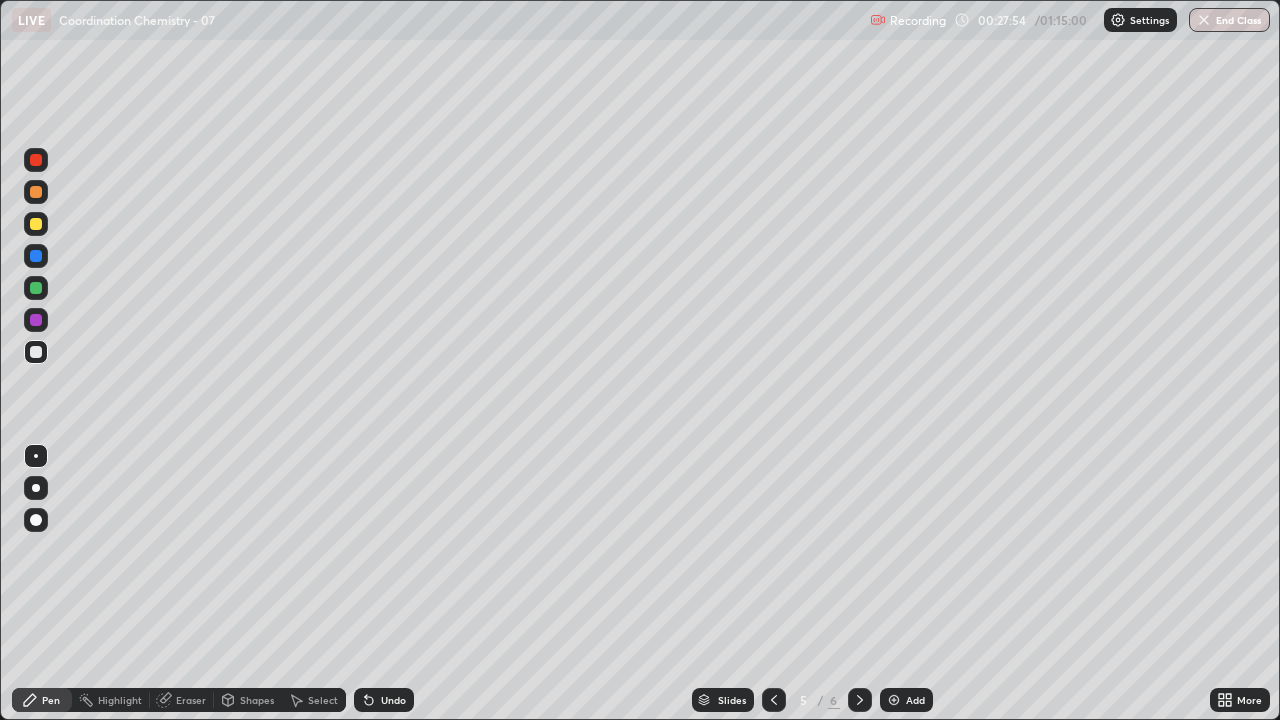 click on "Undo" at bounding box center [393, 700] 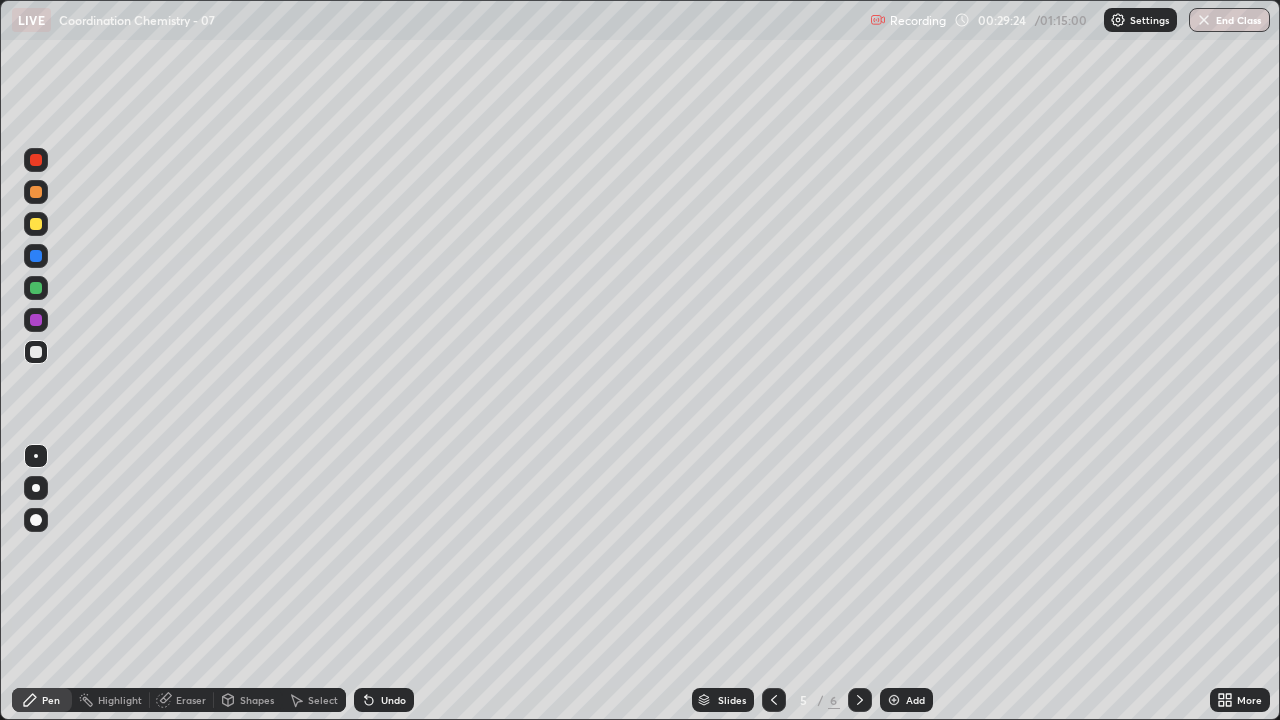click on "Undo" at bounding box center (393, 700) 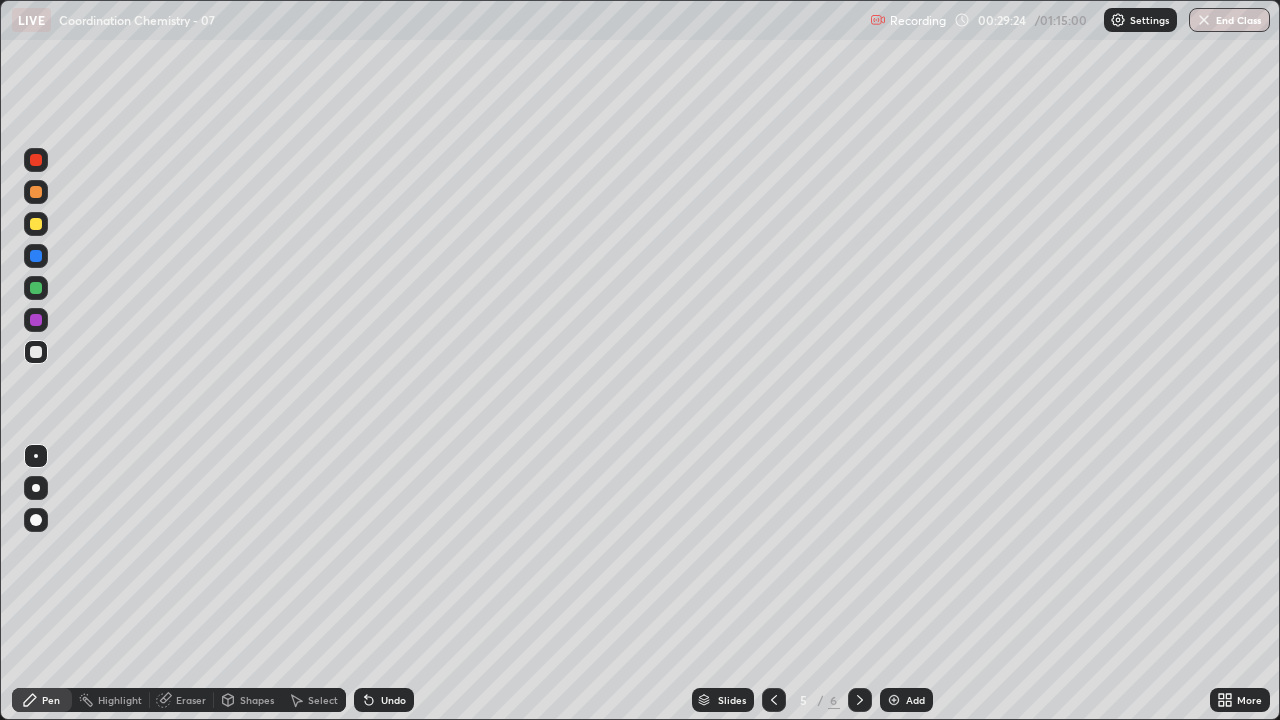 click on "Undo" at bounding box center [393, 700] 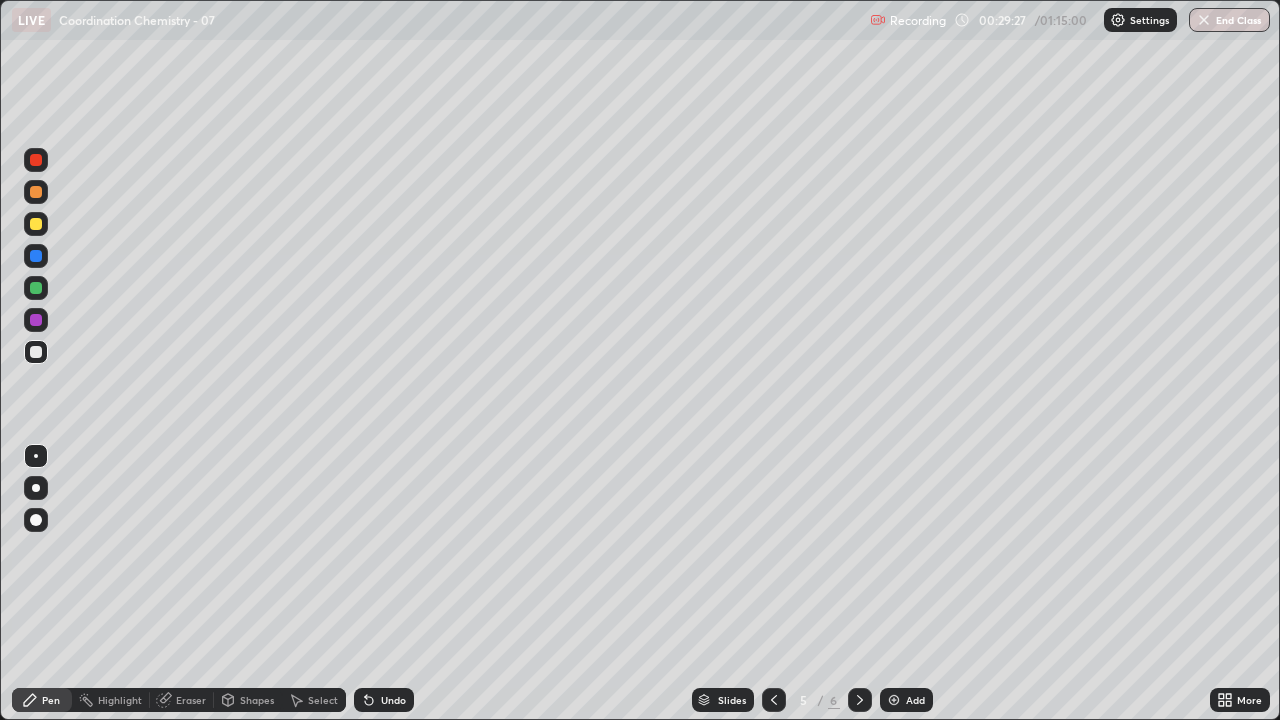 click on "Undo" at bounding box center (393, 700) 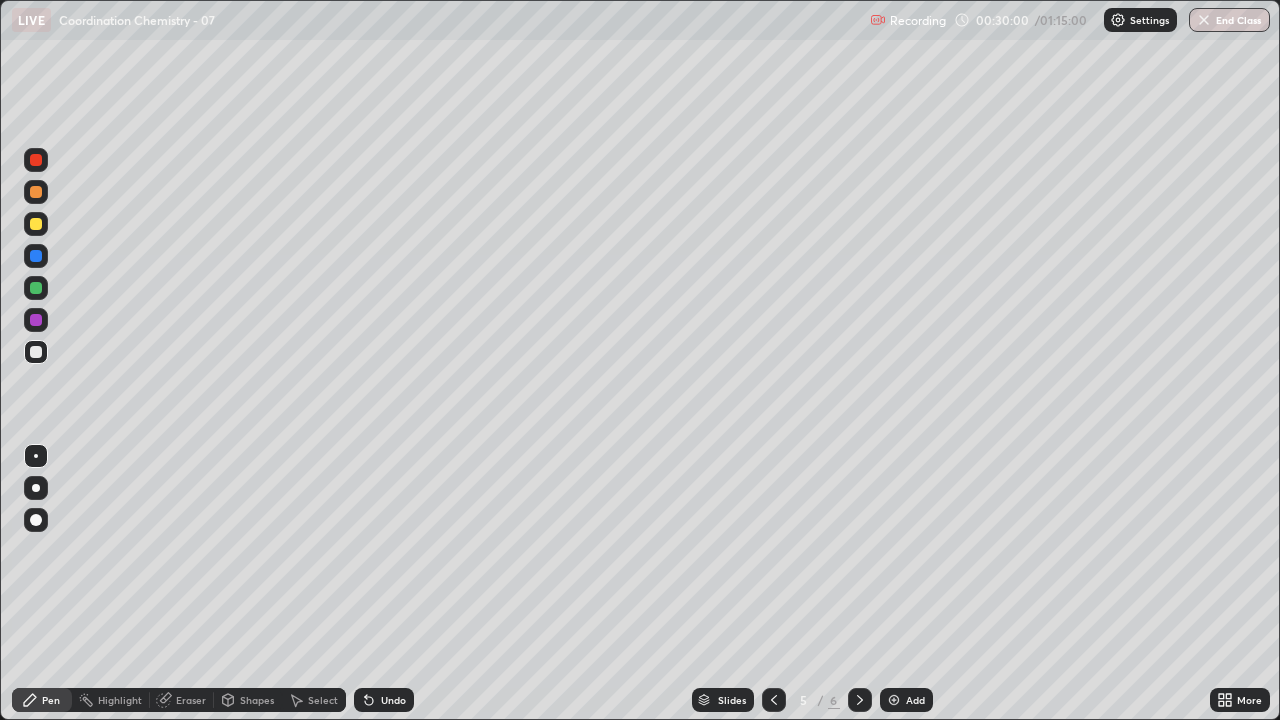 click 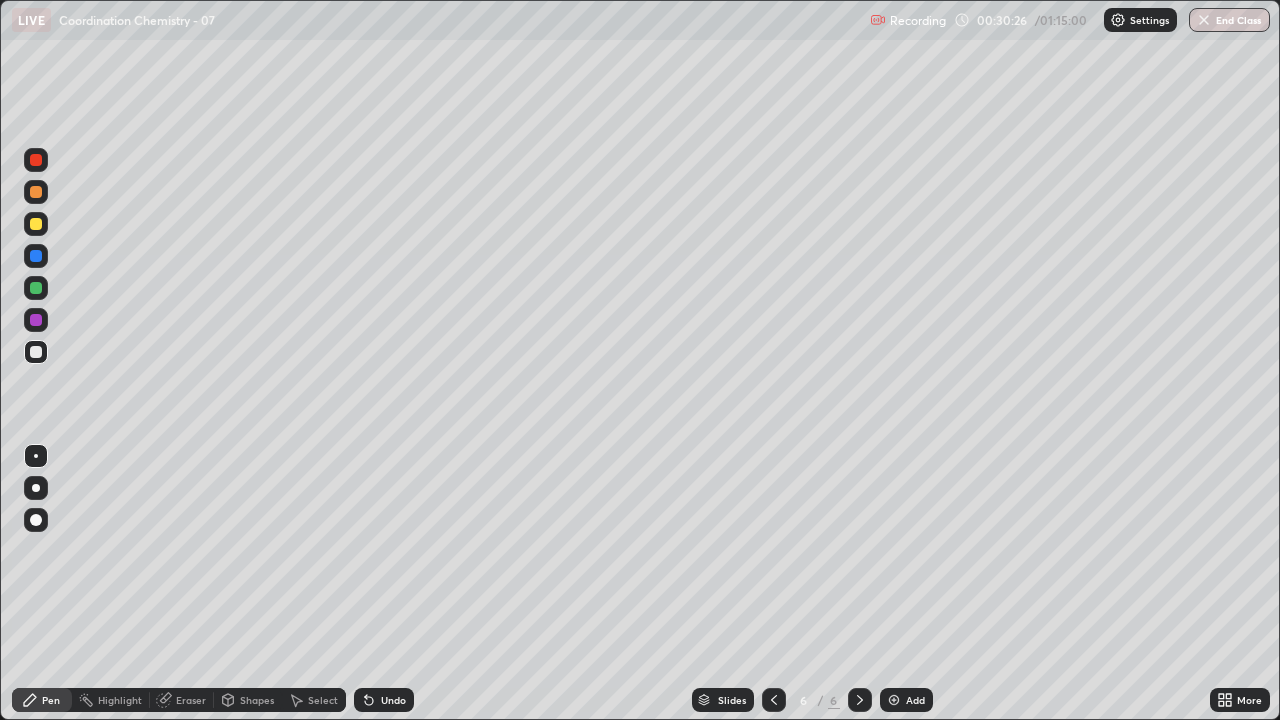 click 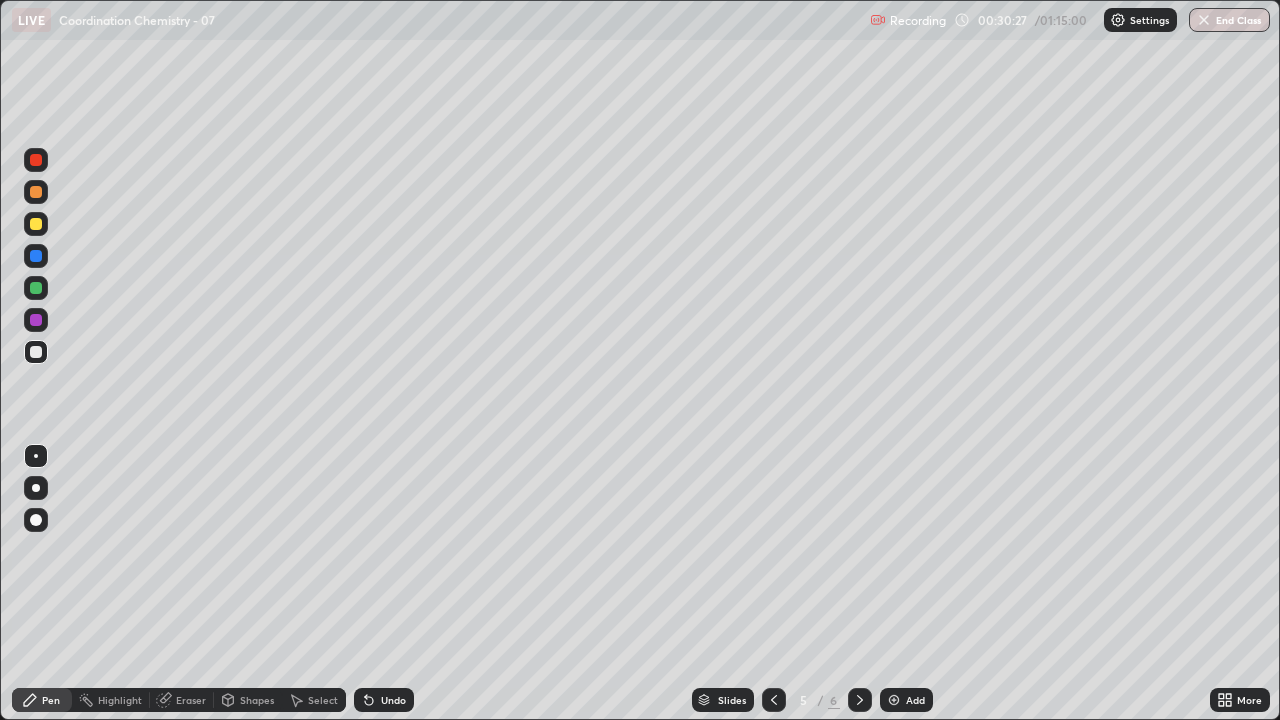 click 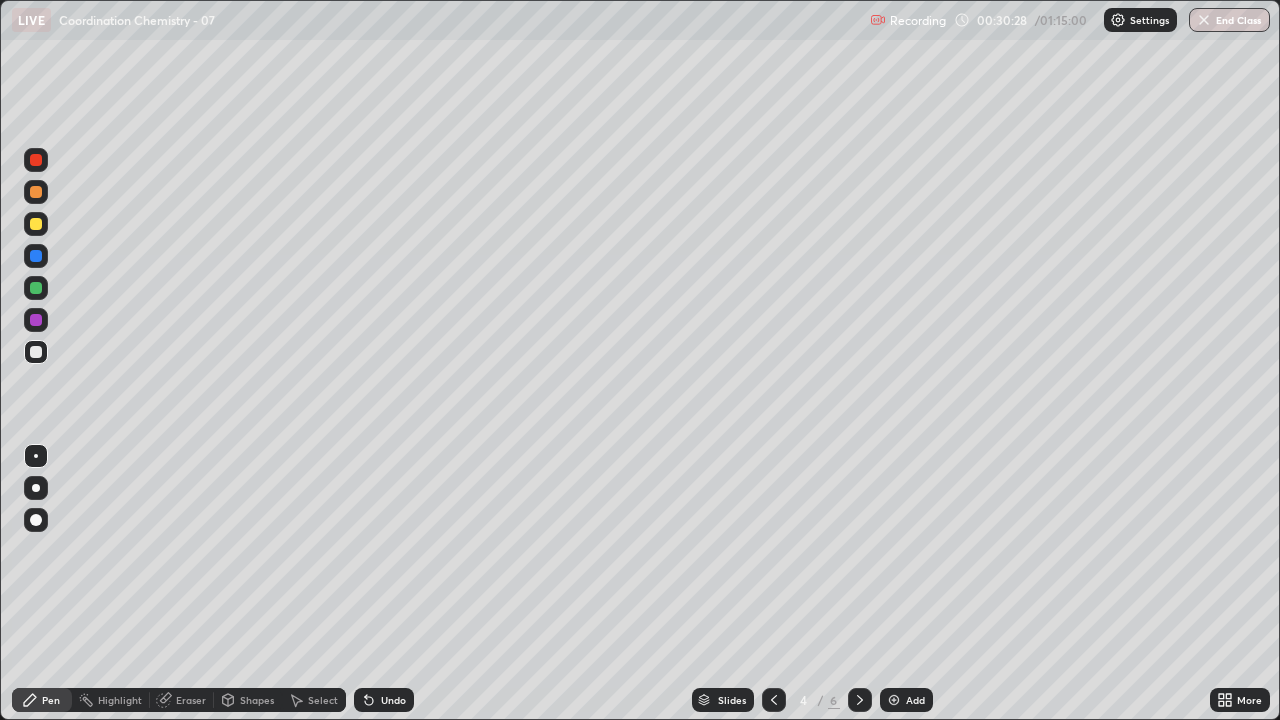 click 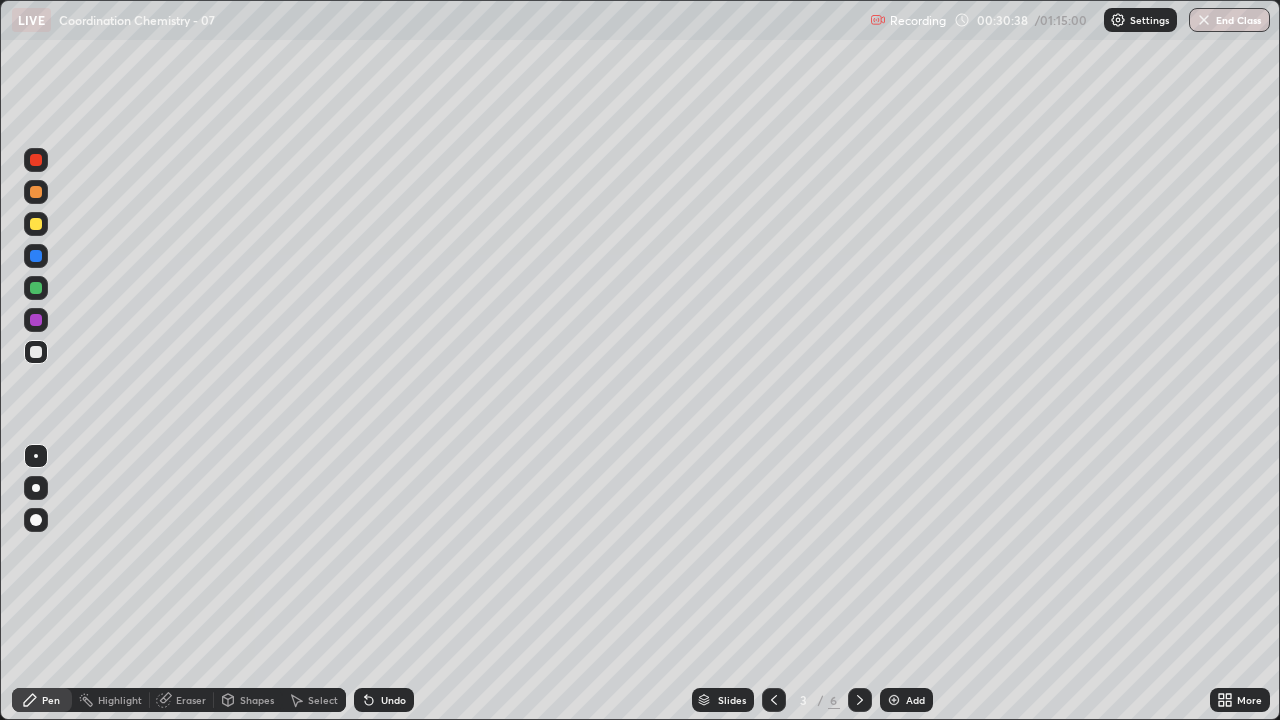 click on "Undo" at bounding box center [384, 700] 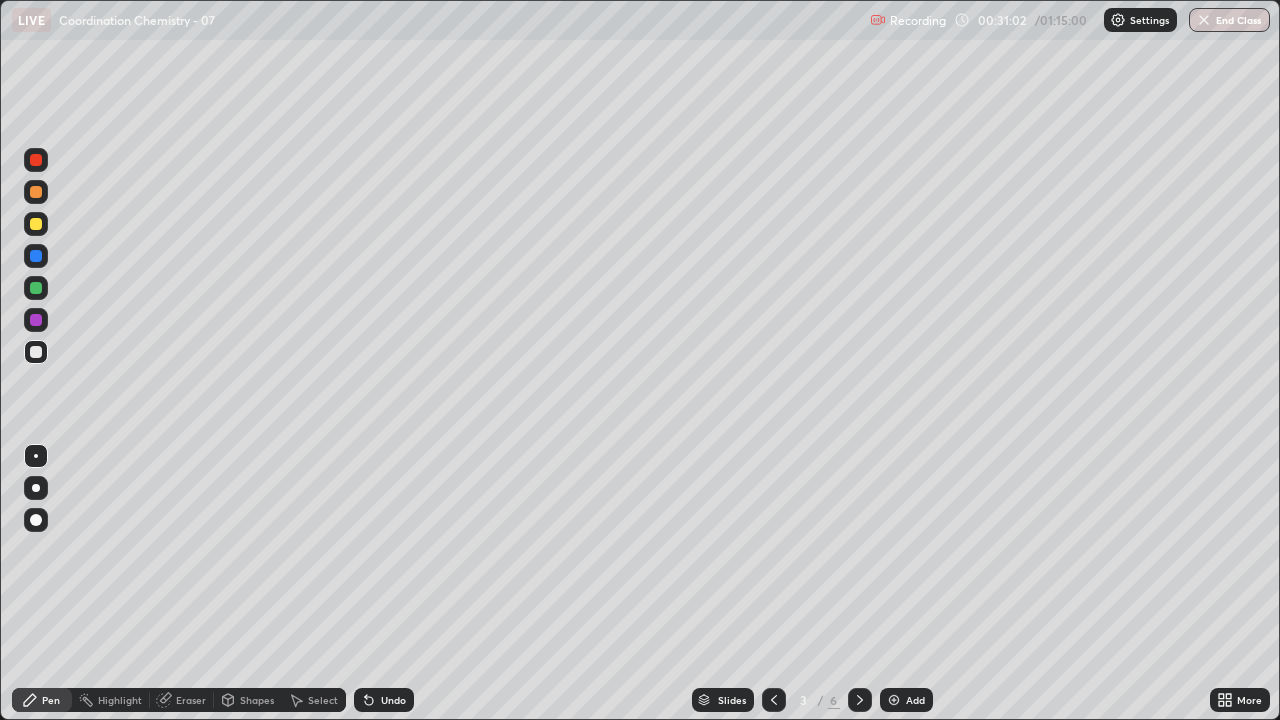 click 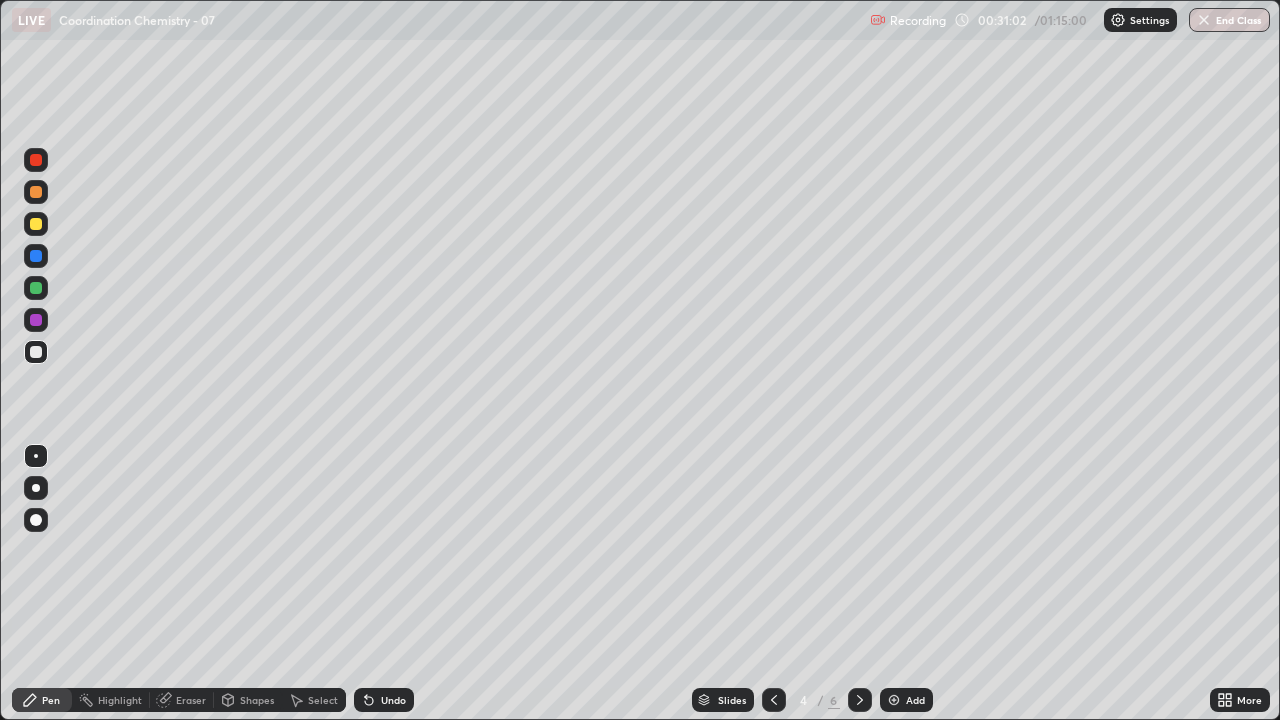 click 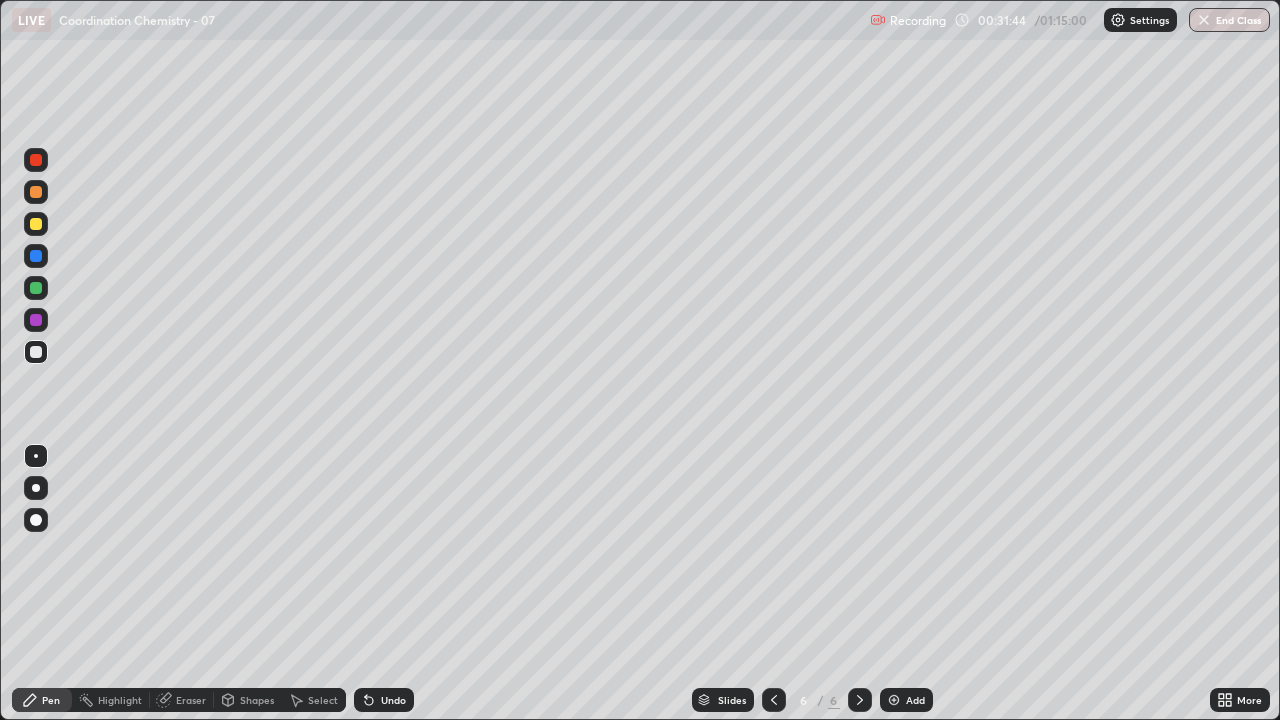 click on "Undo" at bounding box center (393, 700) 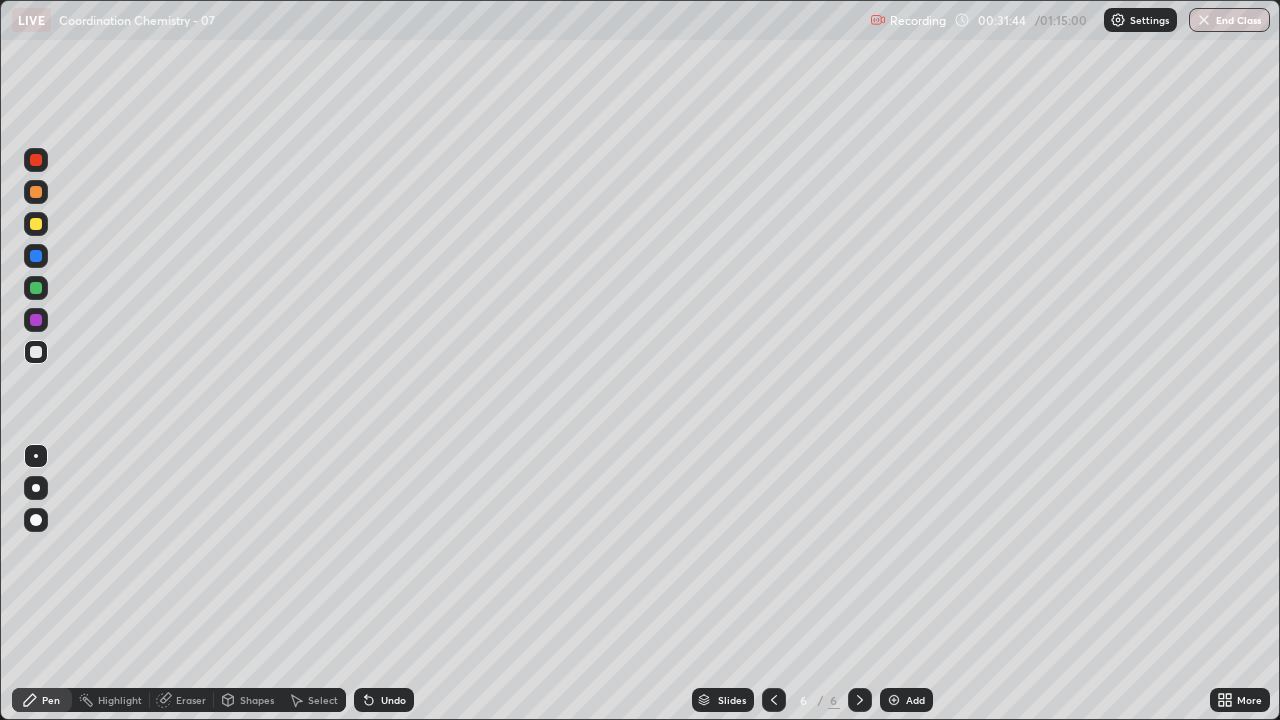 click on "Undo" at bounding box center [393, 700] 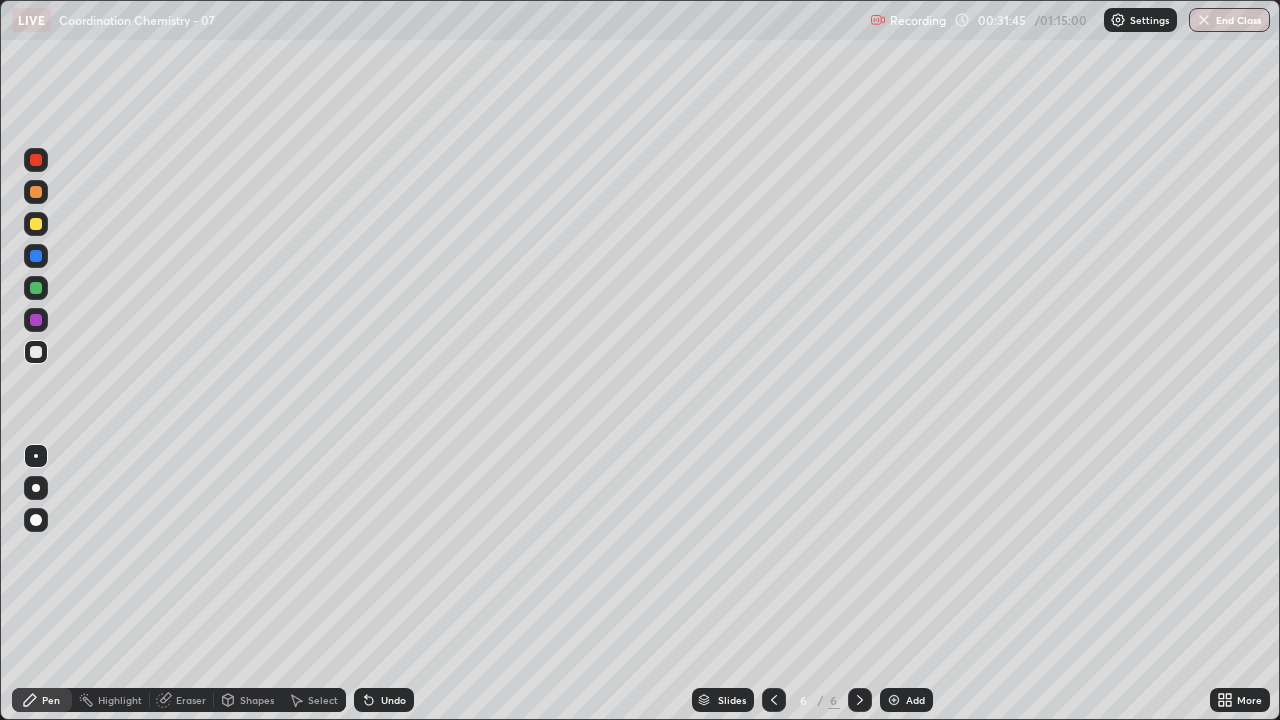 click on "Undo" at bounding box center [393, 700] 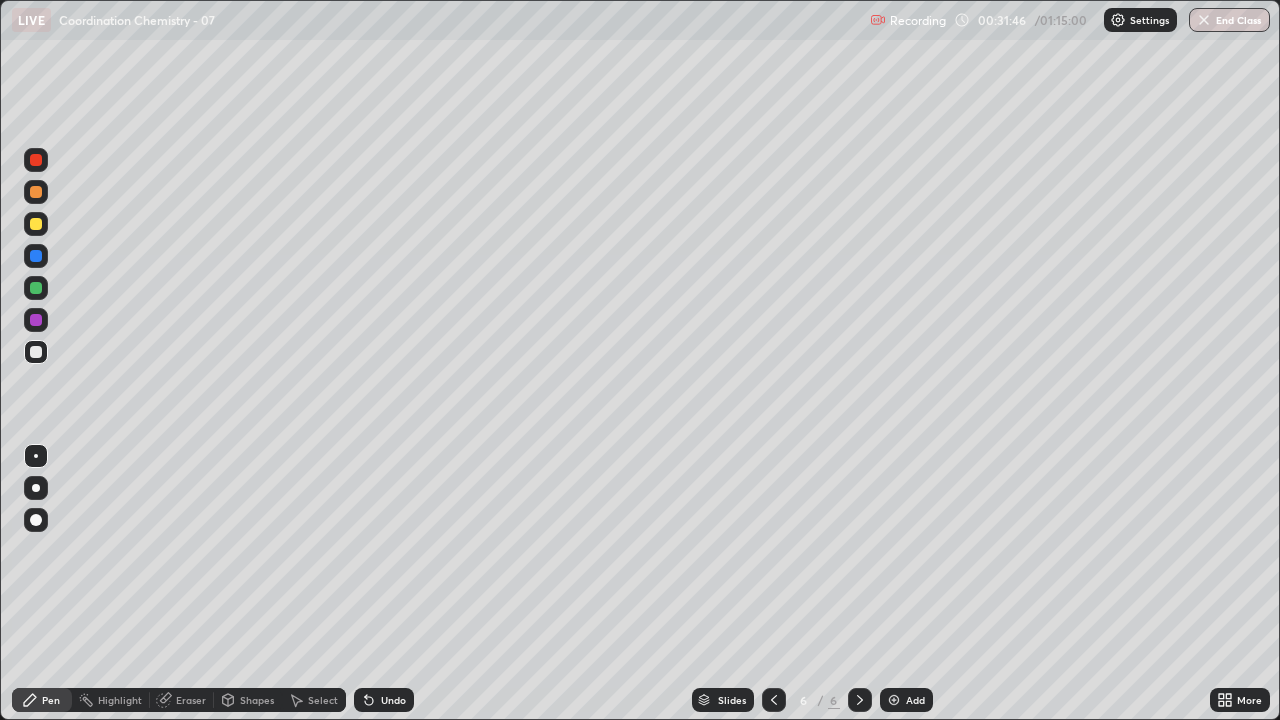click on "Undo" at bounding box center [393, 700] 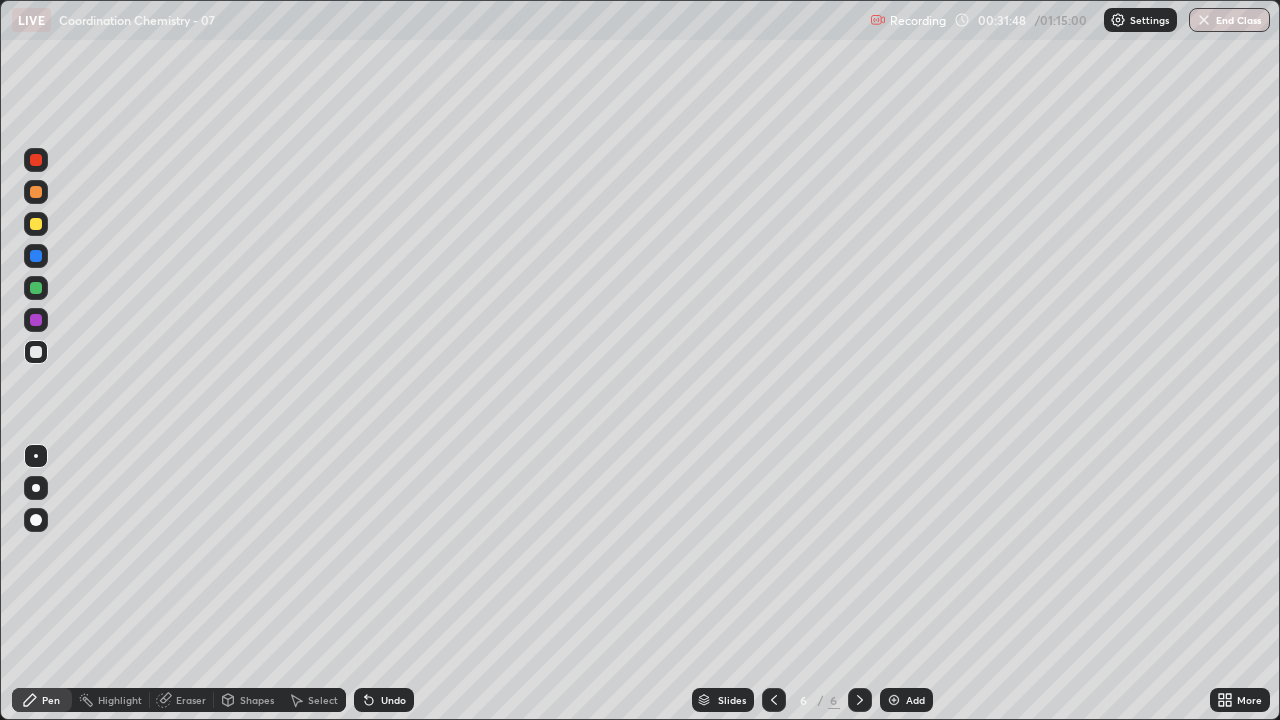 click on "Undo" at bounding box center [393, 700] 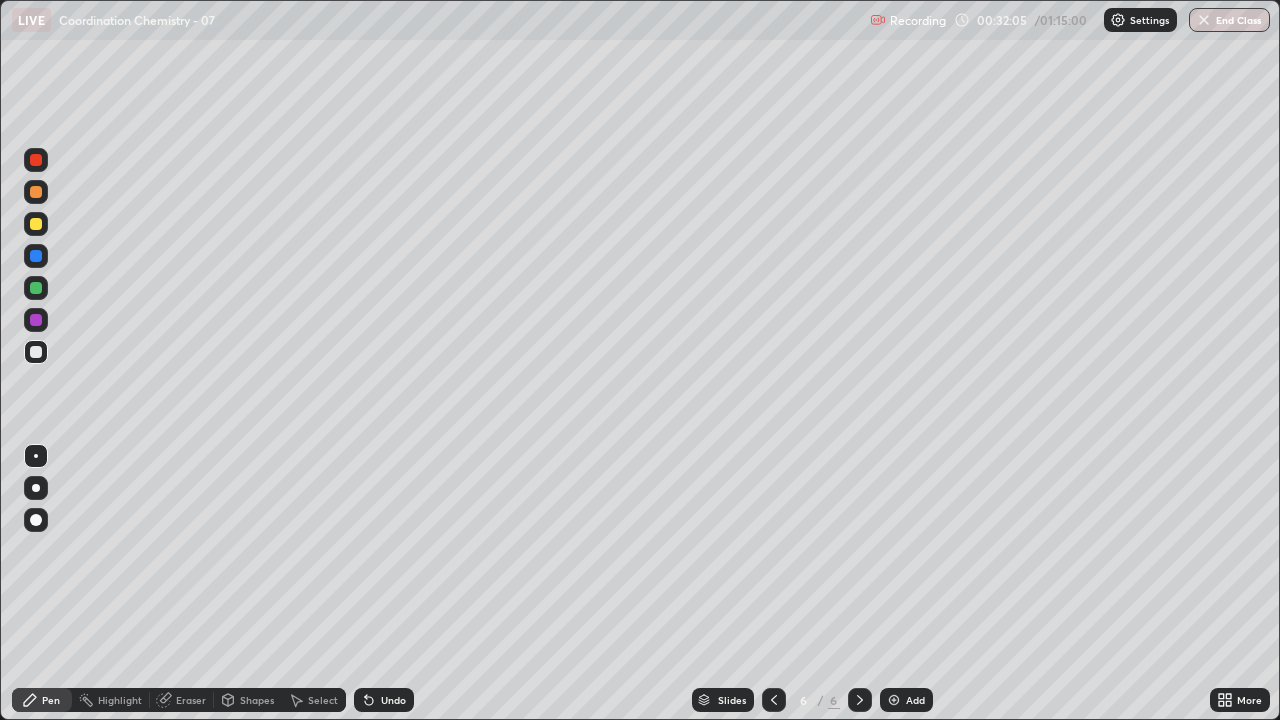 click 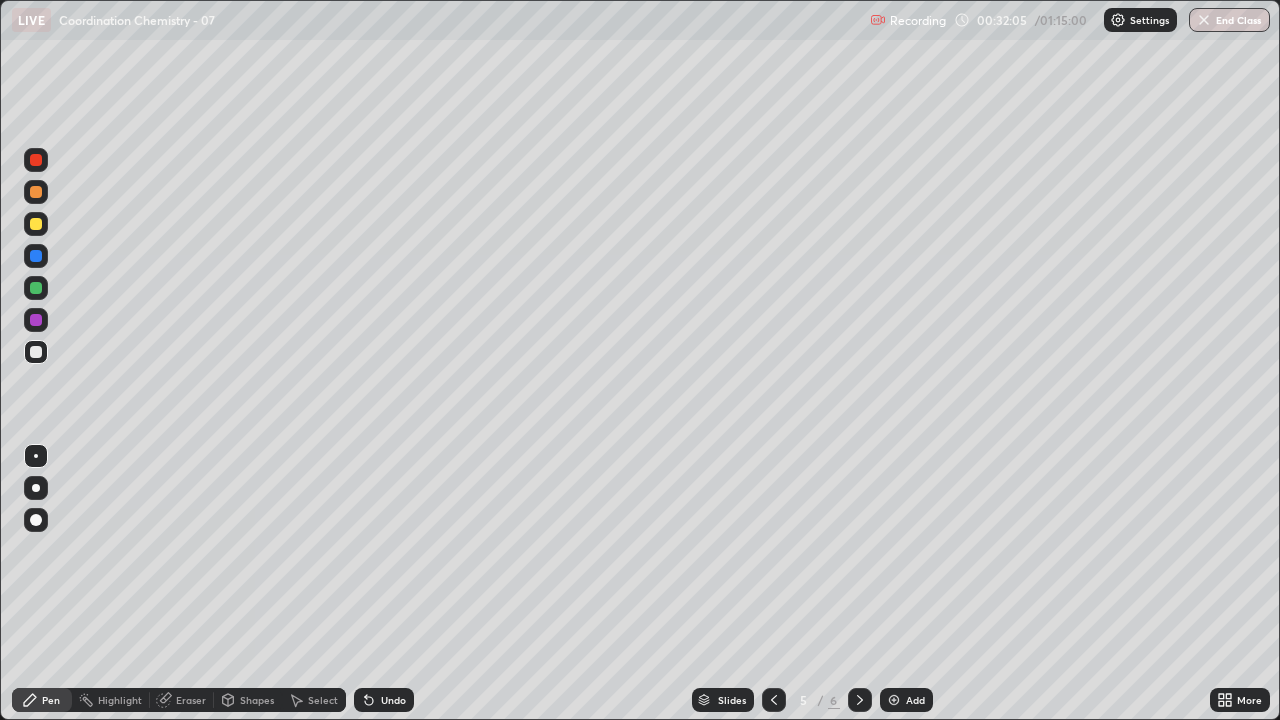 click 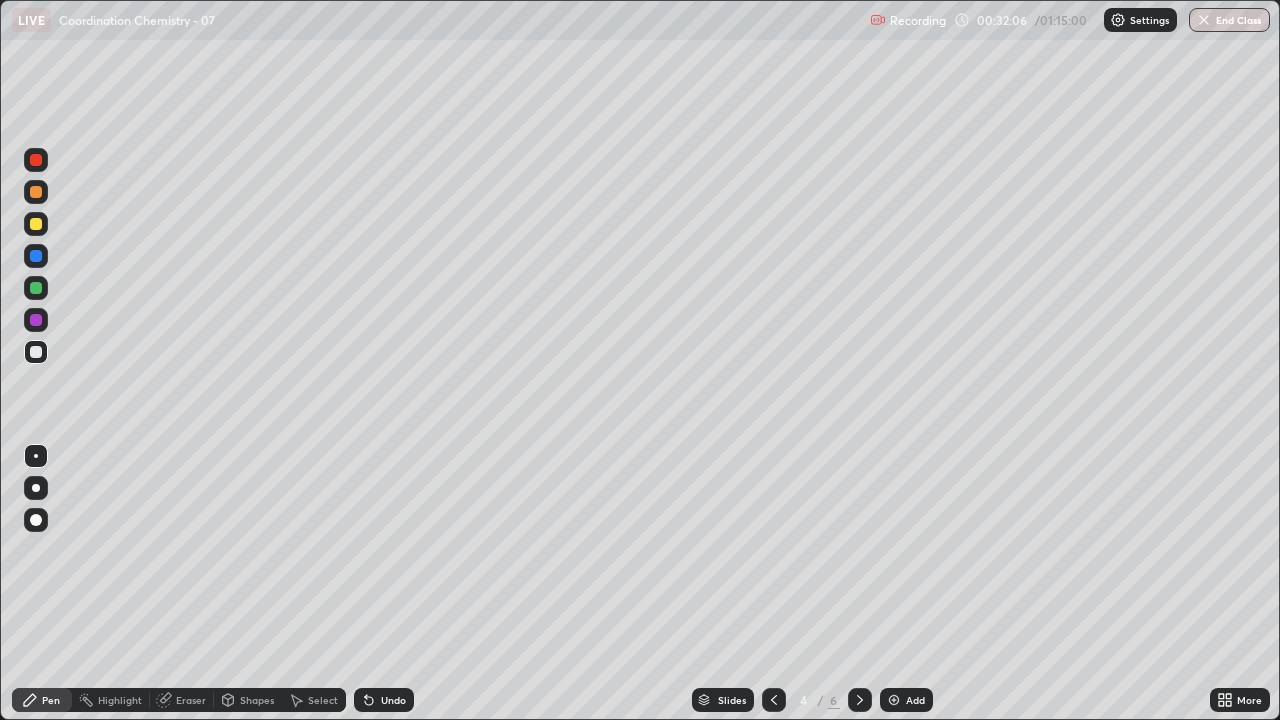click 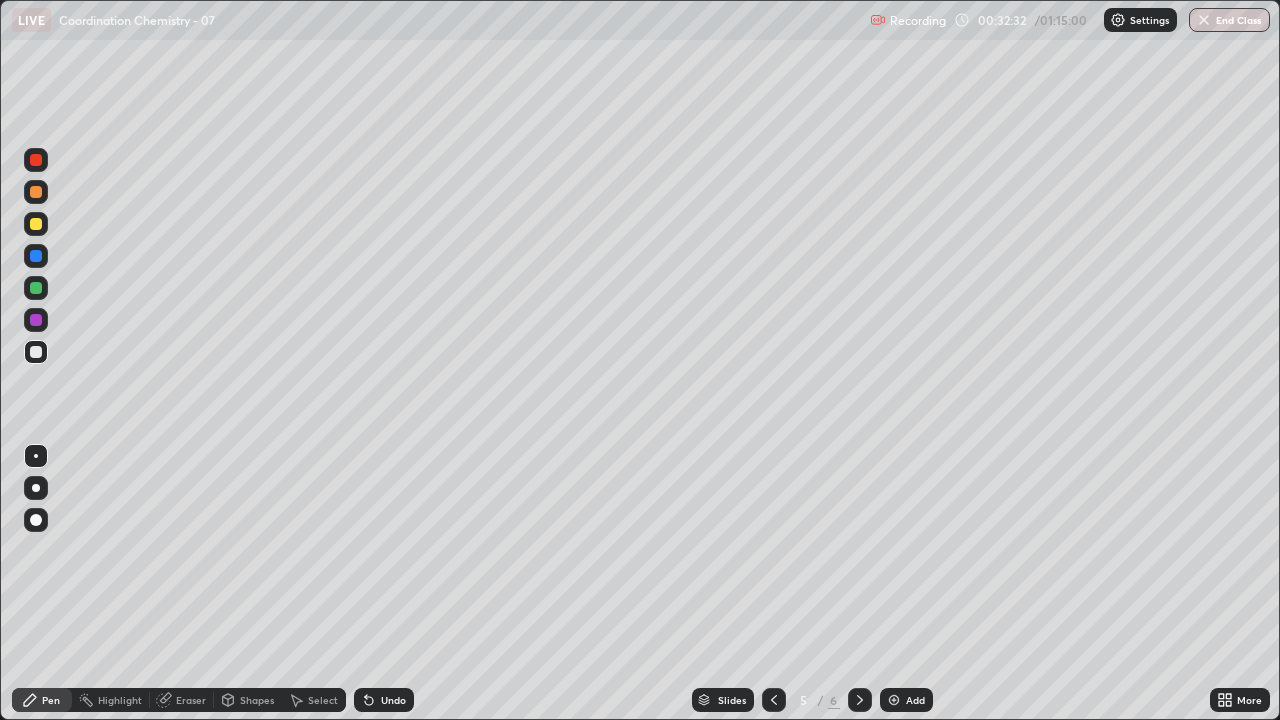 click on "Undo" at bounding box center (393, 700) 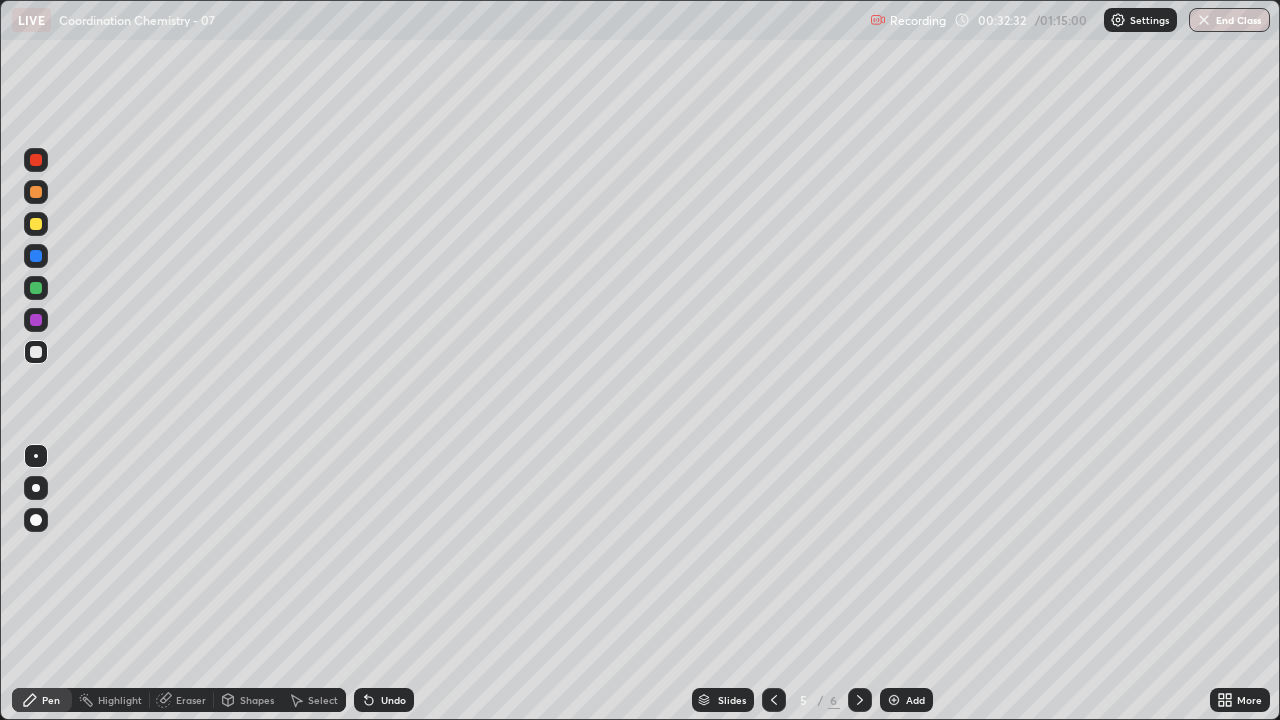 click on "Undo" at bounding box center [393, 700] 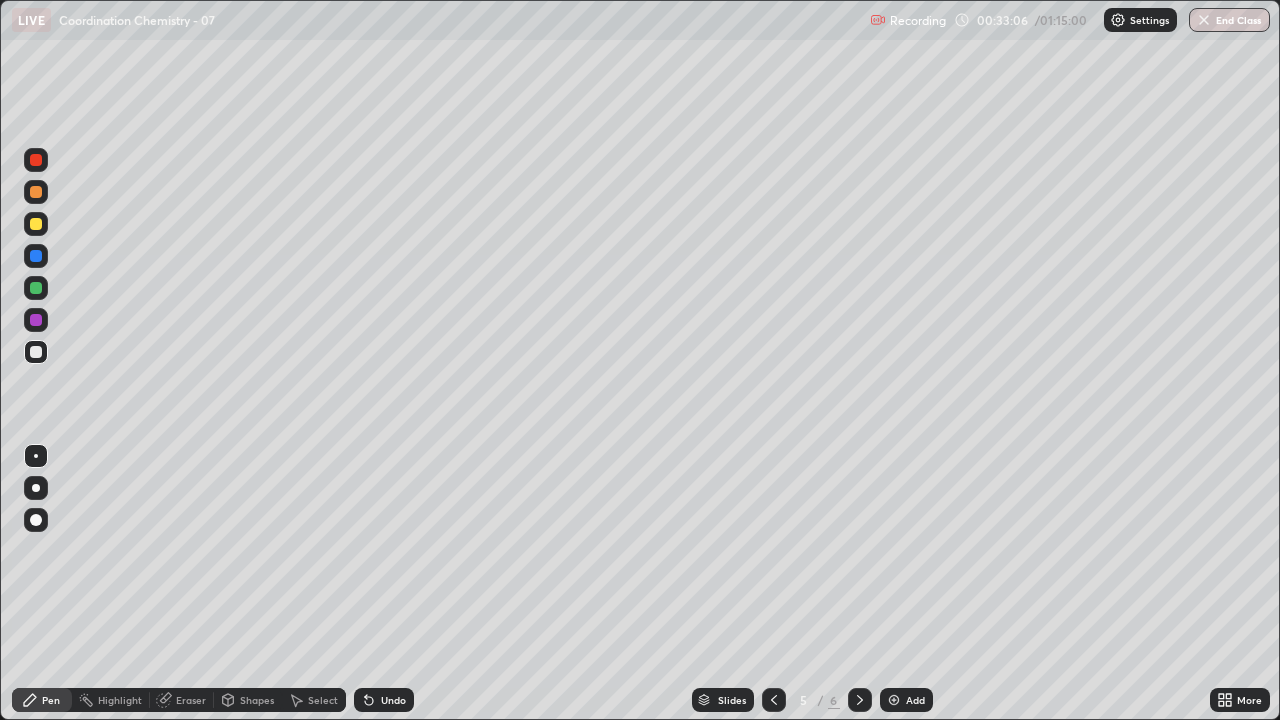 click 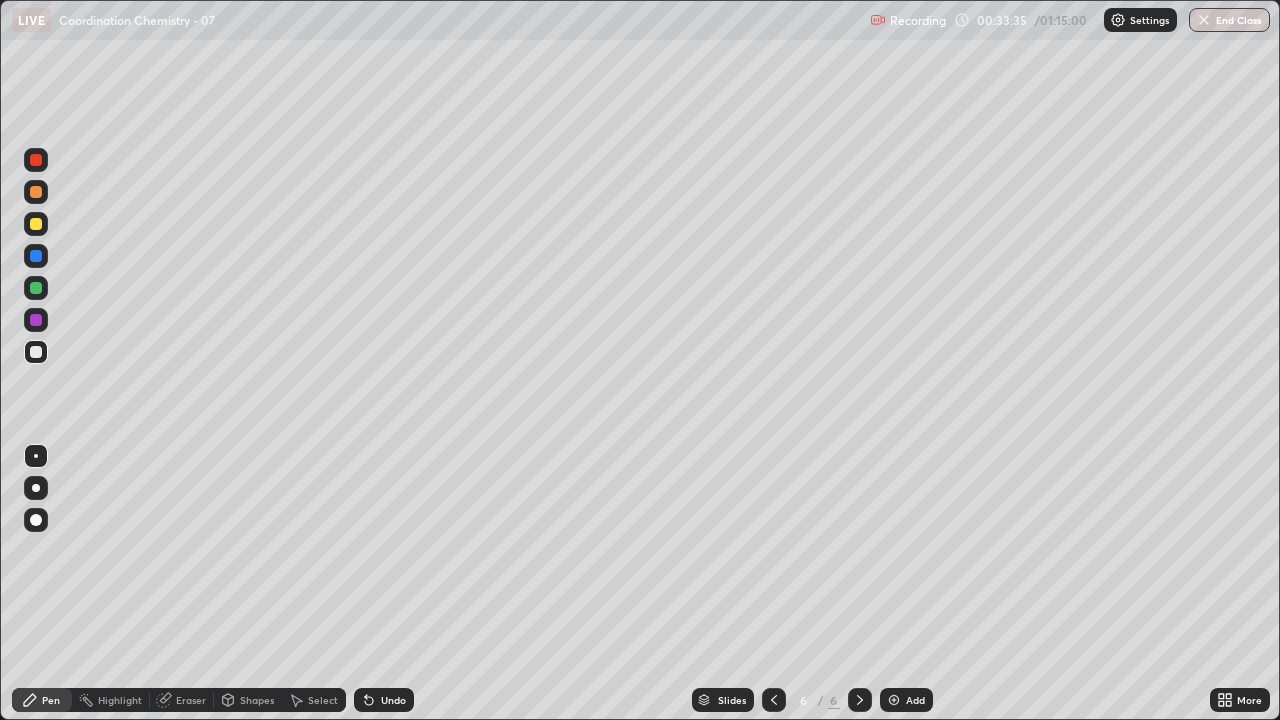 click 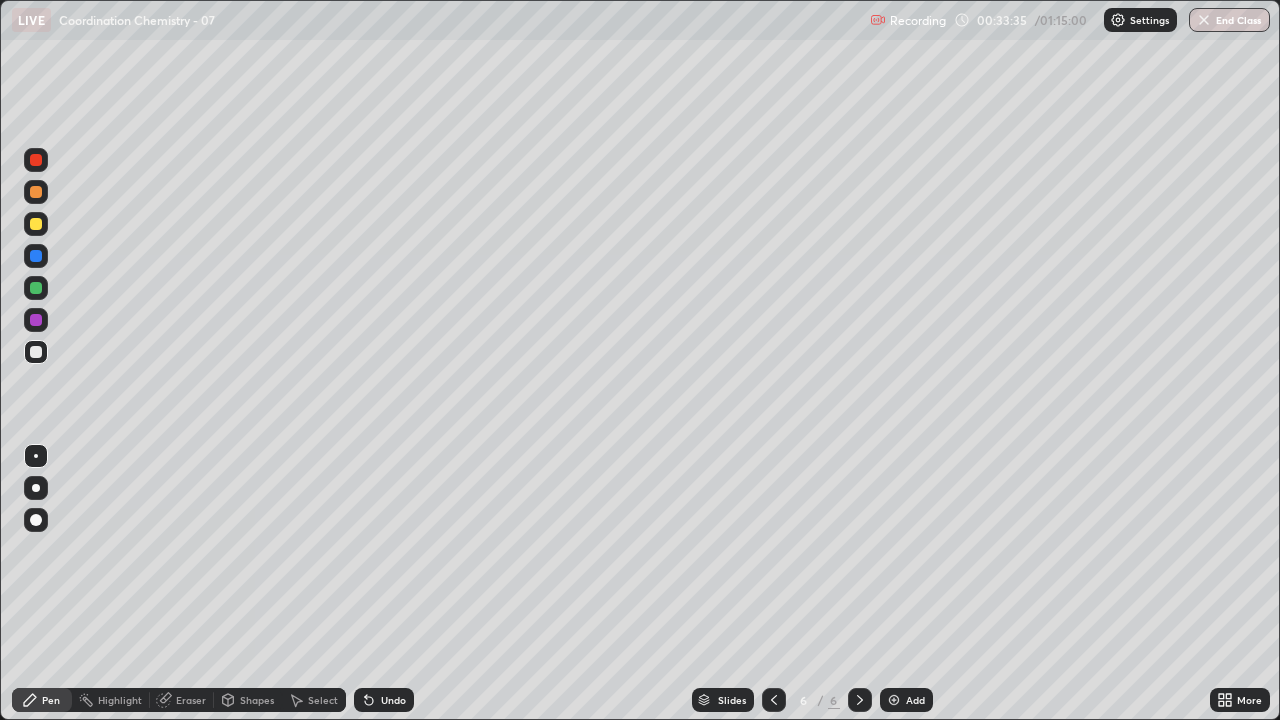 click 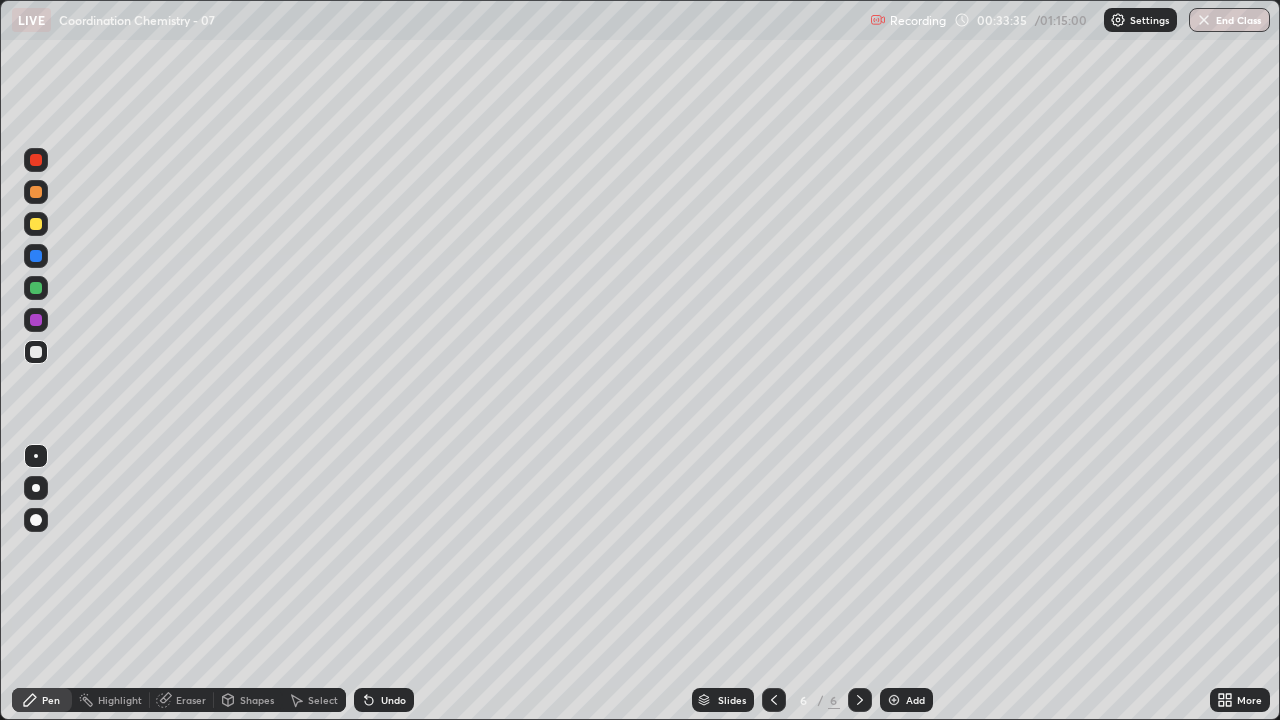 click on "Undo" at bounding box center [384, 700] 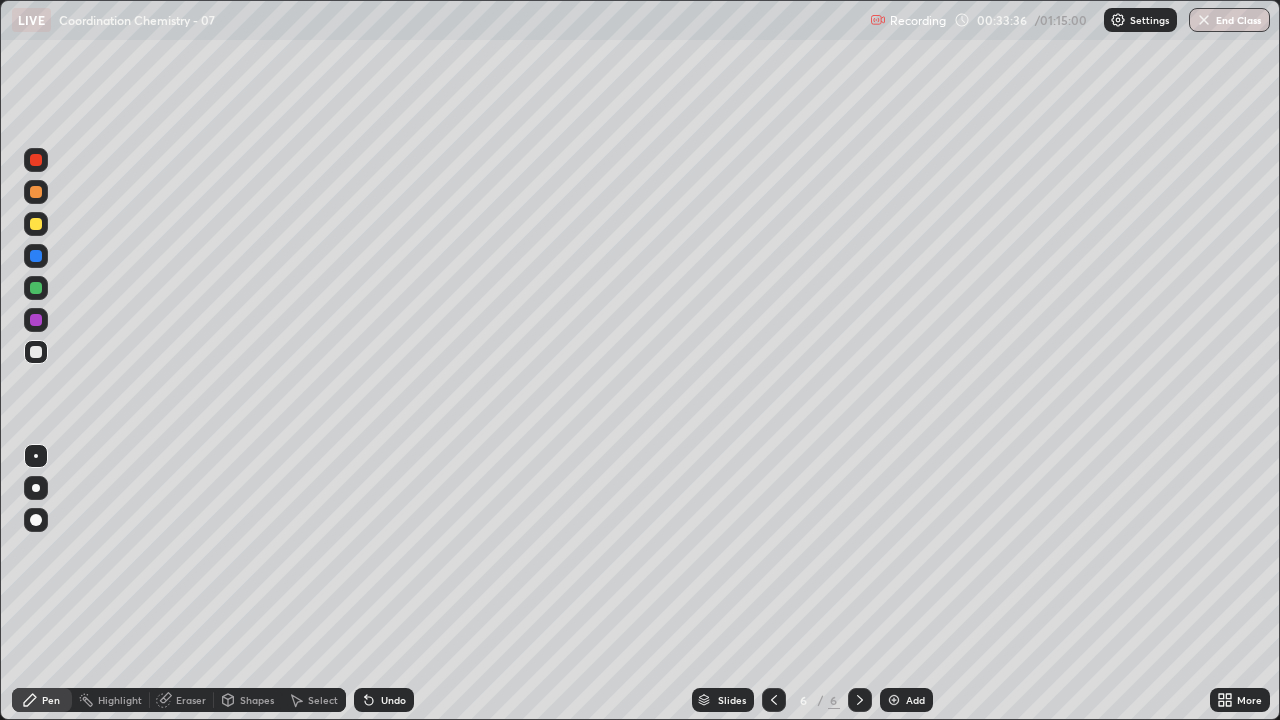 click on "Undo" at bounding box center [384, 700] 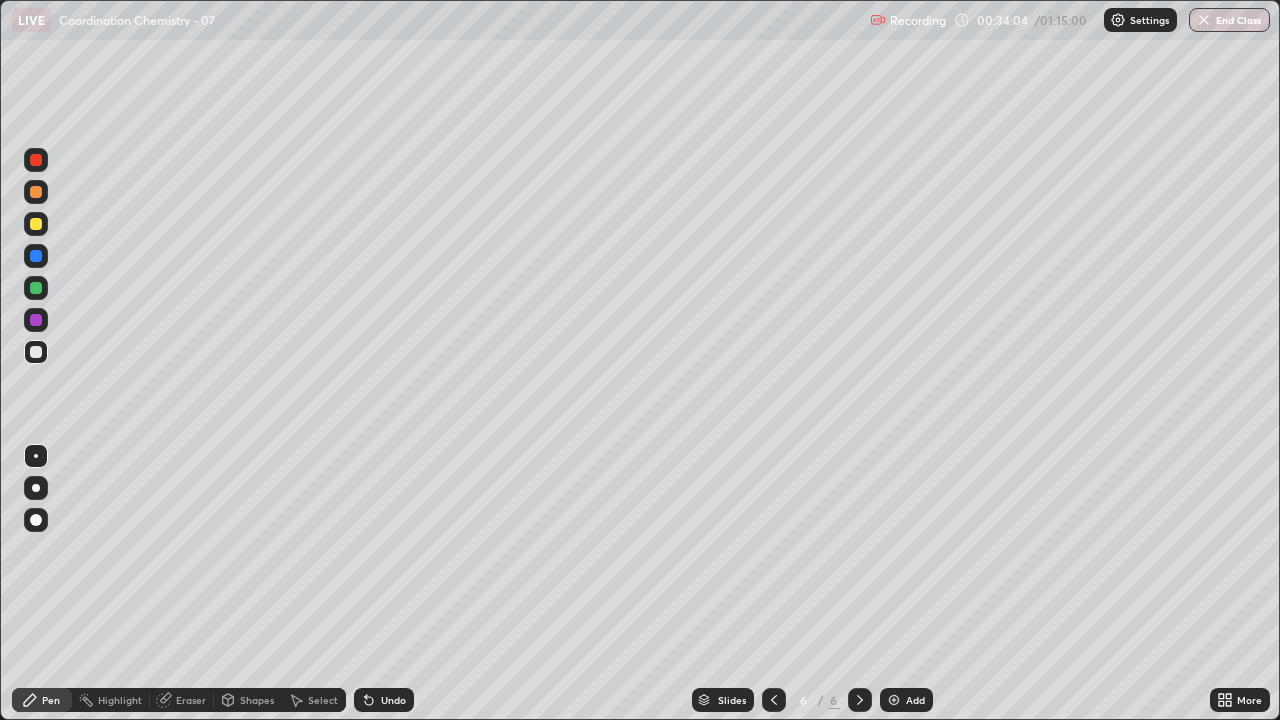 click 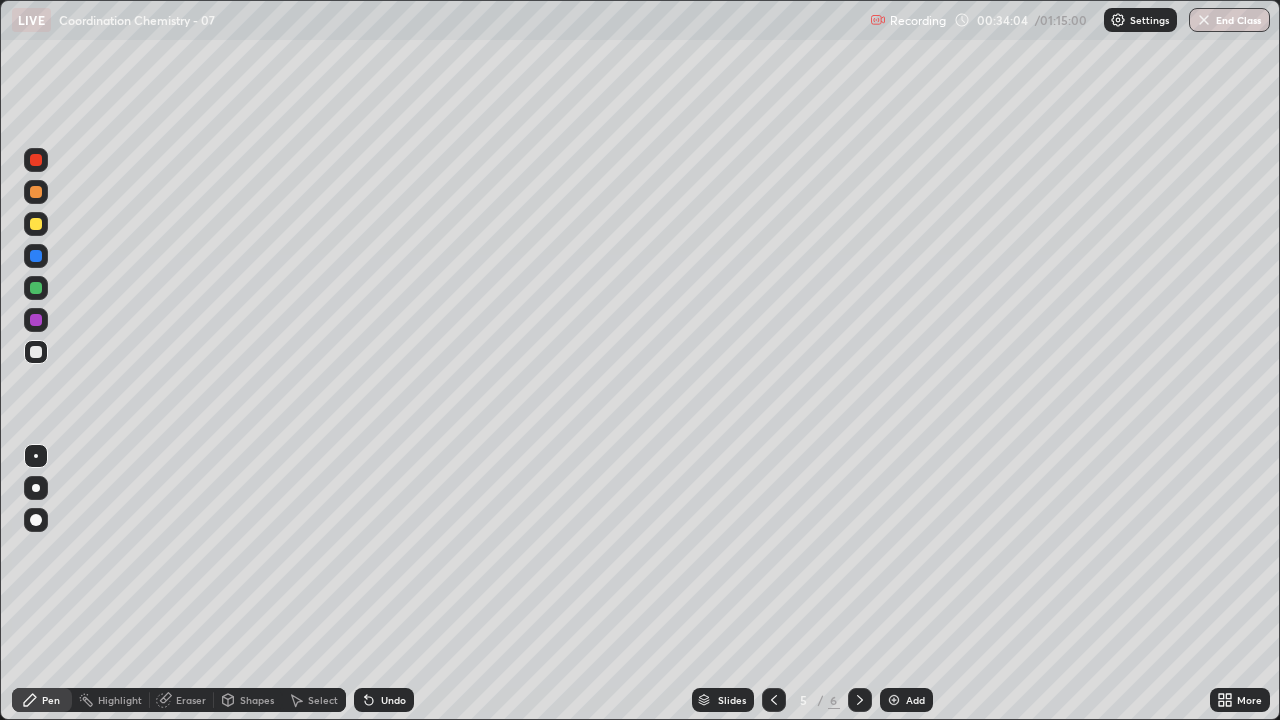 click at bounding box center (774, 700) 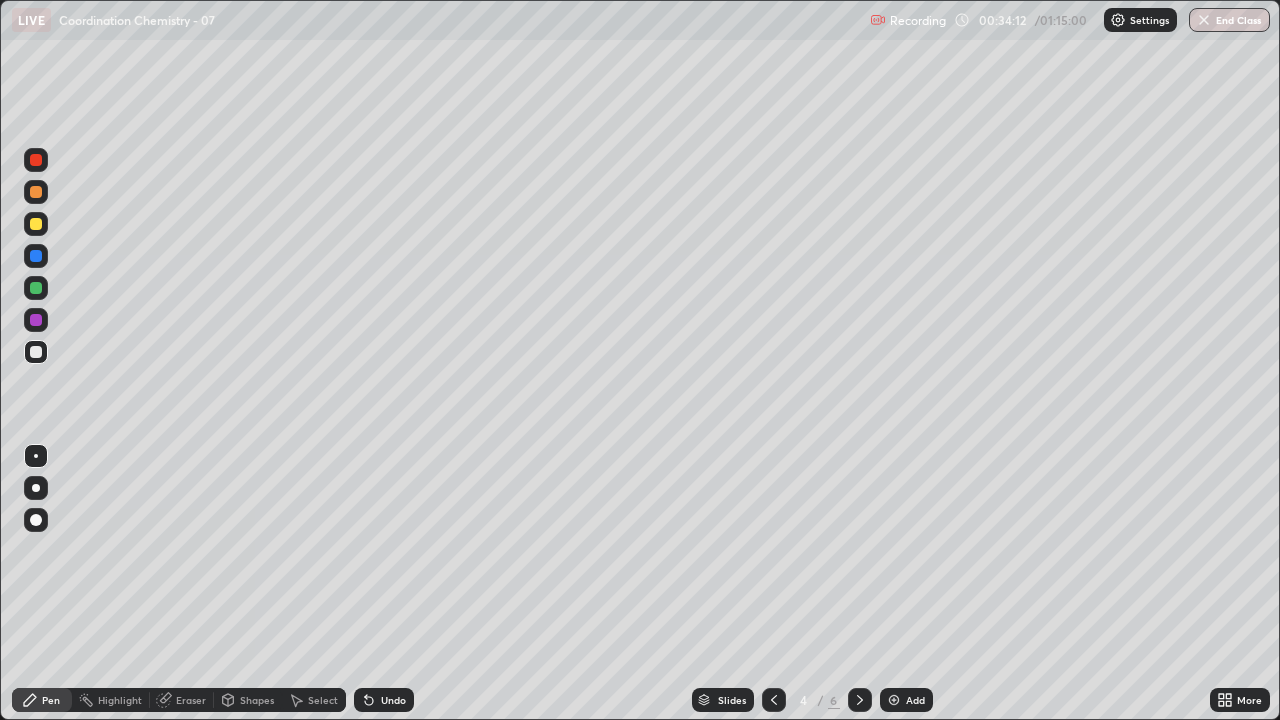 click 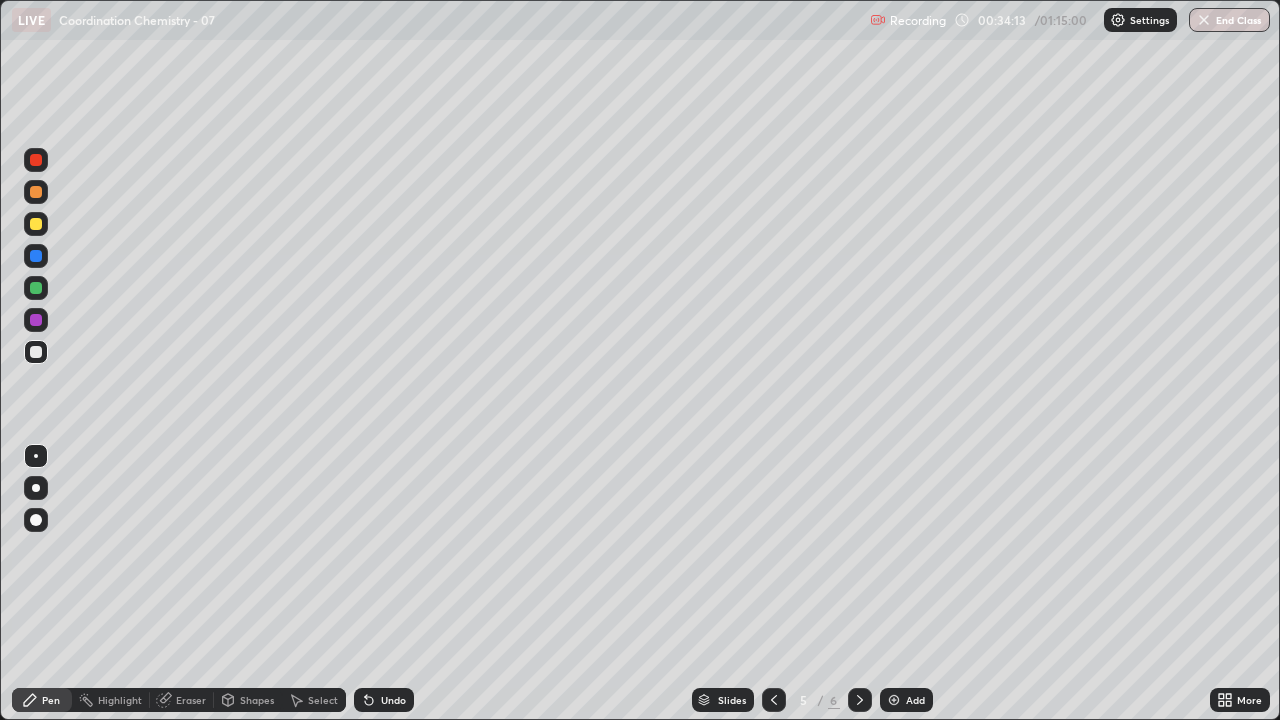click 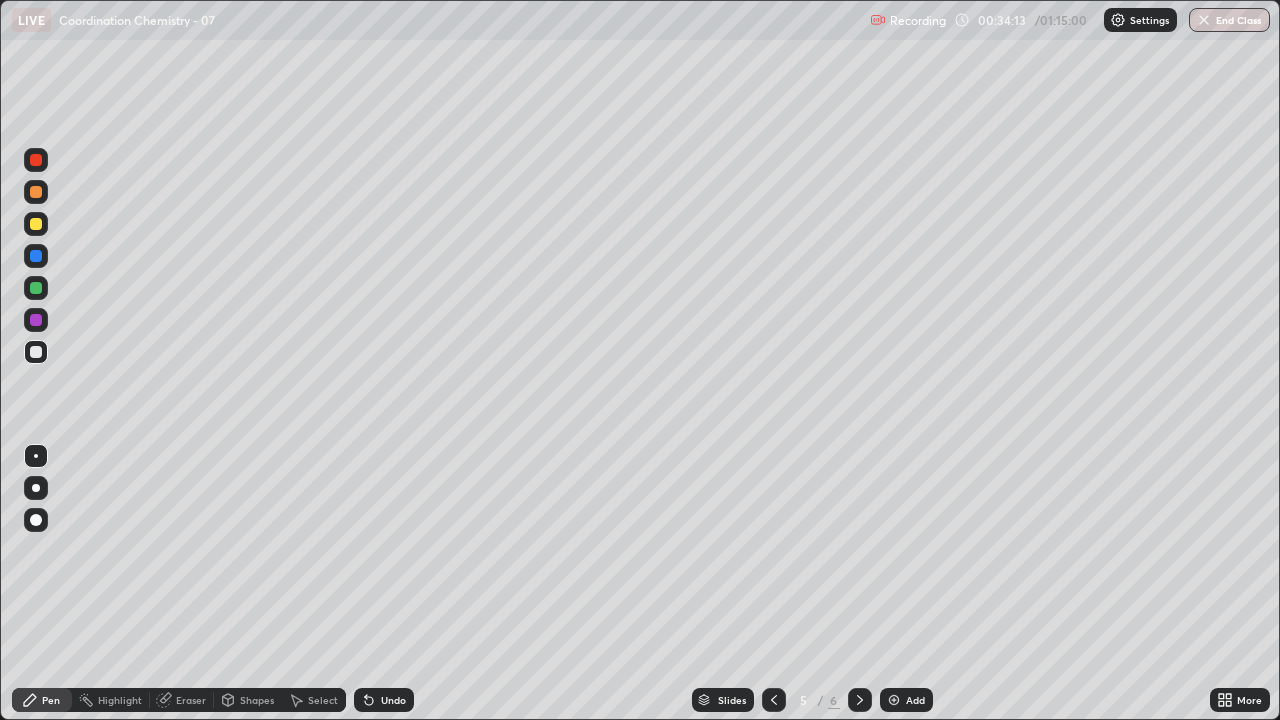 click 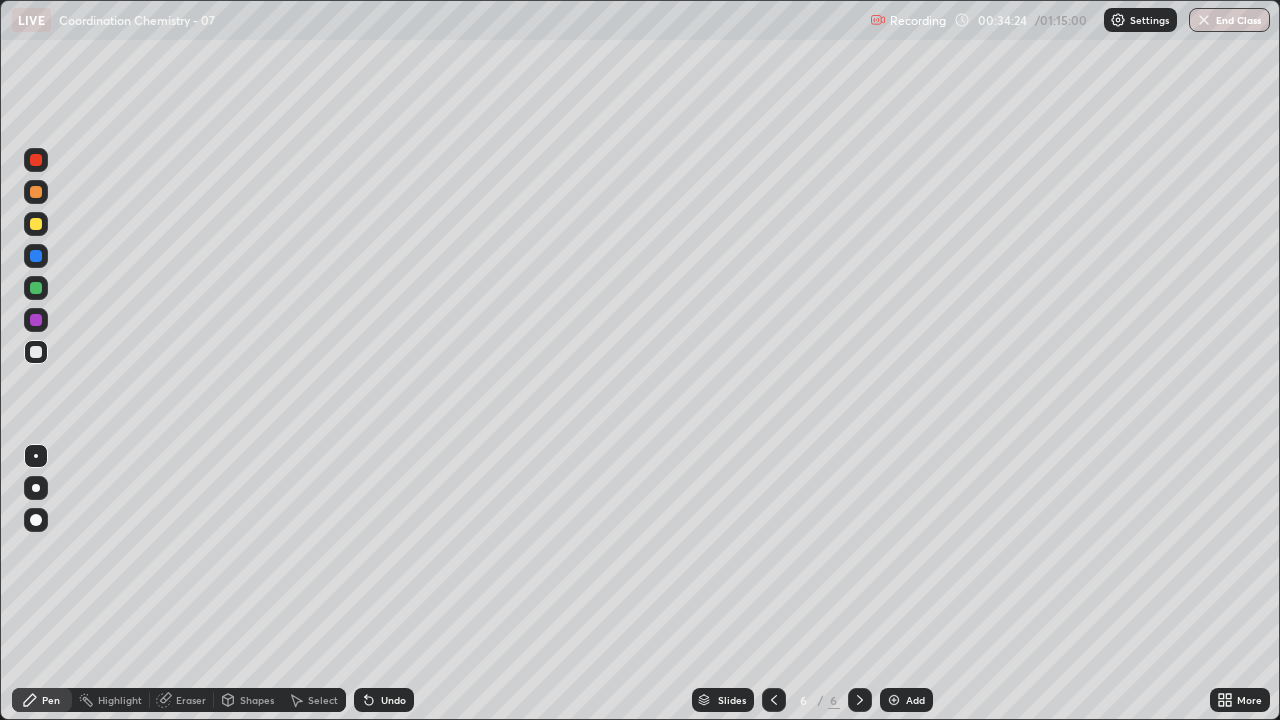 click on "Select" at bounding box center (323, 700) 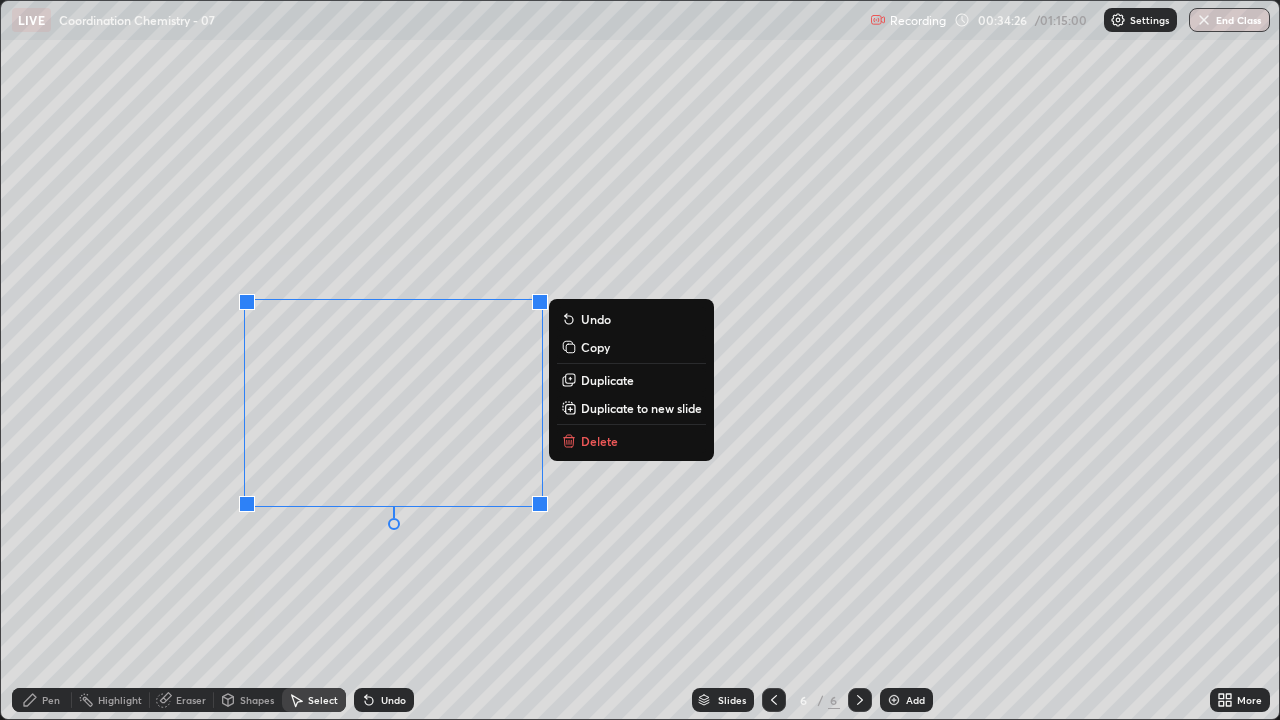 click on "Delete" at bounding box center [599, 441] 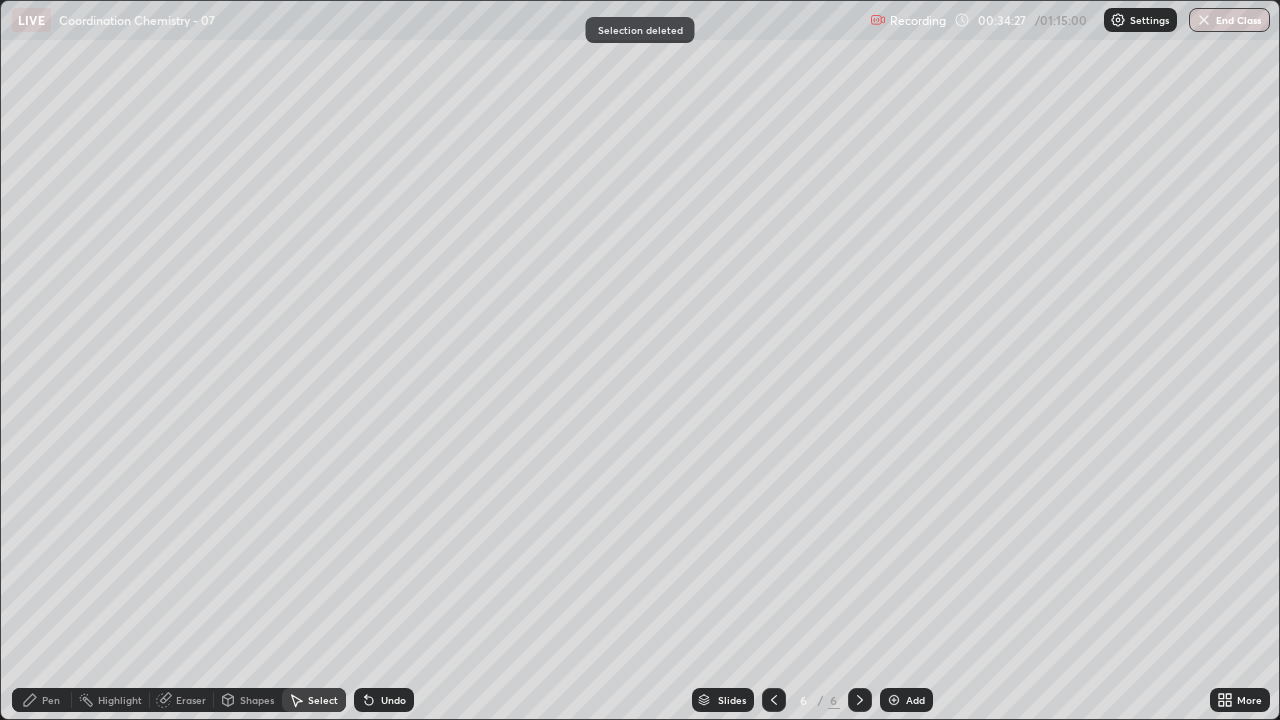 click 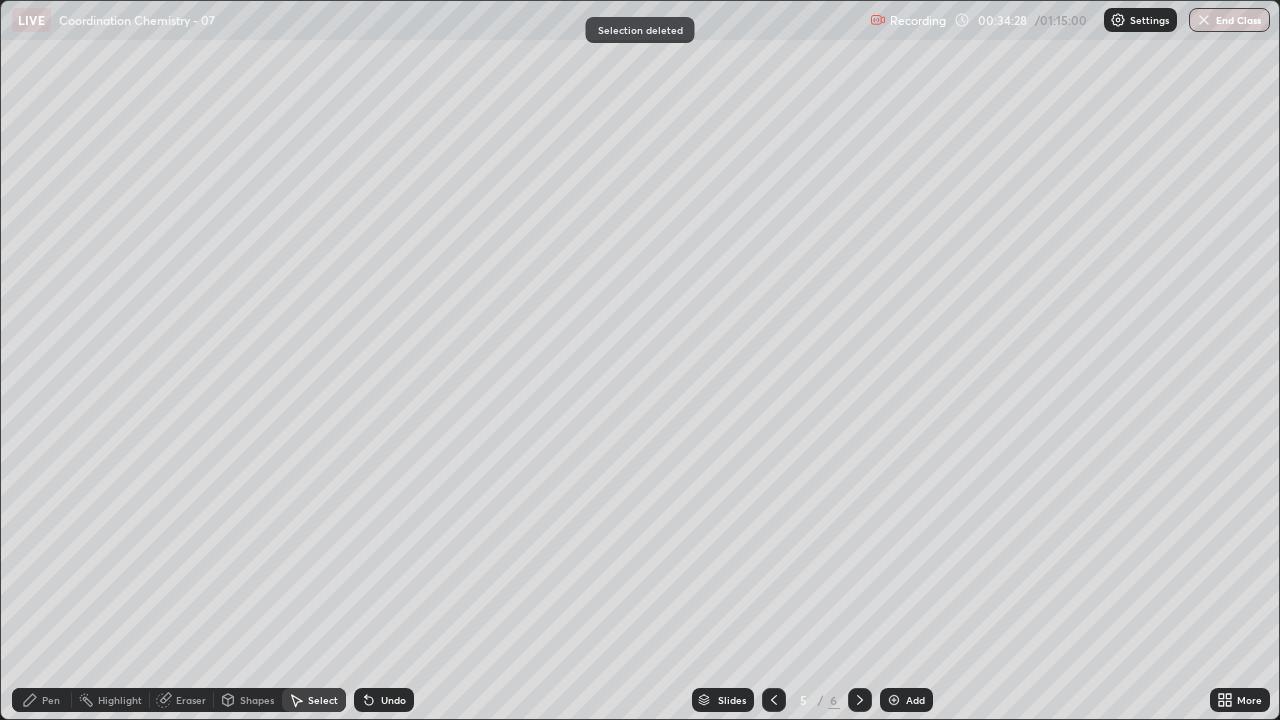 click at bounding box center (774, 700) 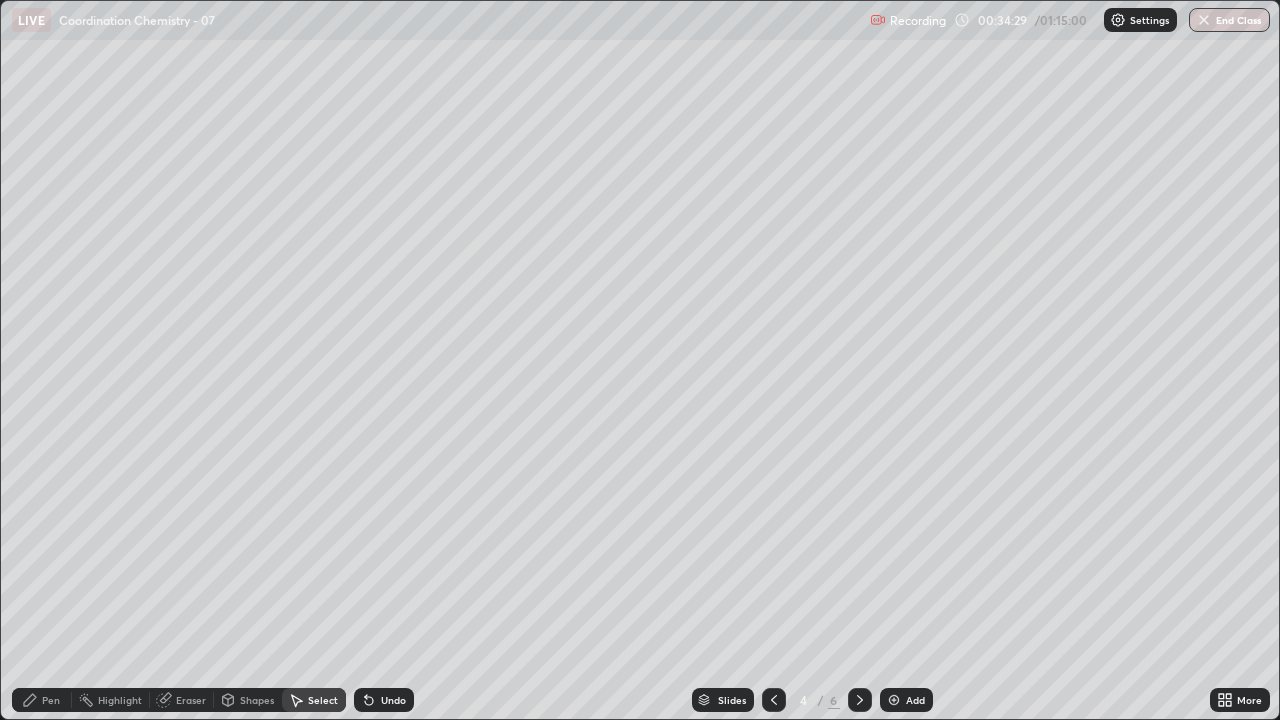 click 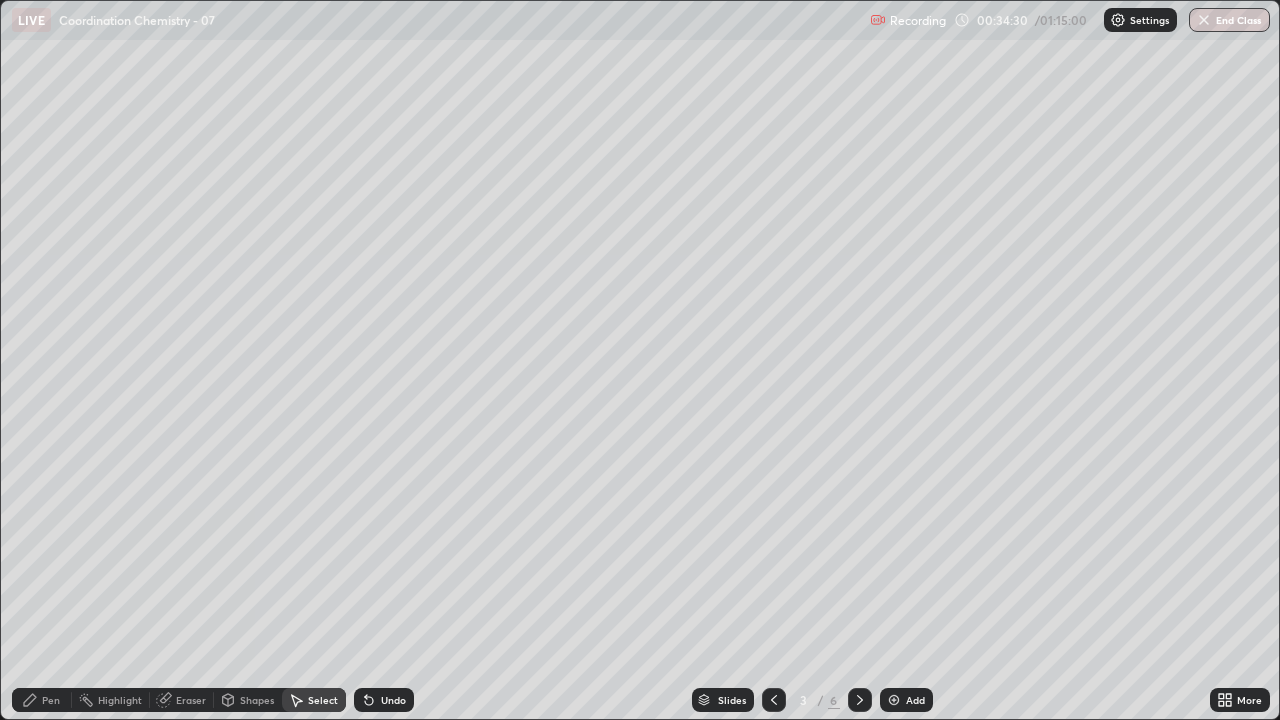 click 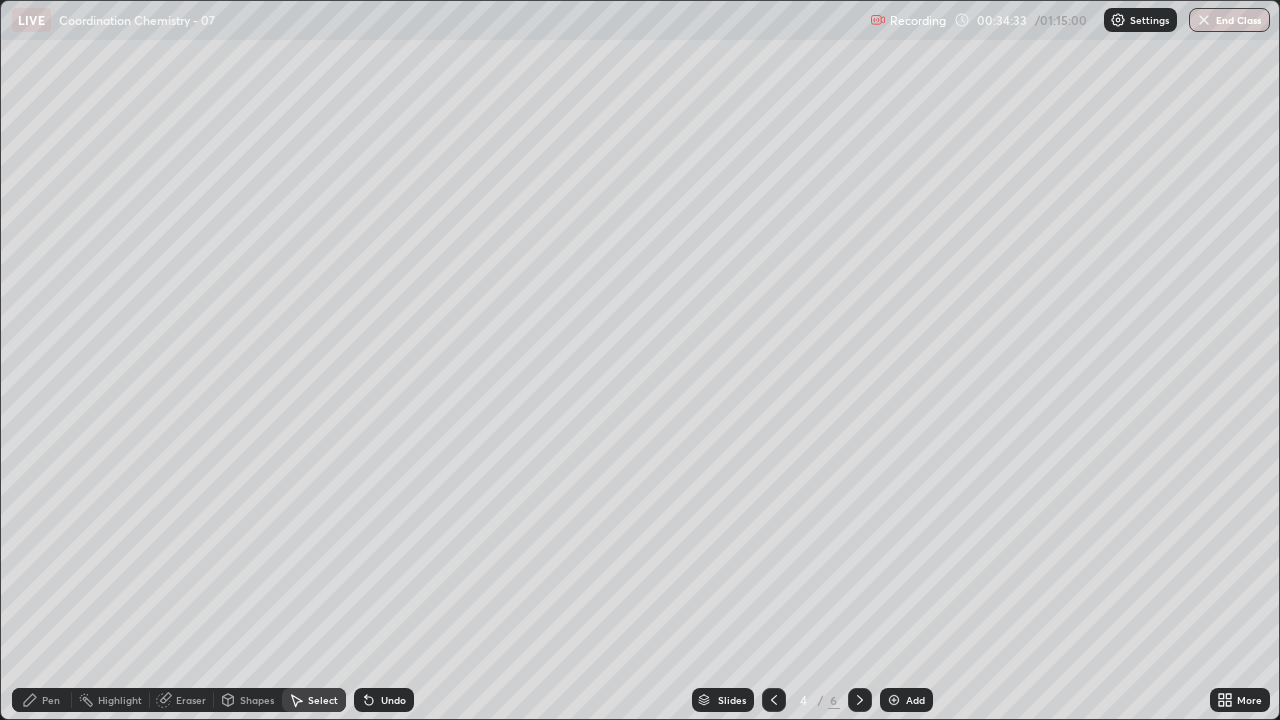 click 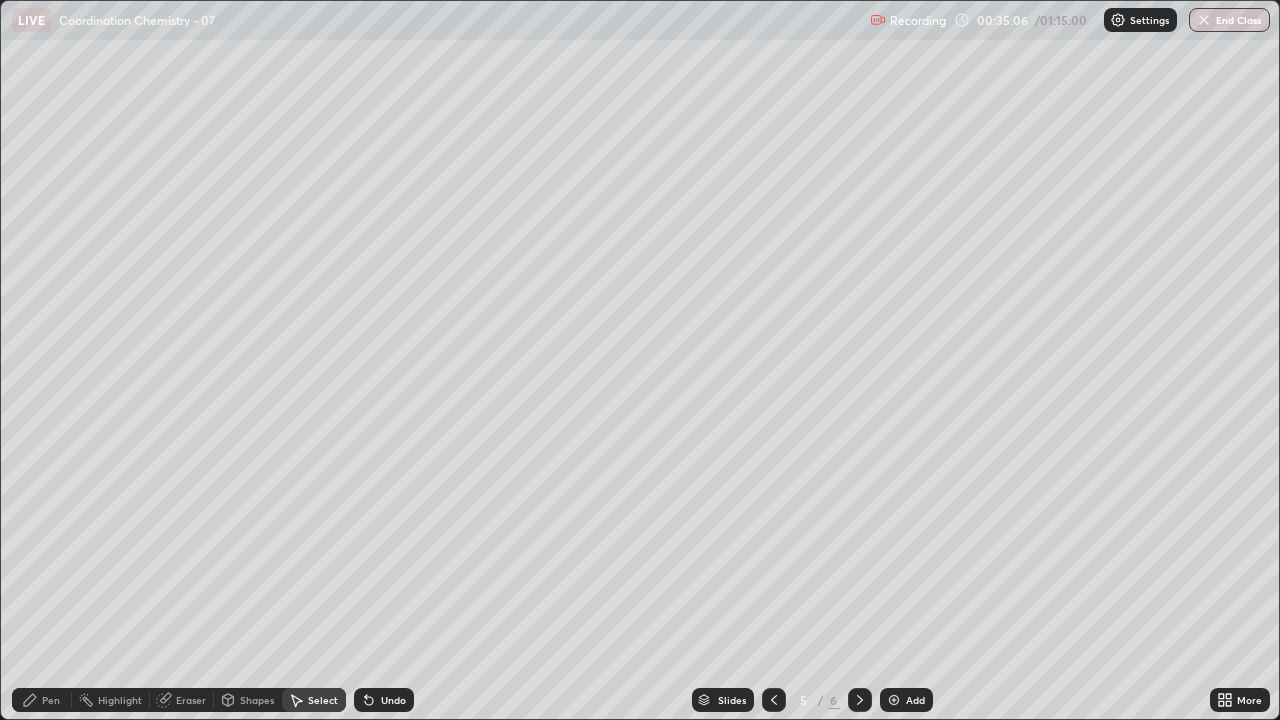 click 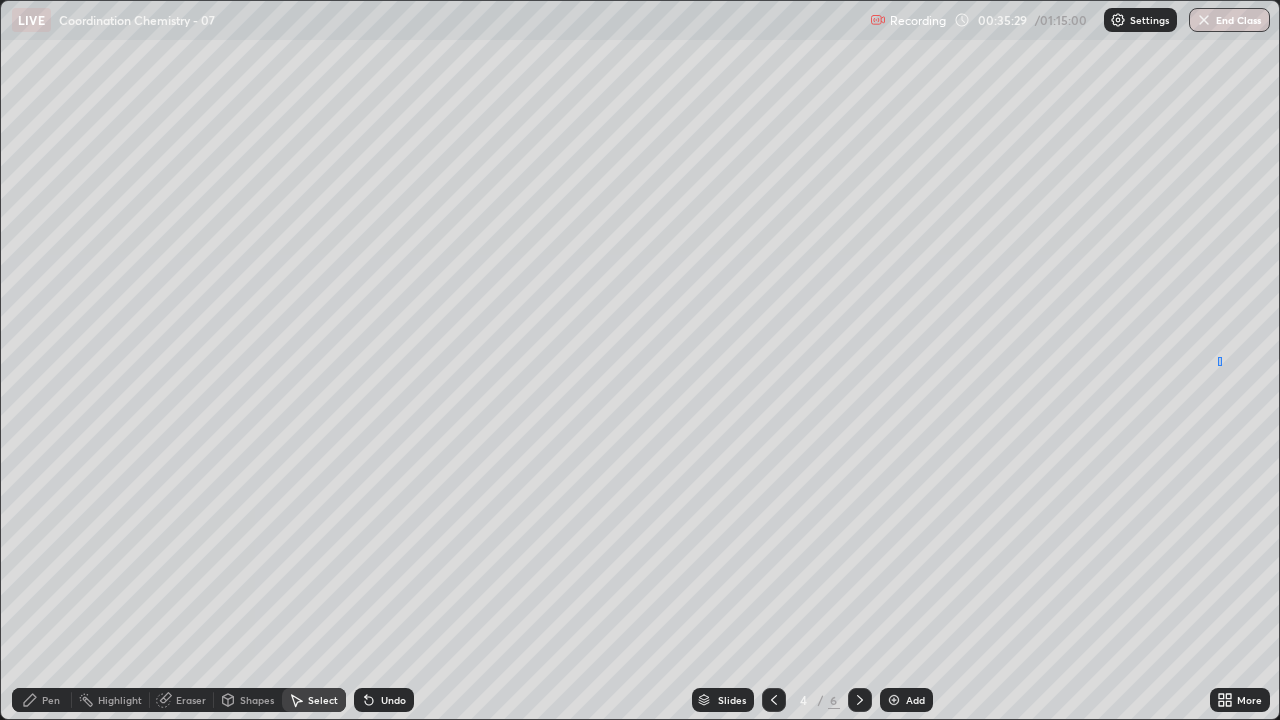 click on "0 ° Undo Copy Duplicate Duplicate to new slide Delete" at bounding box center [640, 360] 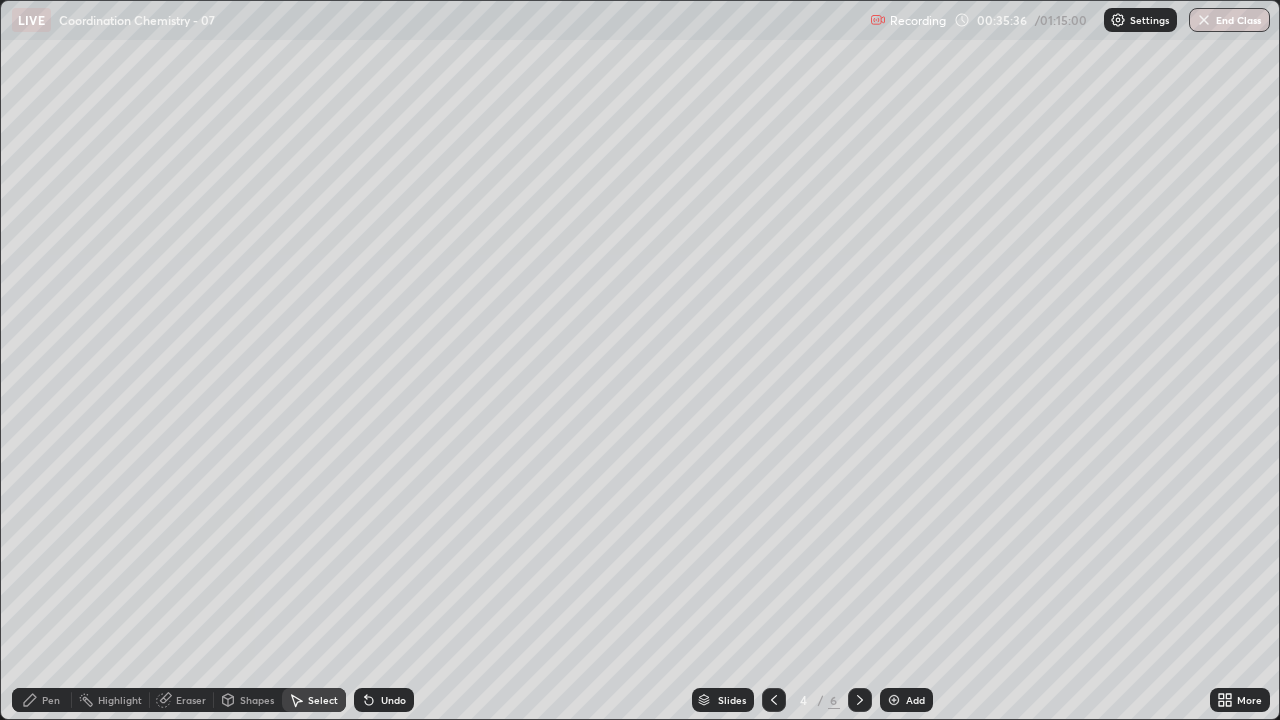 click 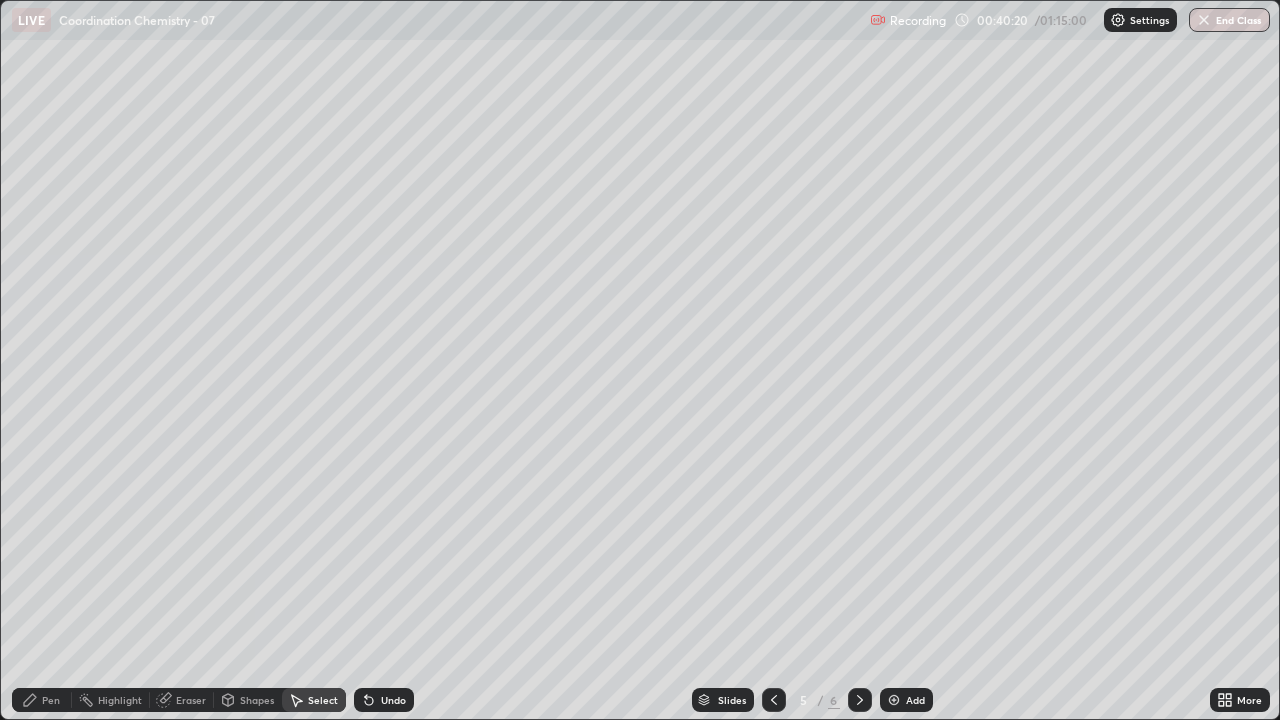 click 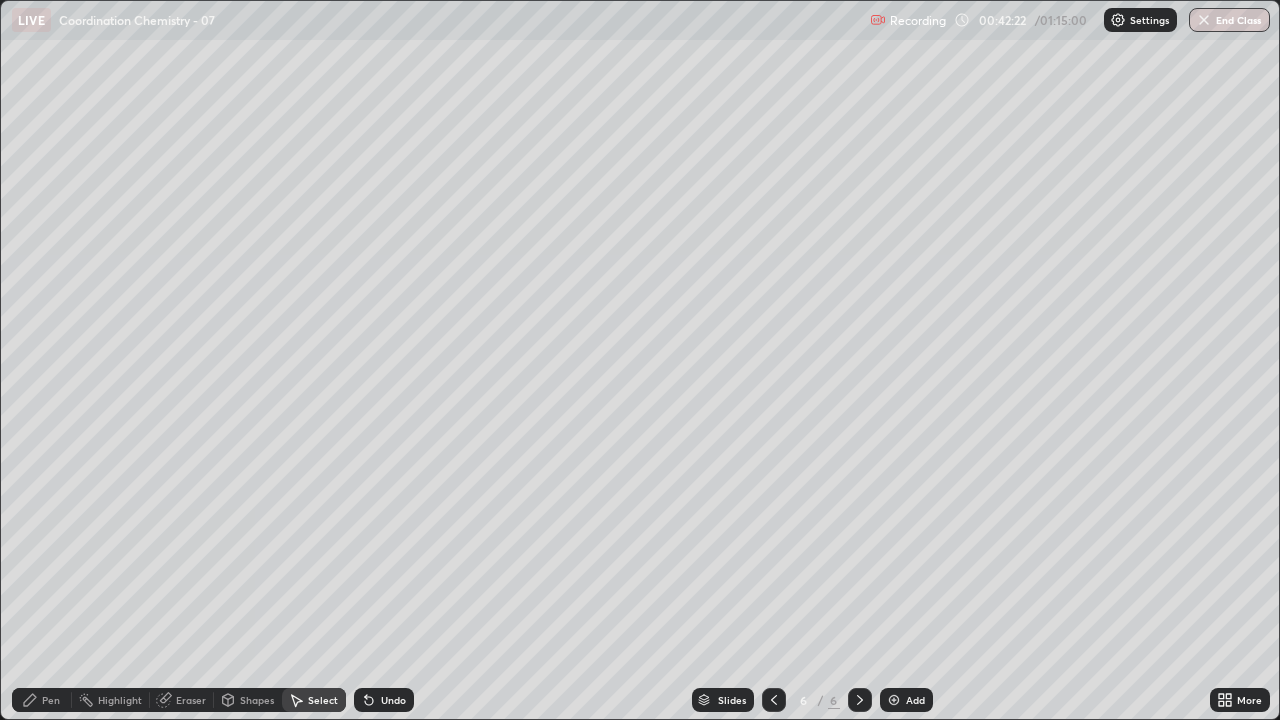 click on "0 ° Undo Copy Duplicate Duplicate to new slide Delete" at bounding box center (640, 360) 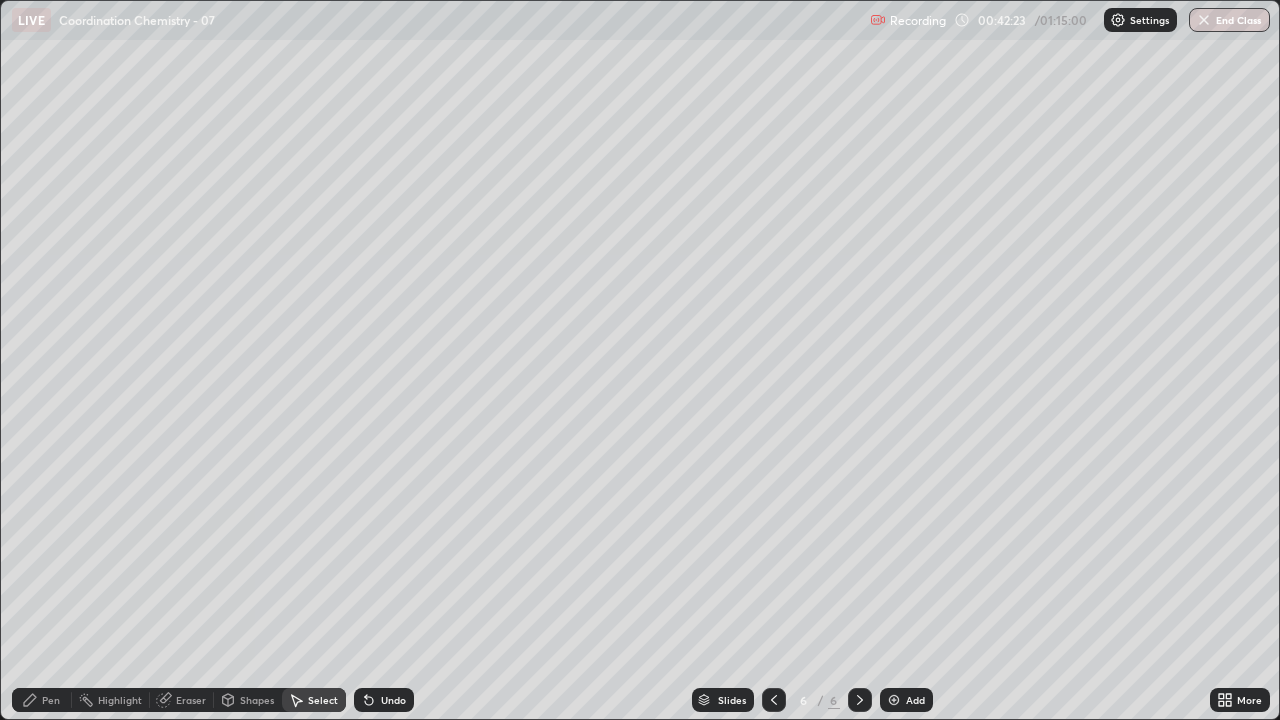 click on "Pen" at bounding box center [51, 700] 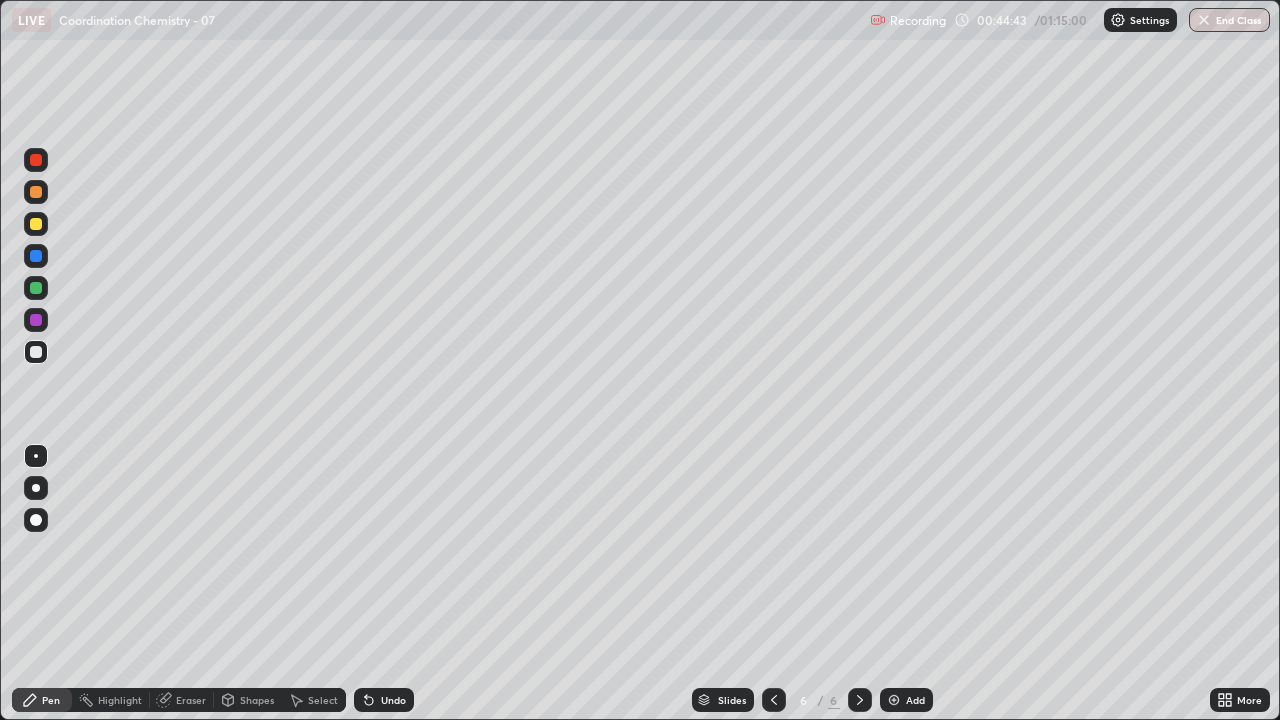 click on "Select" at bounding box center (323, 700) 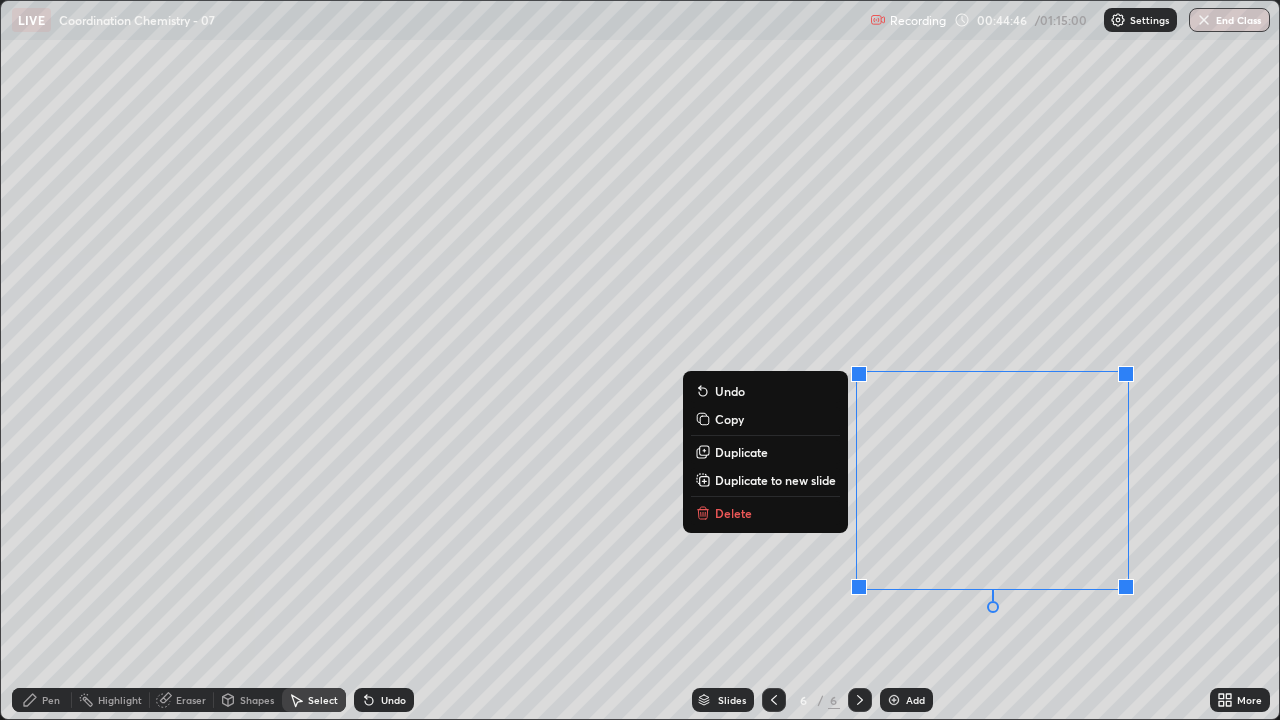 click on "Duplicate to new slide" at bounding box center [775, 480] 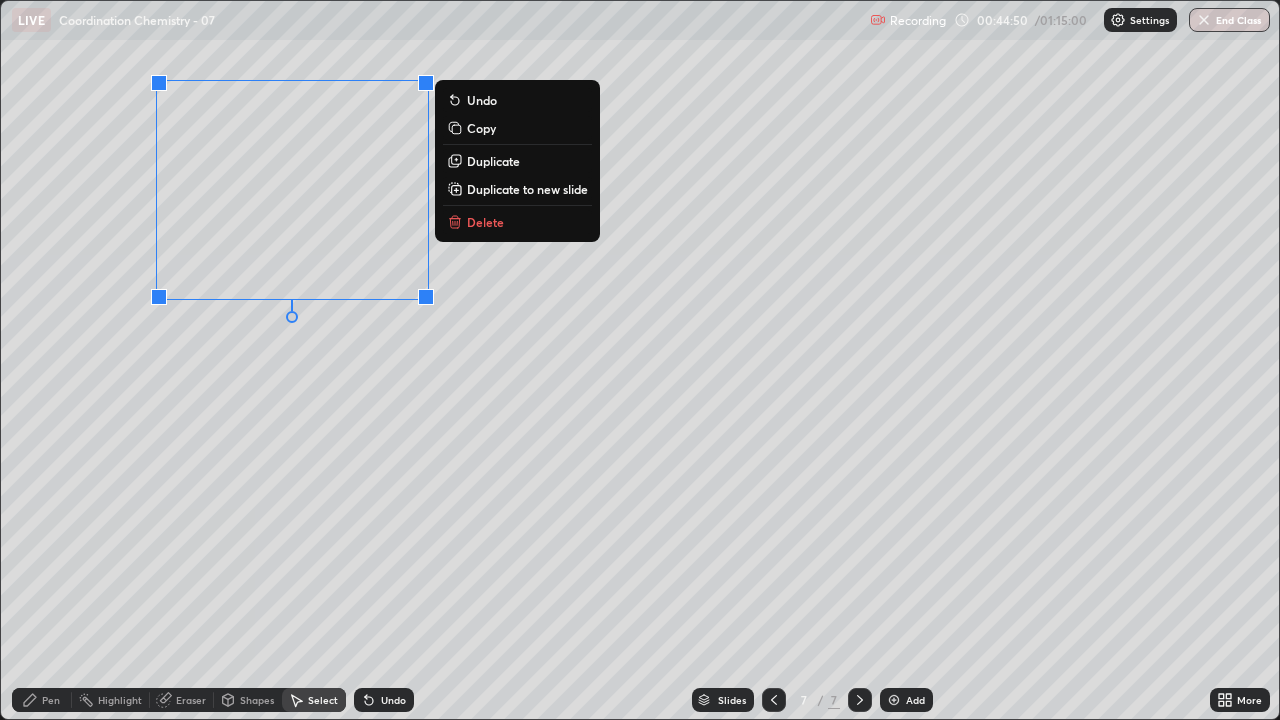 click on "Pen" at bounding box center (51, 700) 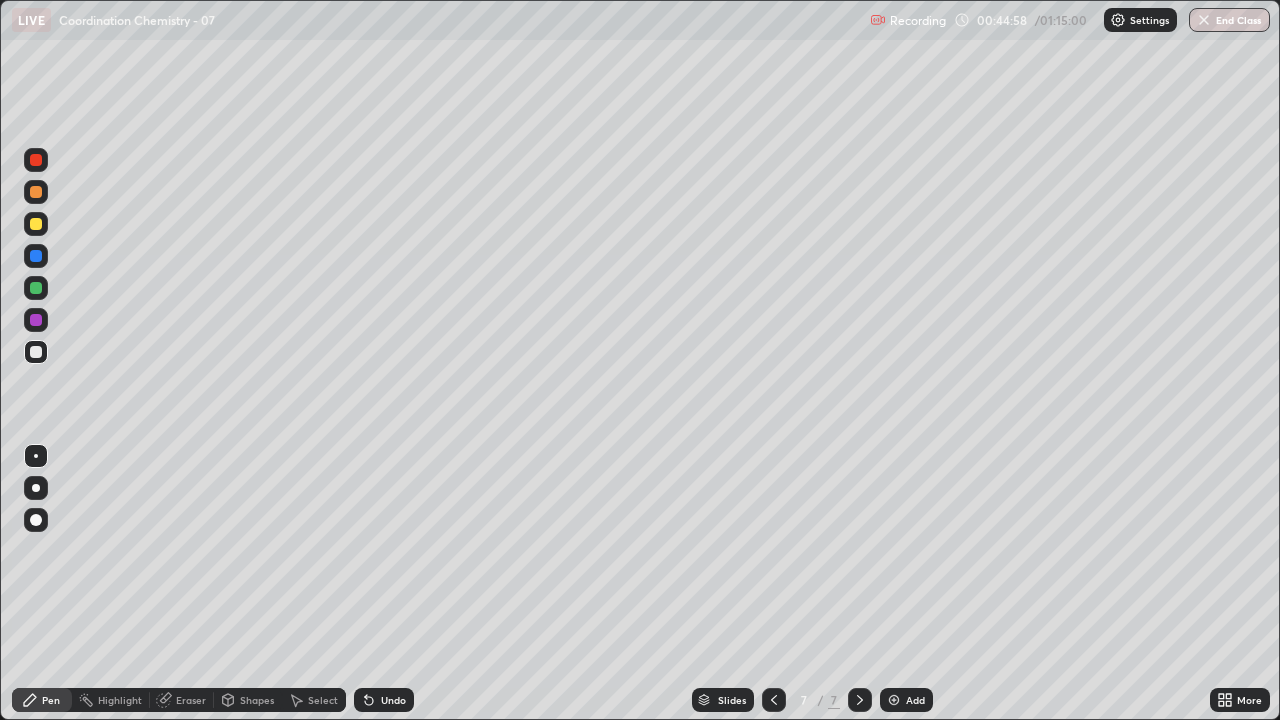 click on "Undo" at bounding box center (384, 700) 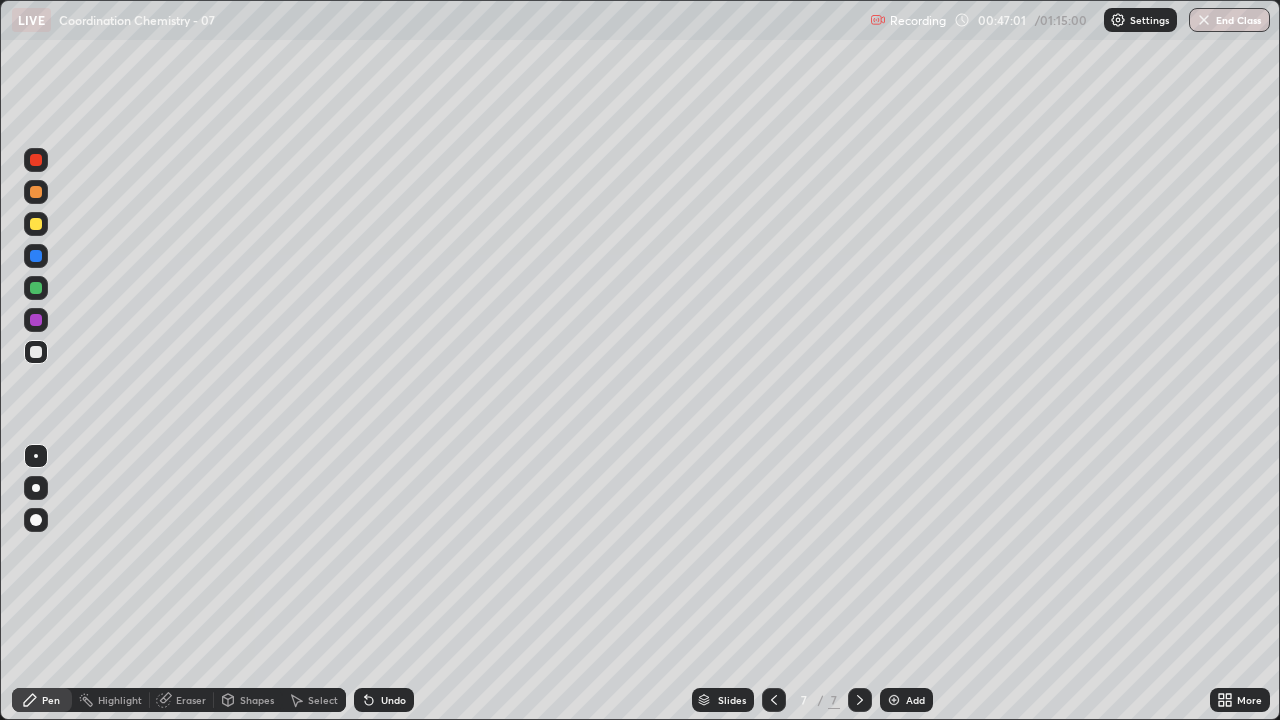 click at bounding box center [774, 700] 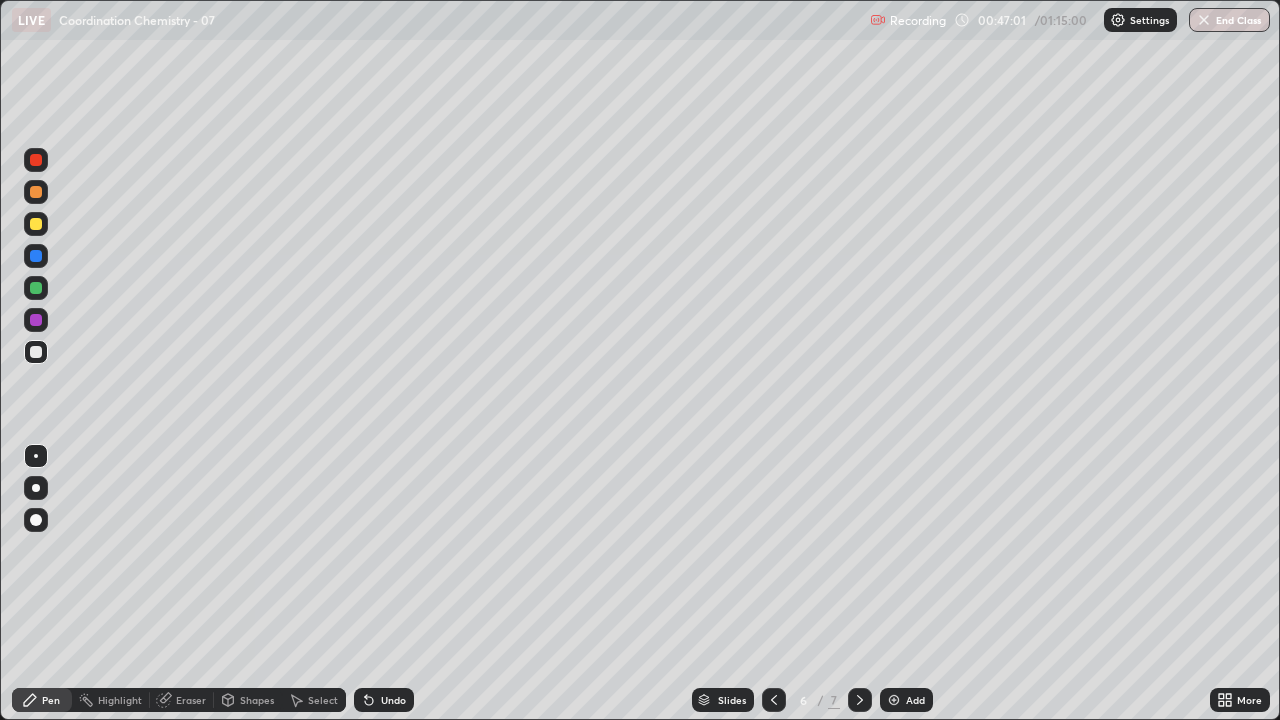 click 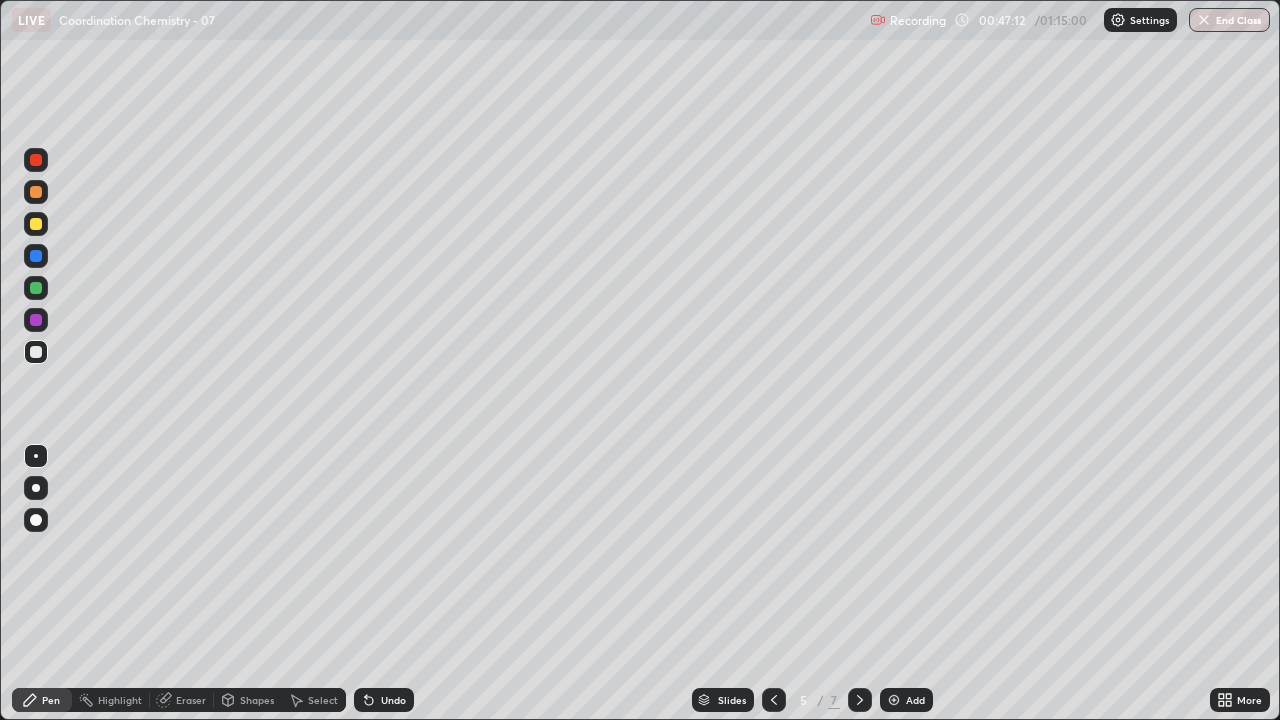click at bounding box center [860, 700] 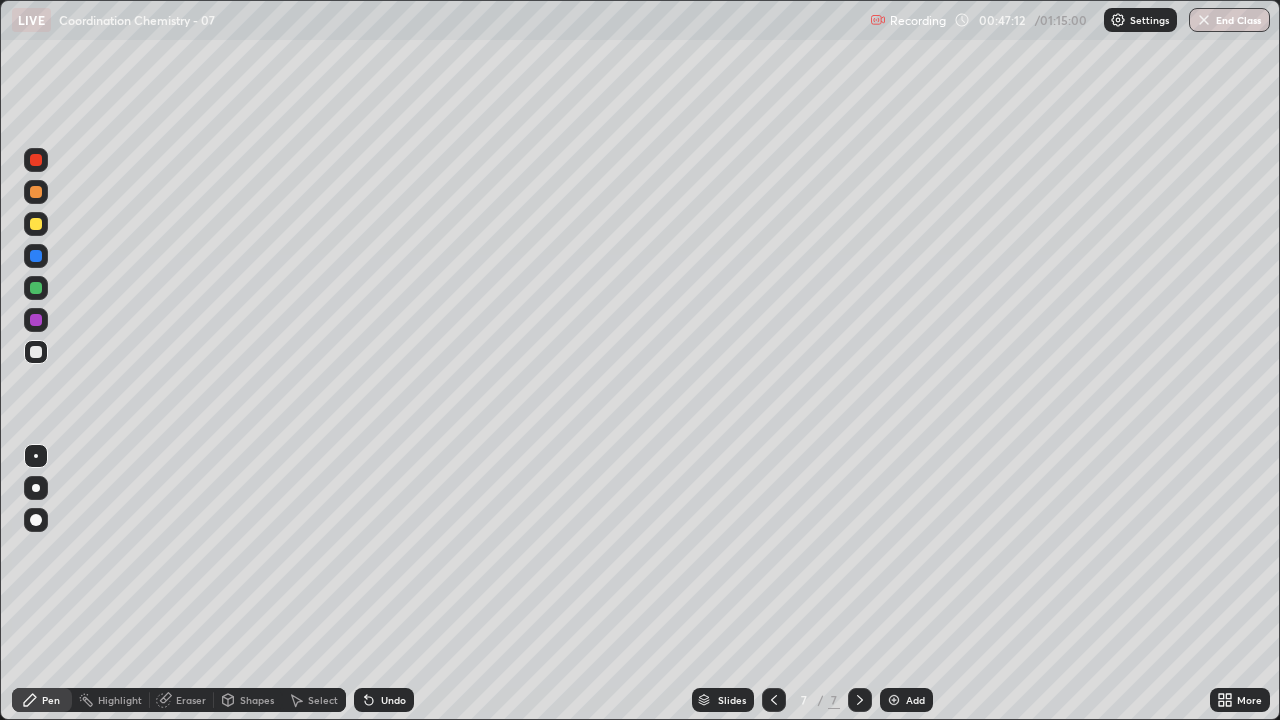 click 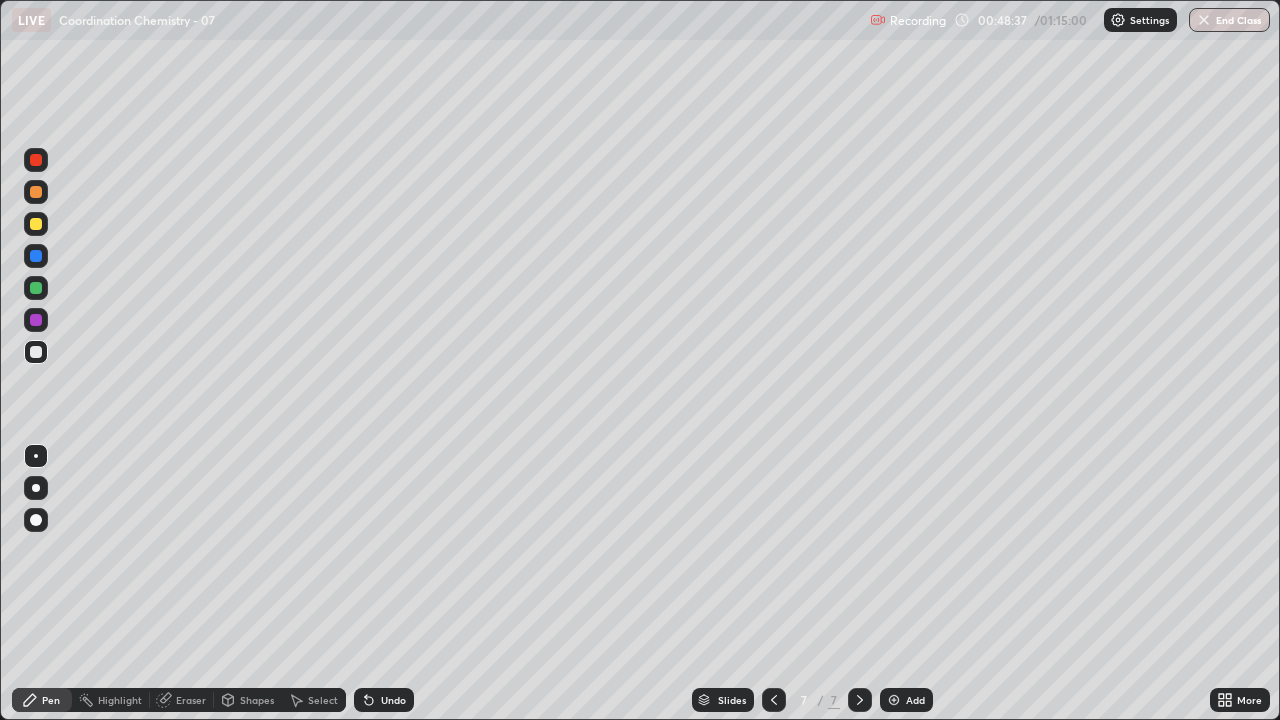 click on "Undo" at bounding box center [393, 700] 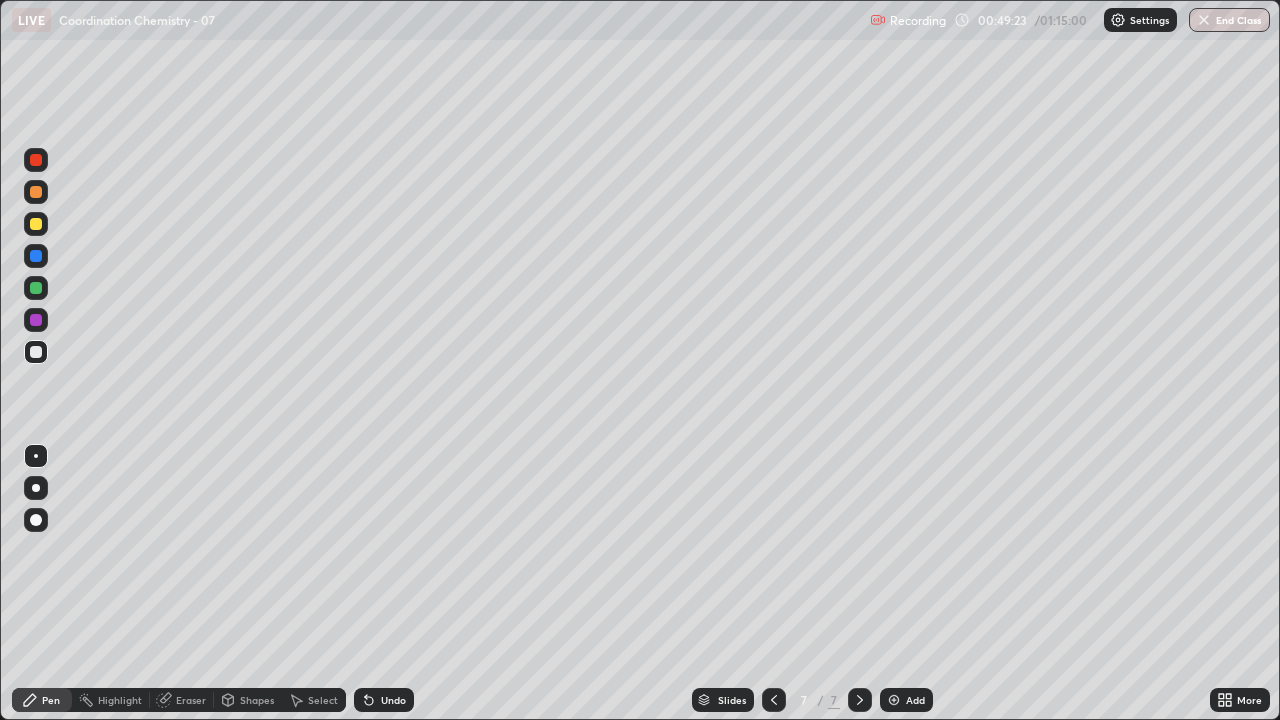click on "Undo" at bounding box center [393, 700] 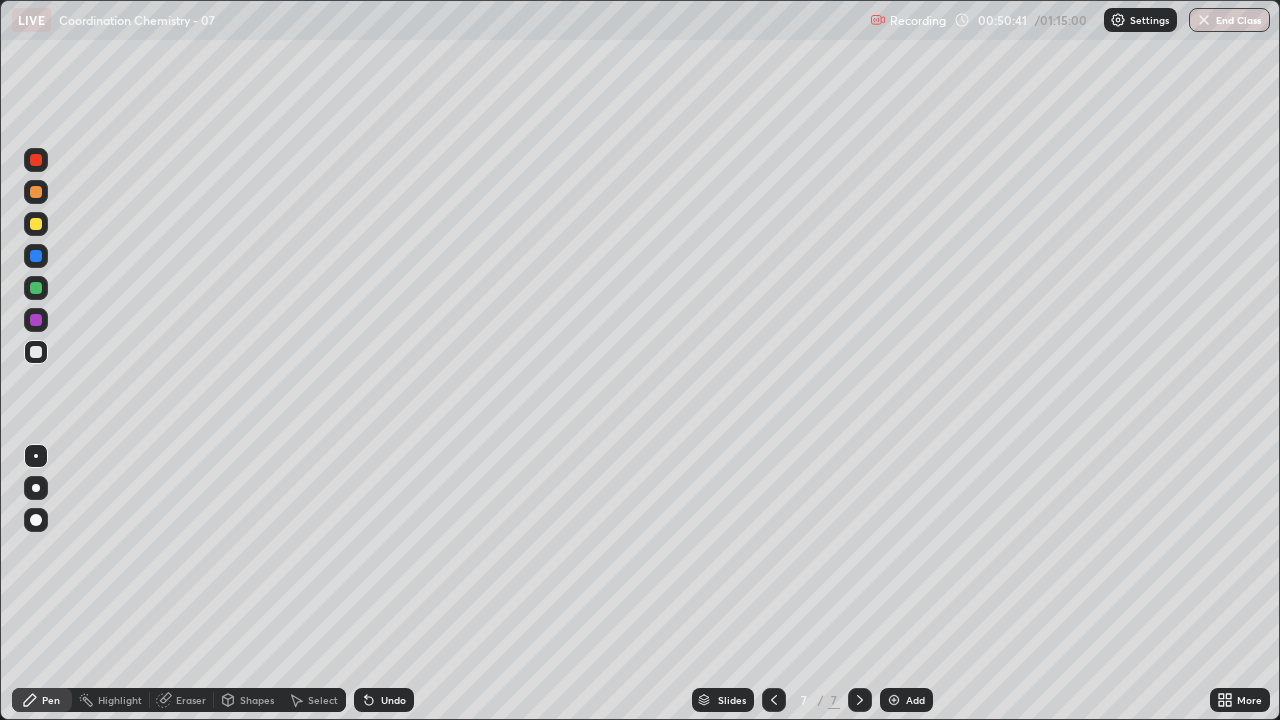 click on "Select" at bounding box center [323, 700] 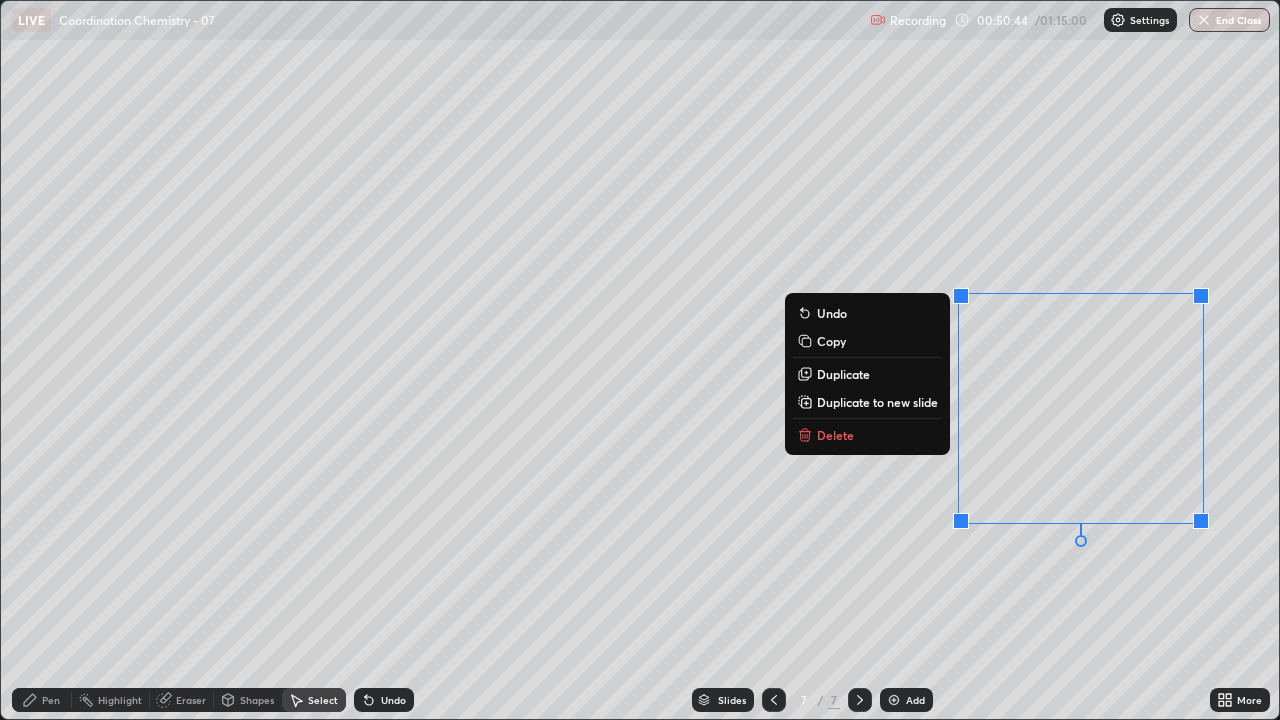 click on "Delete" at bounding box center (835, 435) 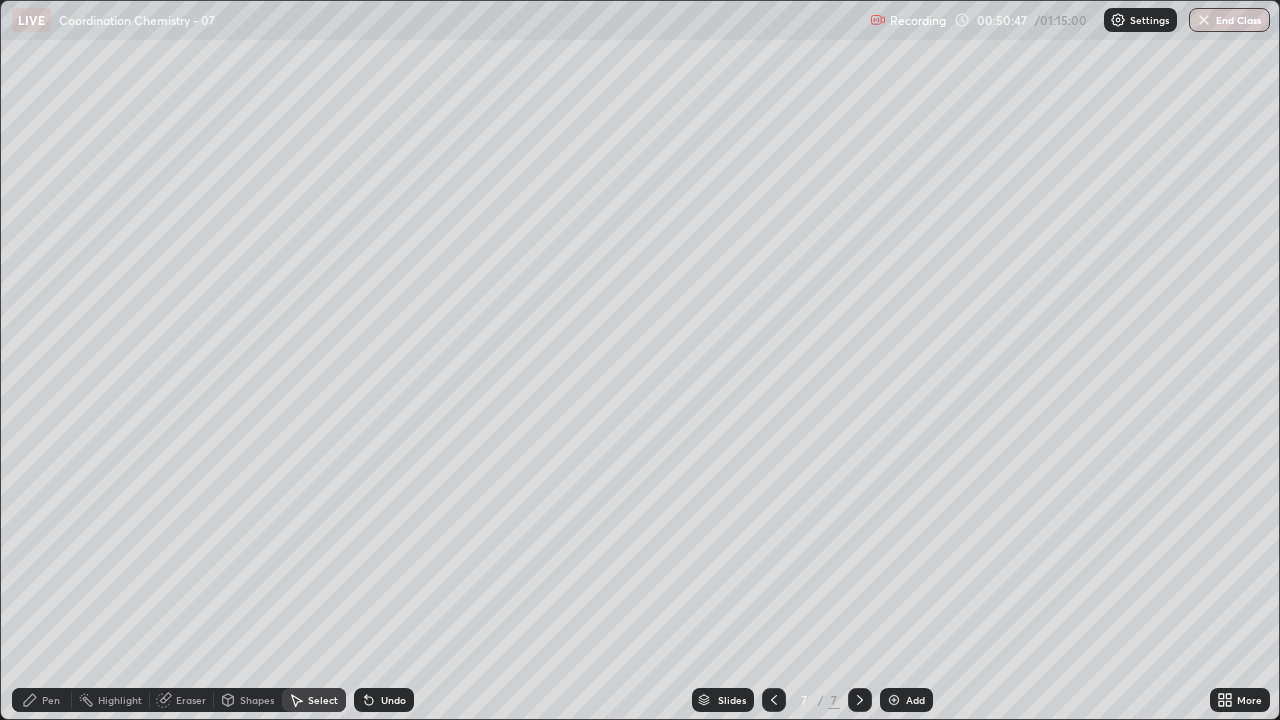 click on "Pen" at bounding box center (51, 700) 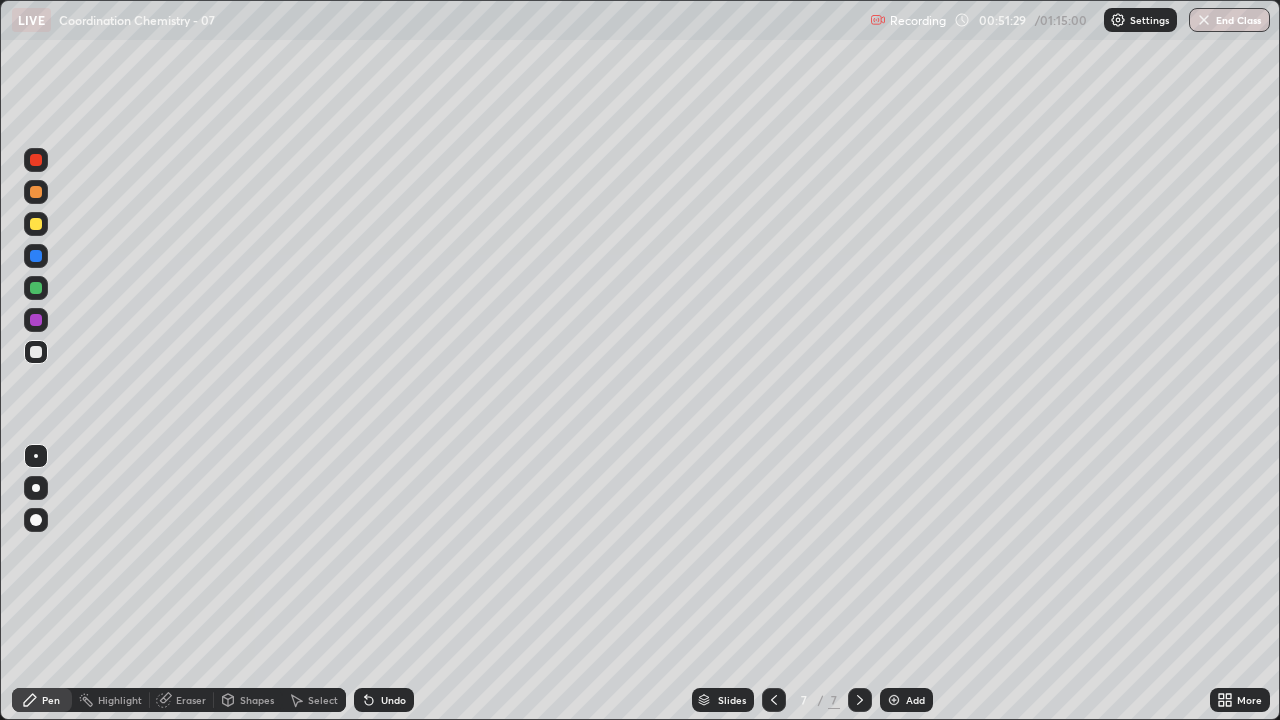 click on "Select" at bounding box center [323, 700] 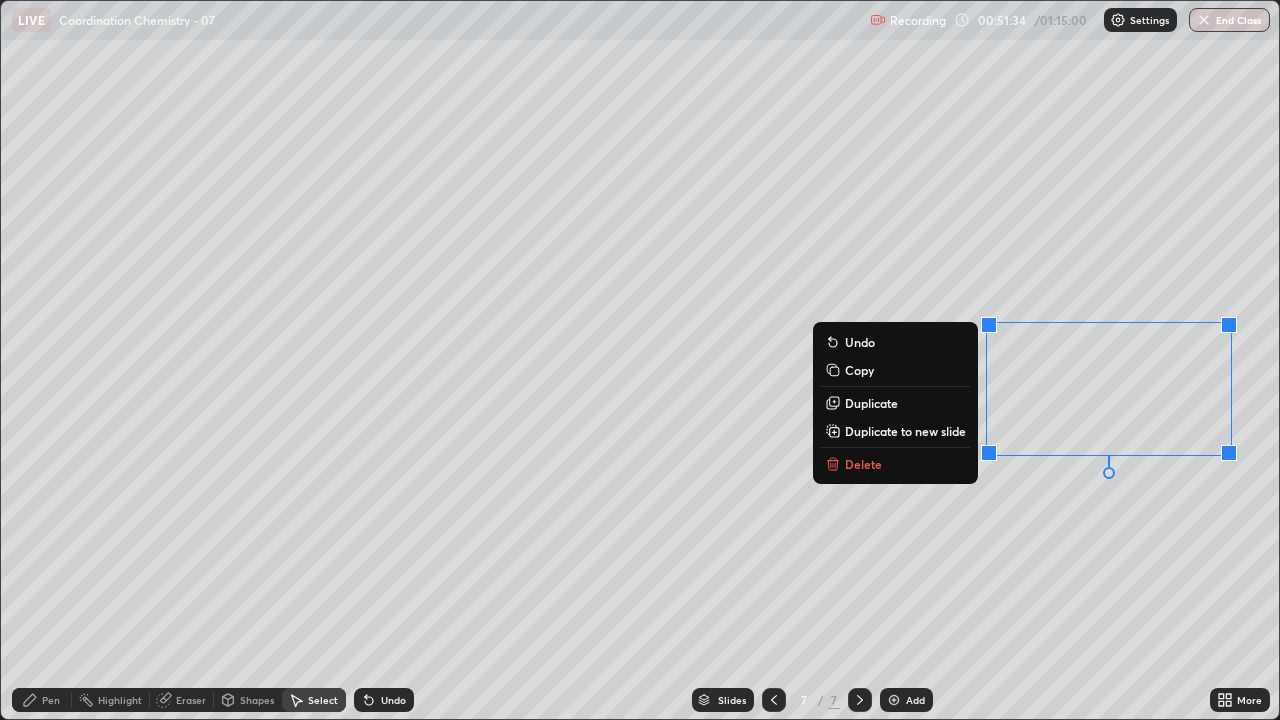 click on "Pen" at bounding box center (51, 700) 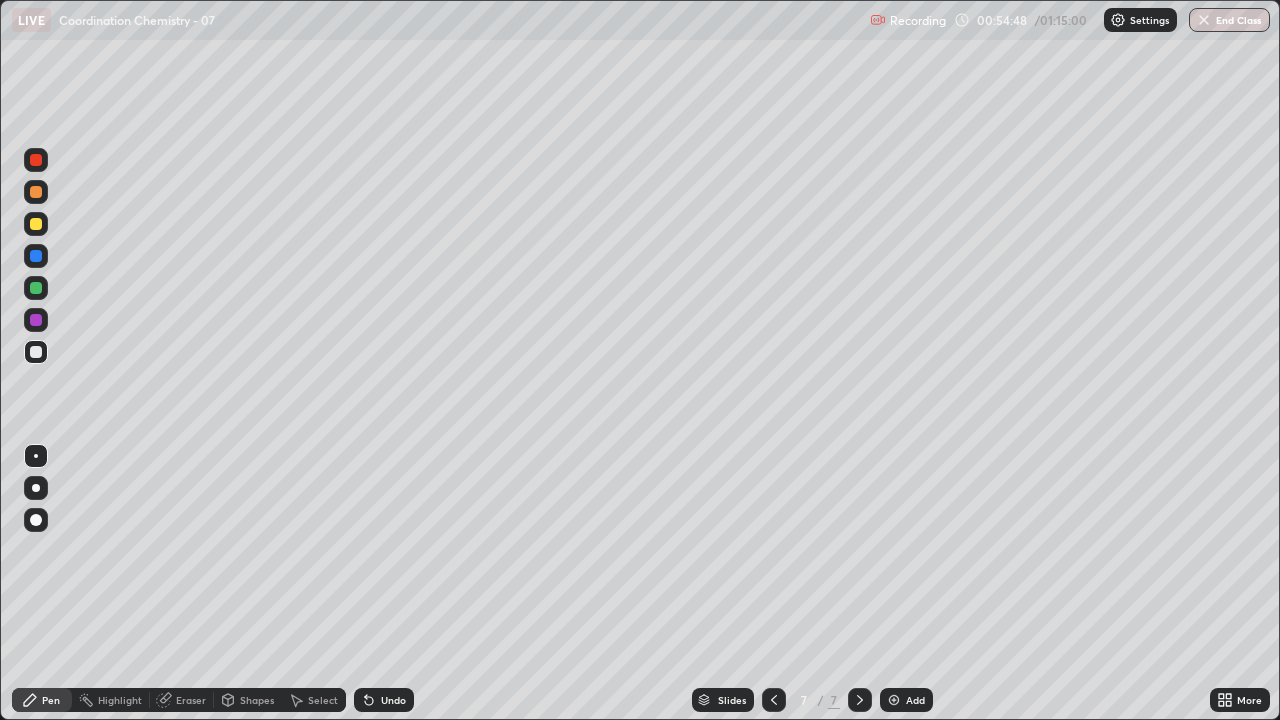 click on "Eraser" at bounding box center (182, 700) 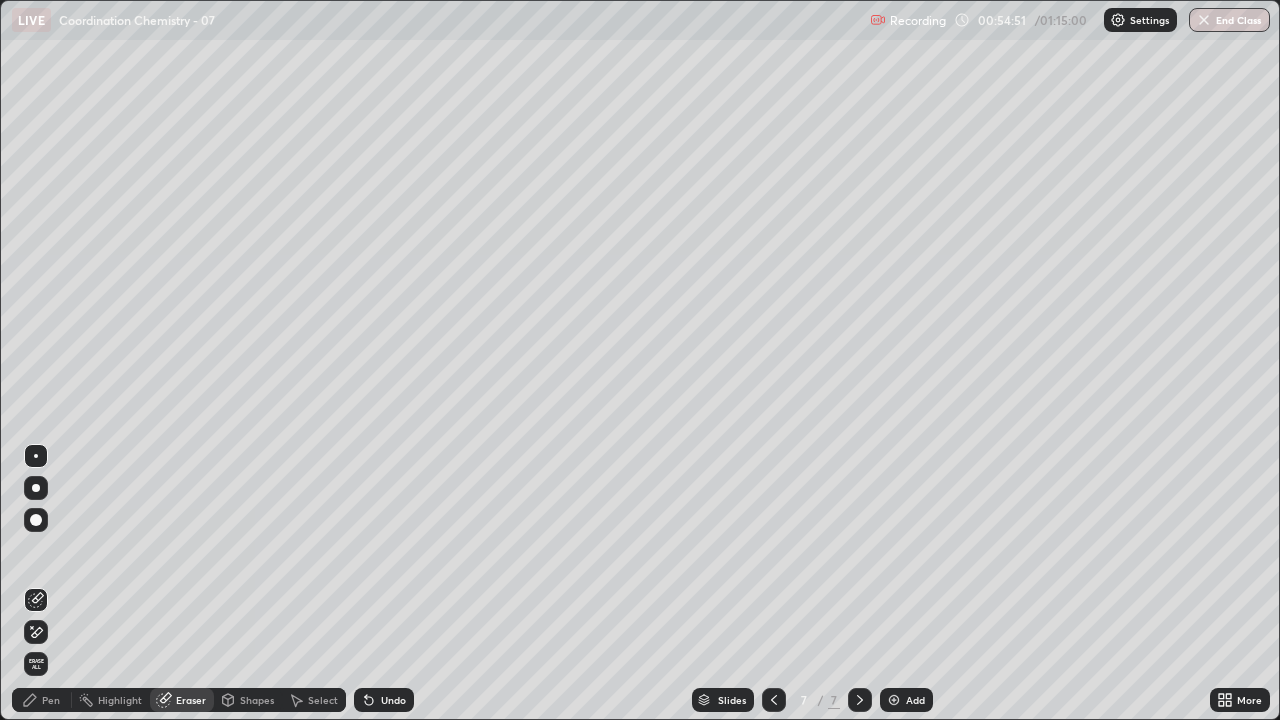click on "Pen" at bounding box center (51, 700) 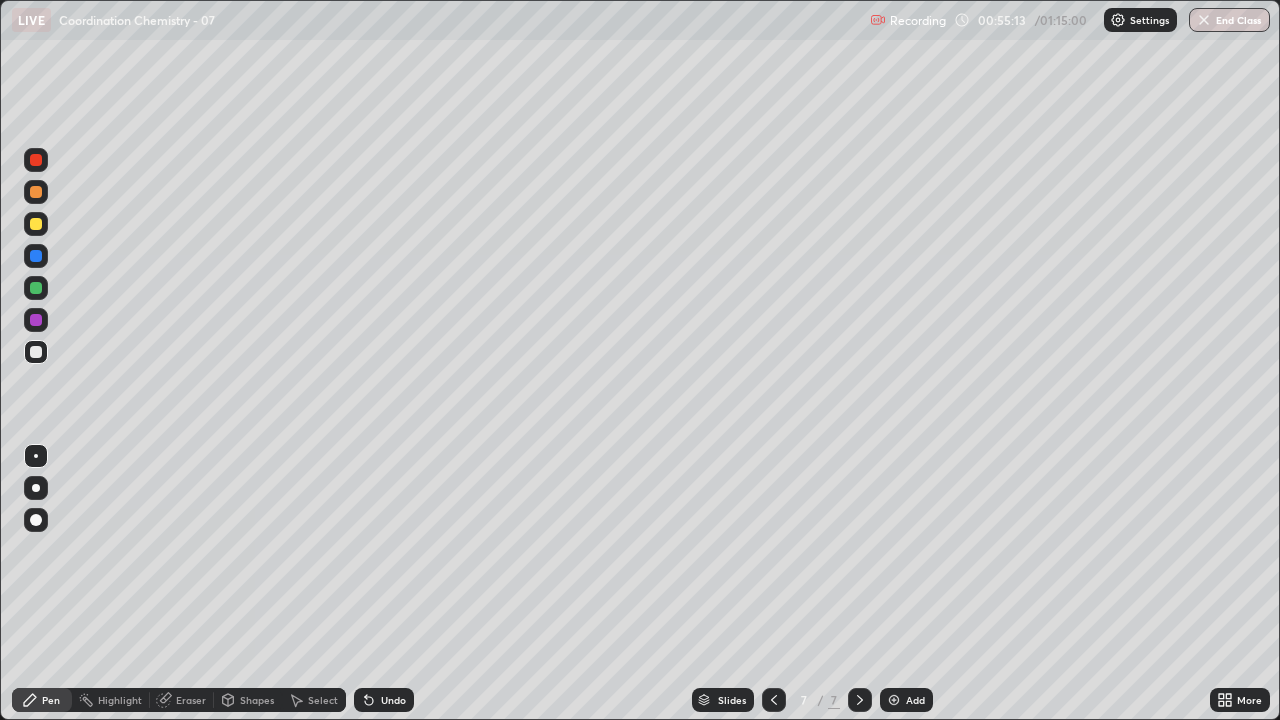 click 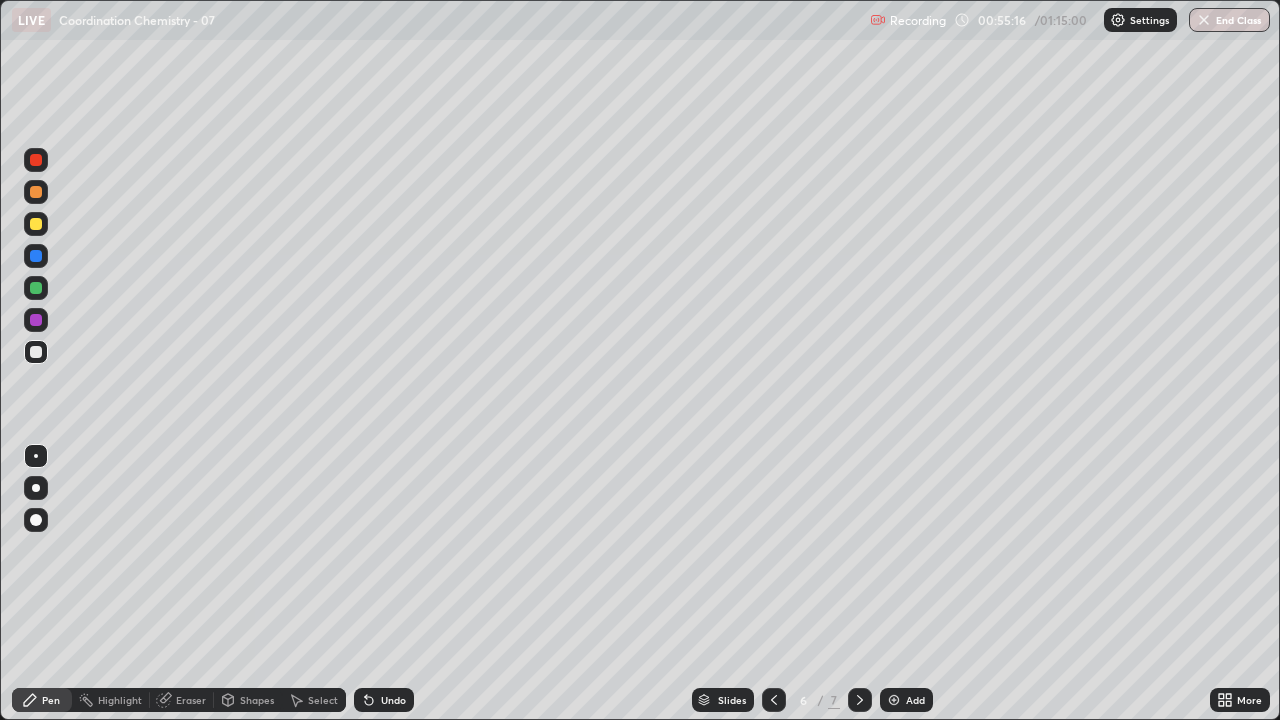 click 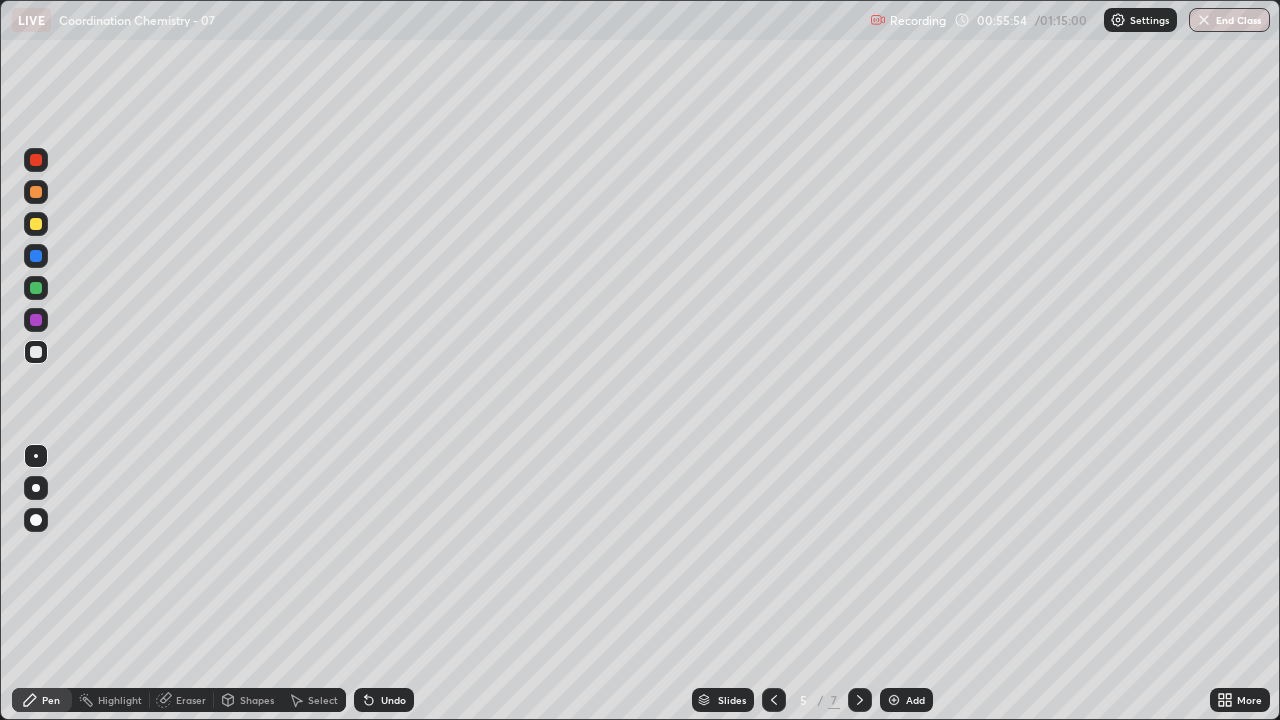 click at bounding box center [860, 700] 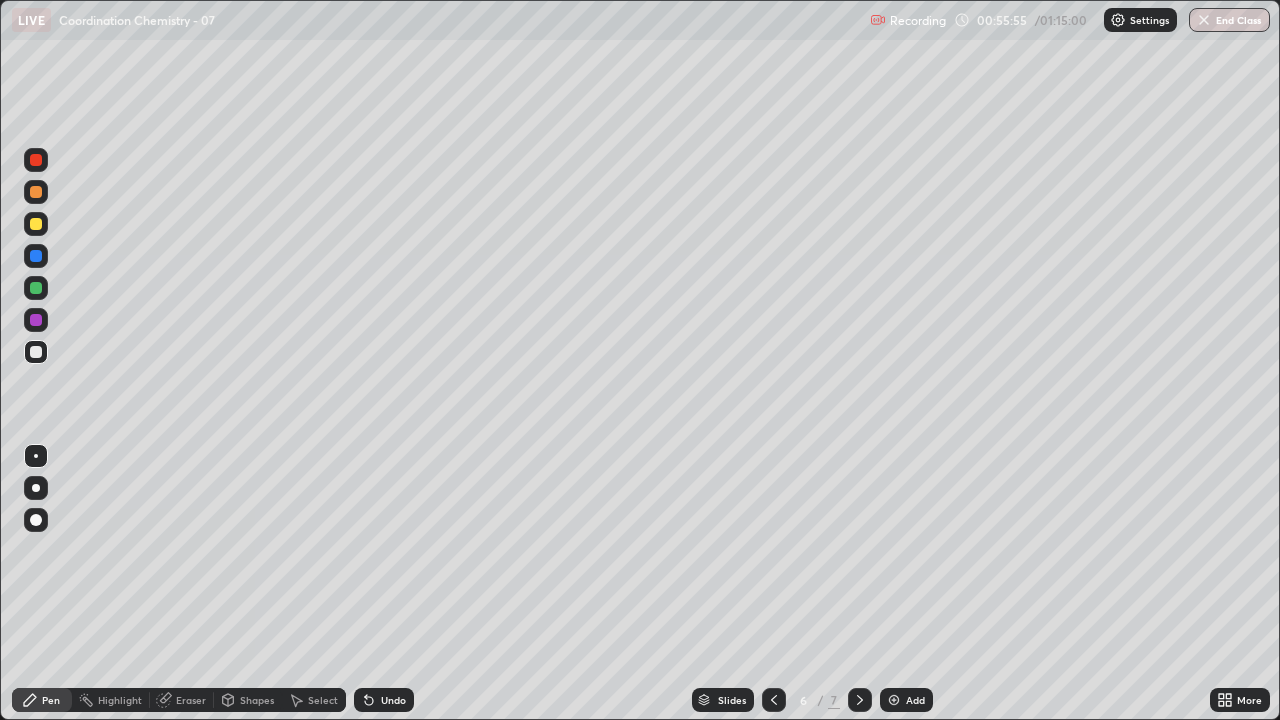 click 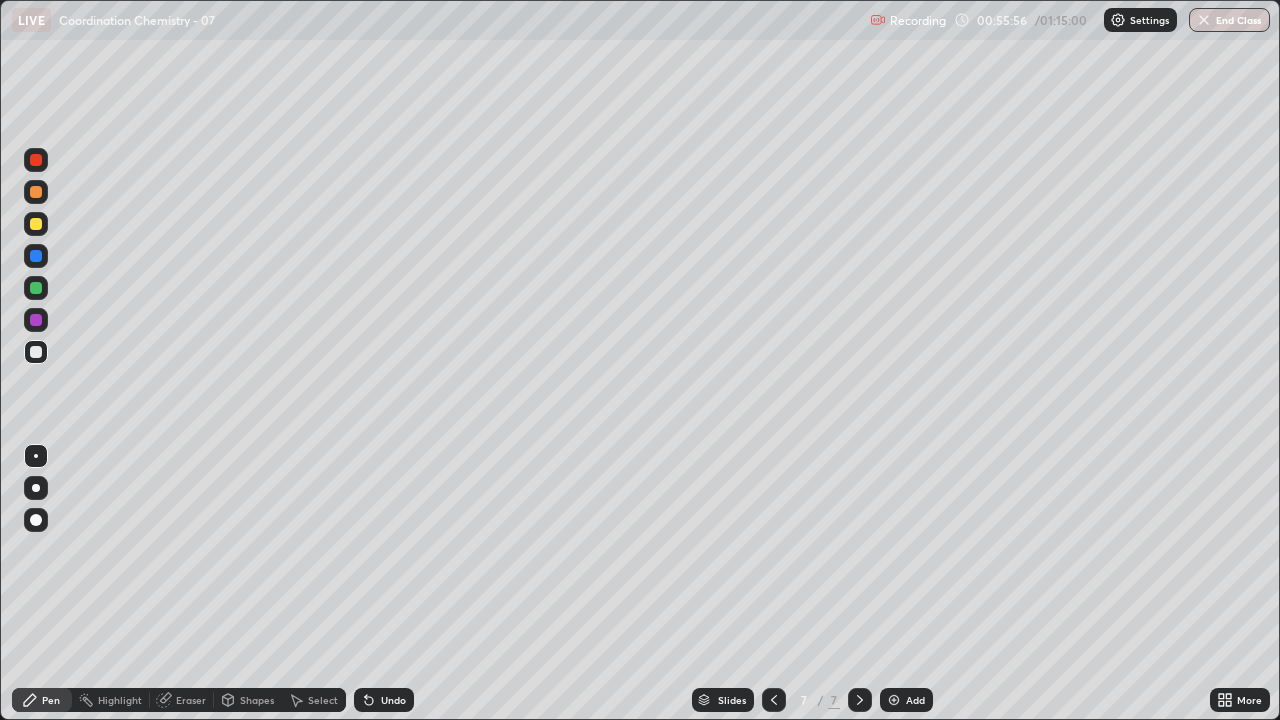 click 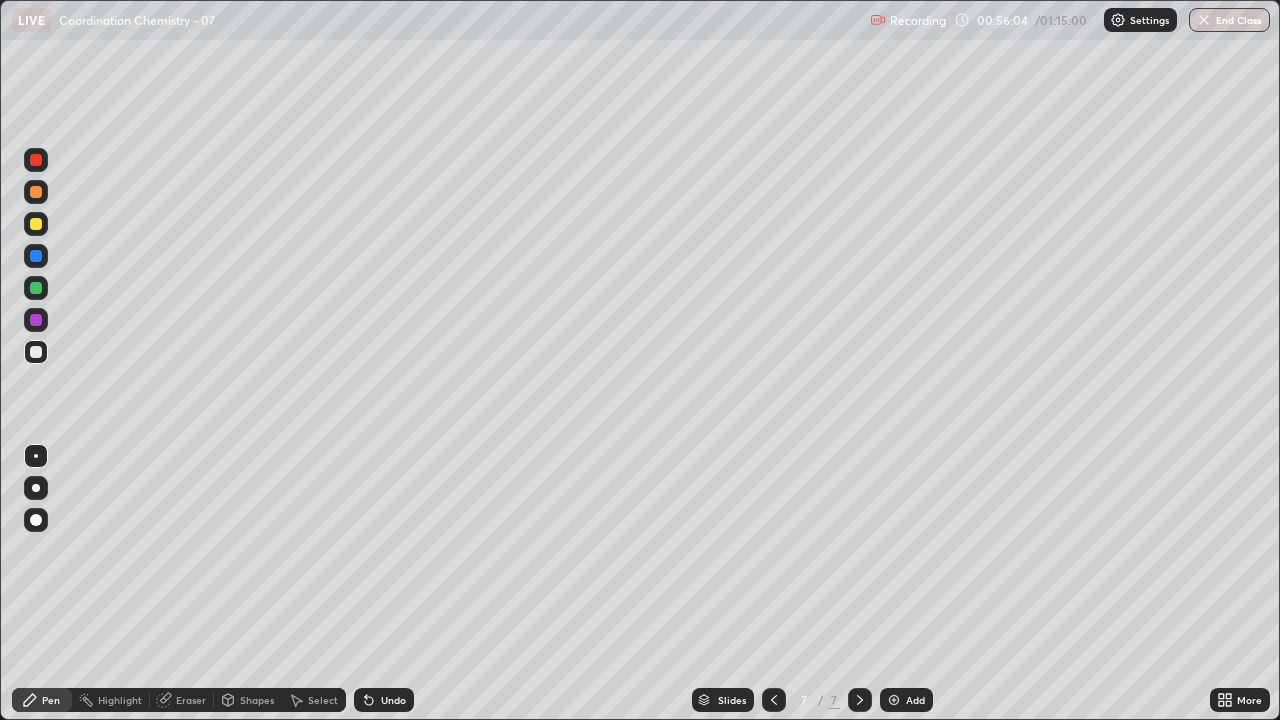click 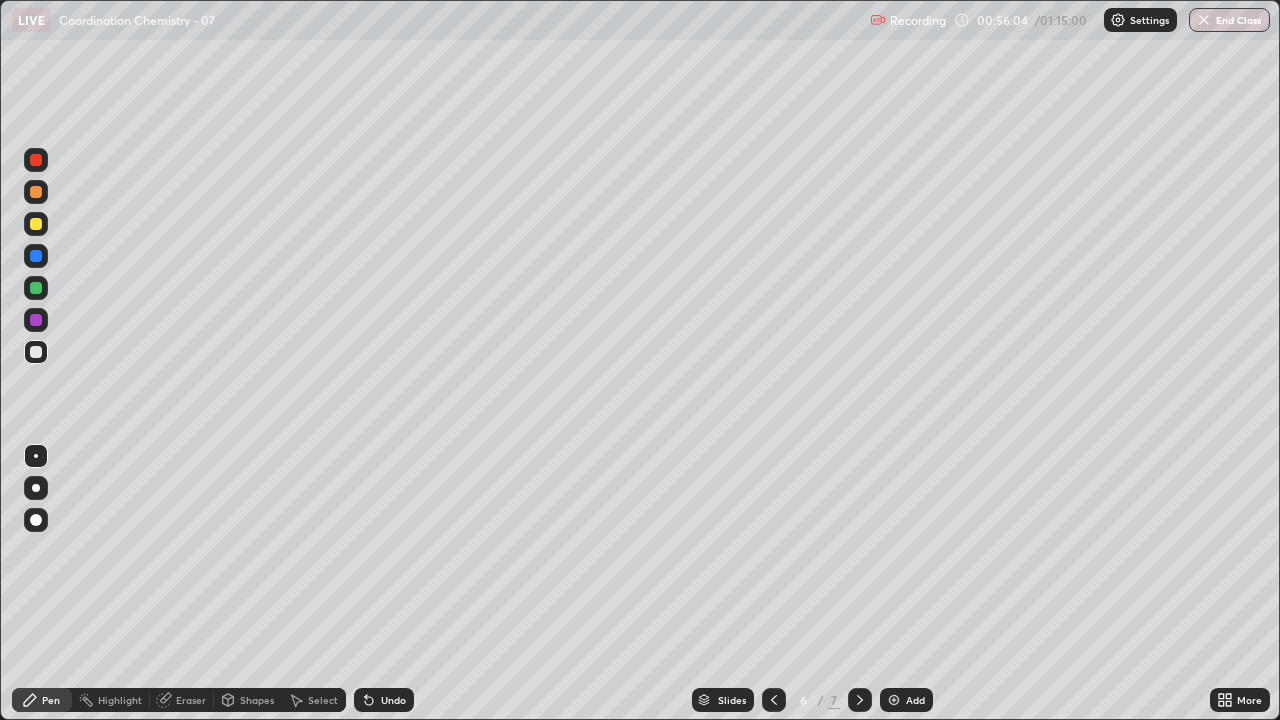 click 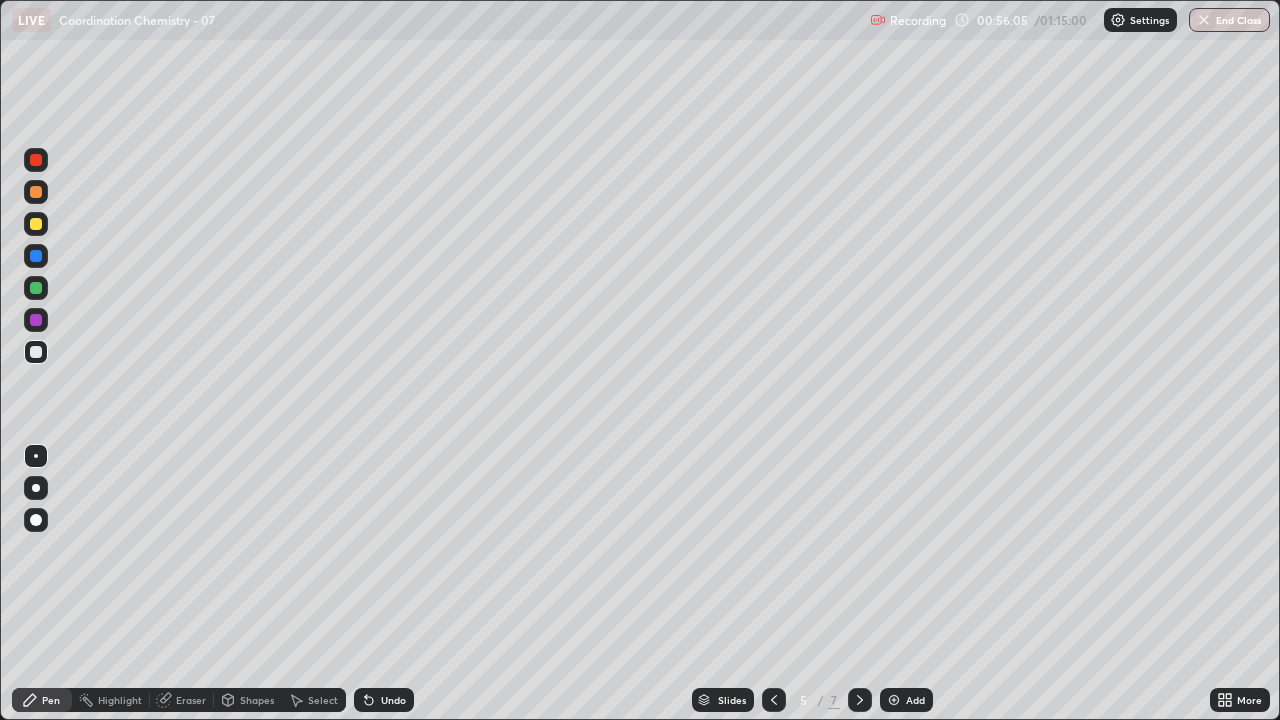 click 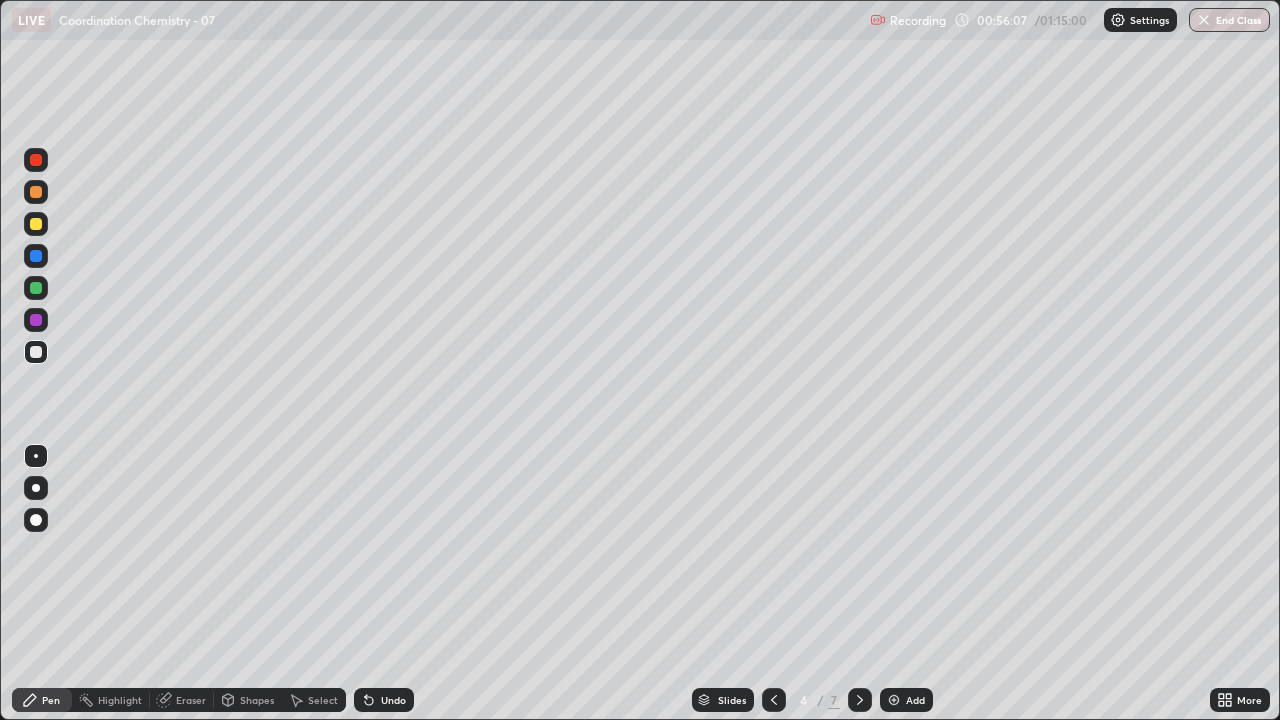 click 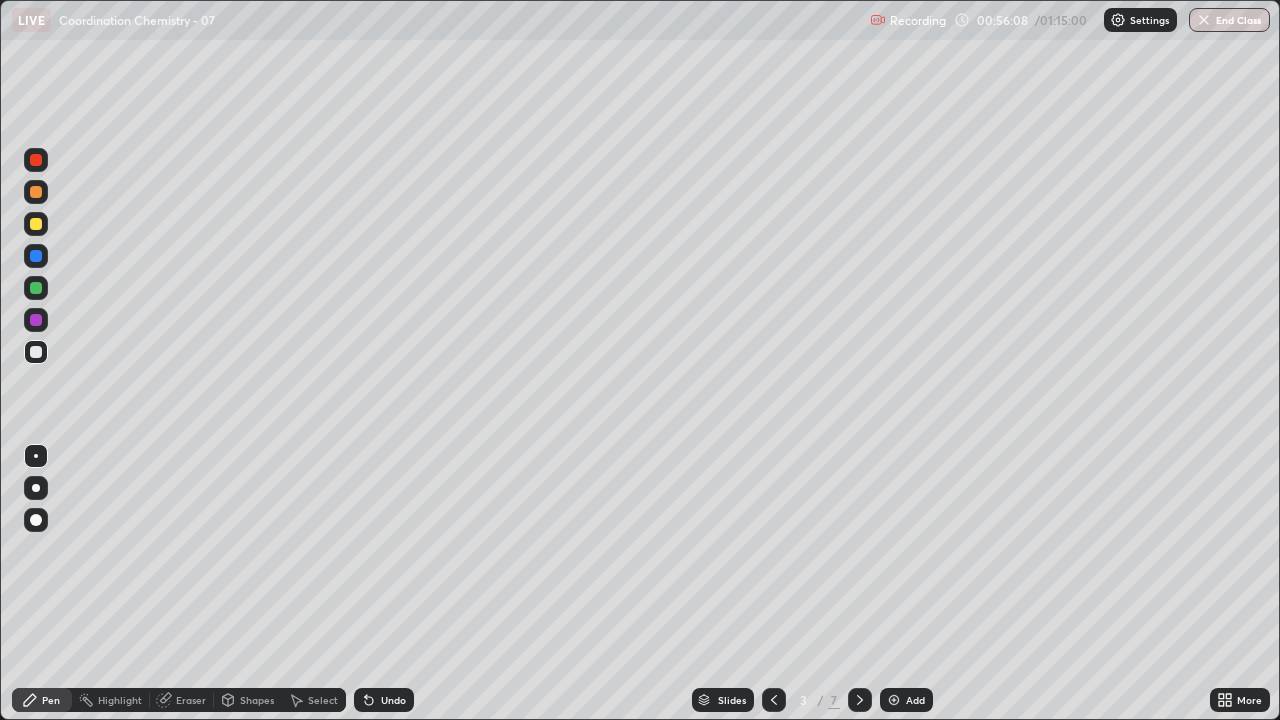 click 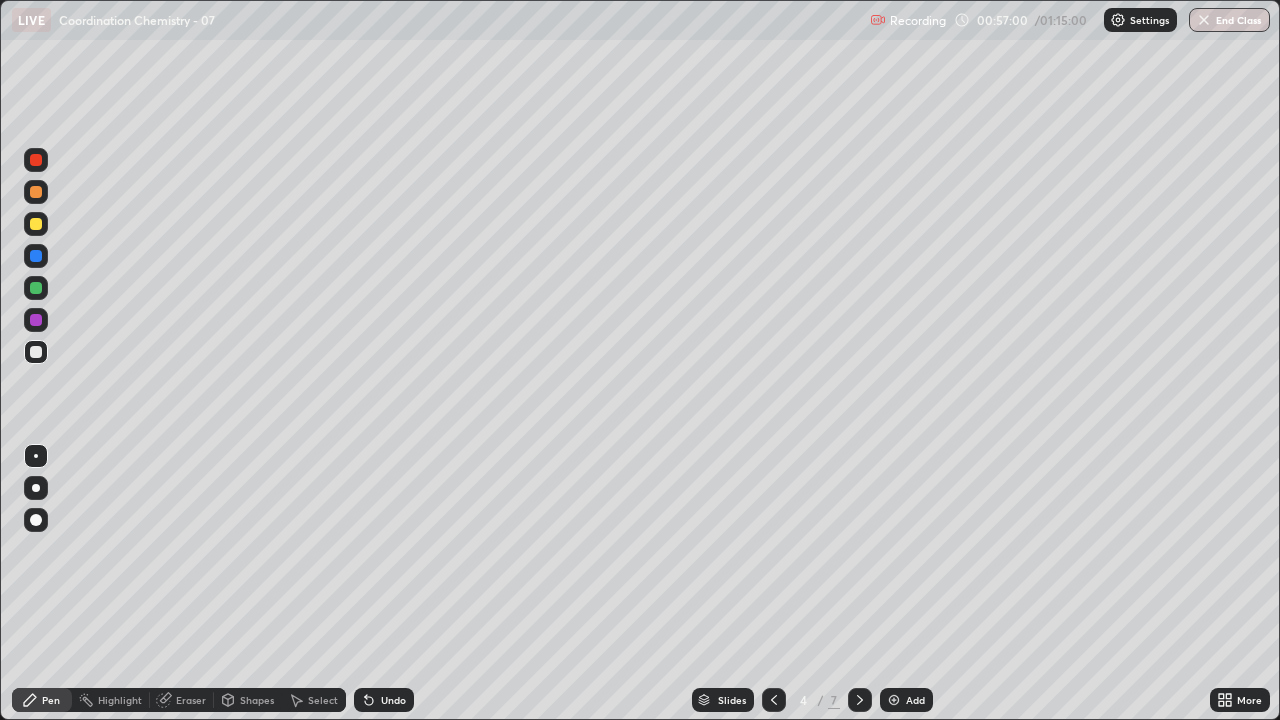 click 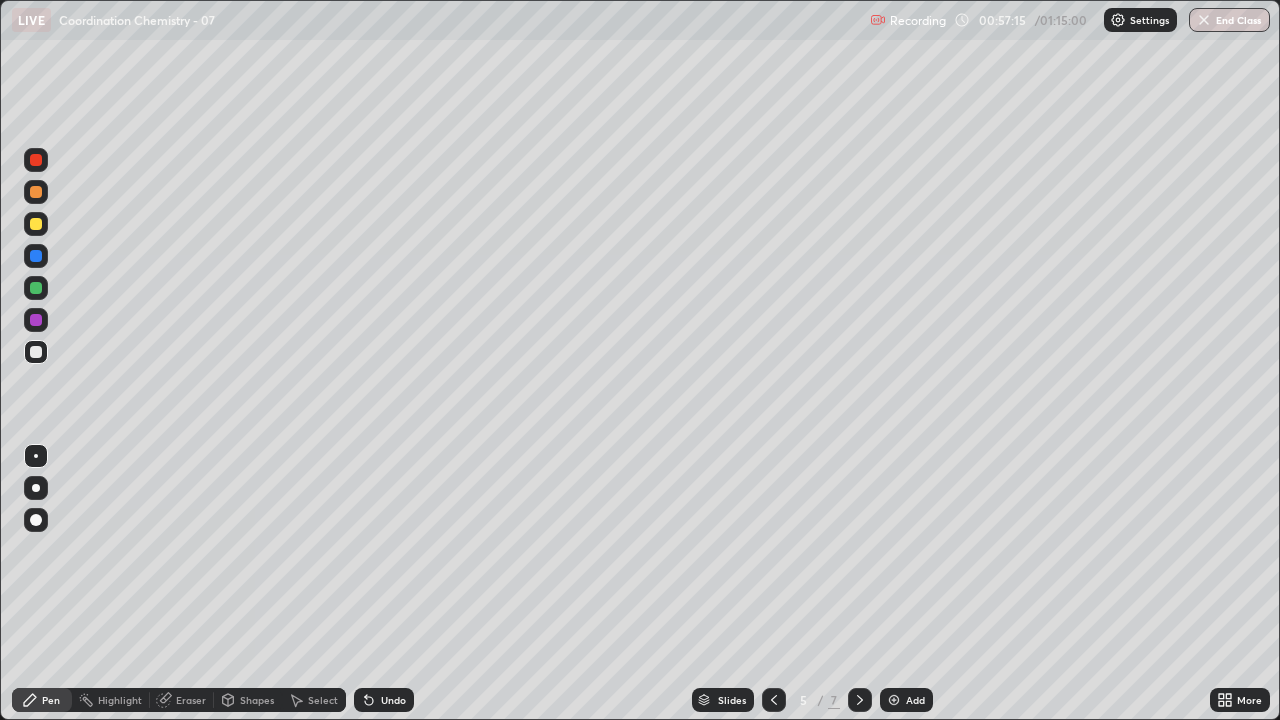 click 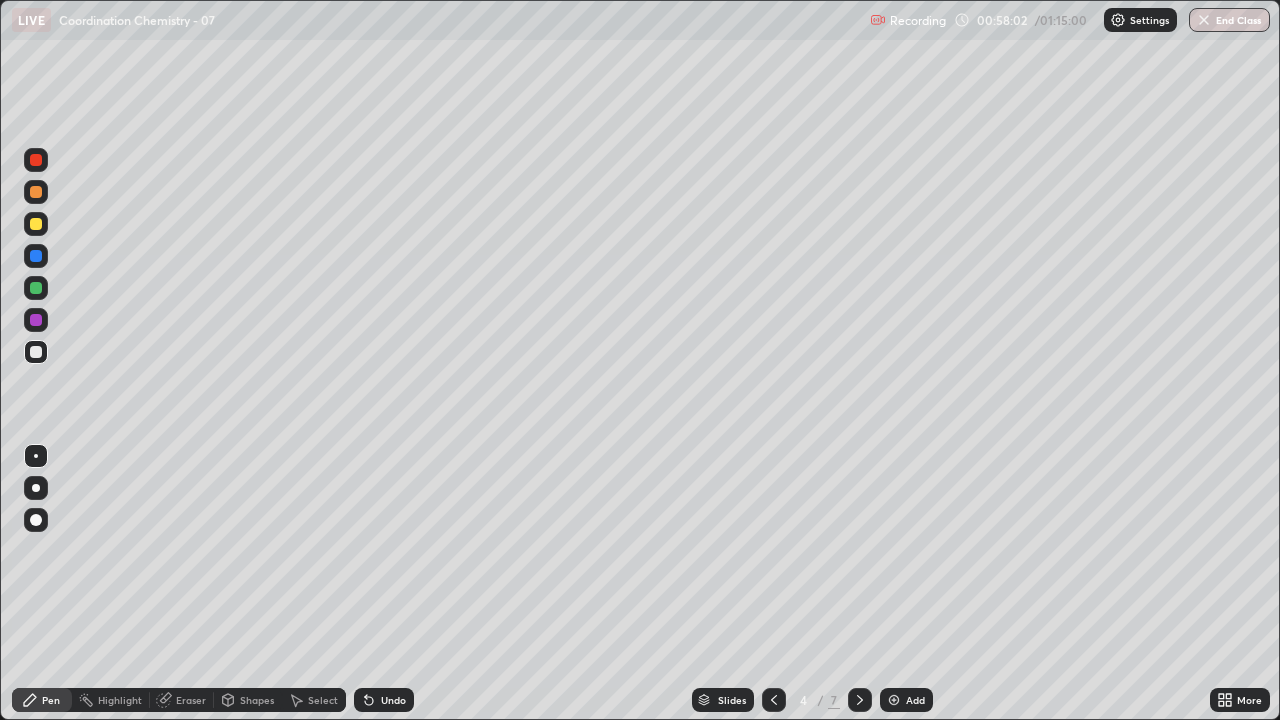 click 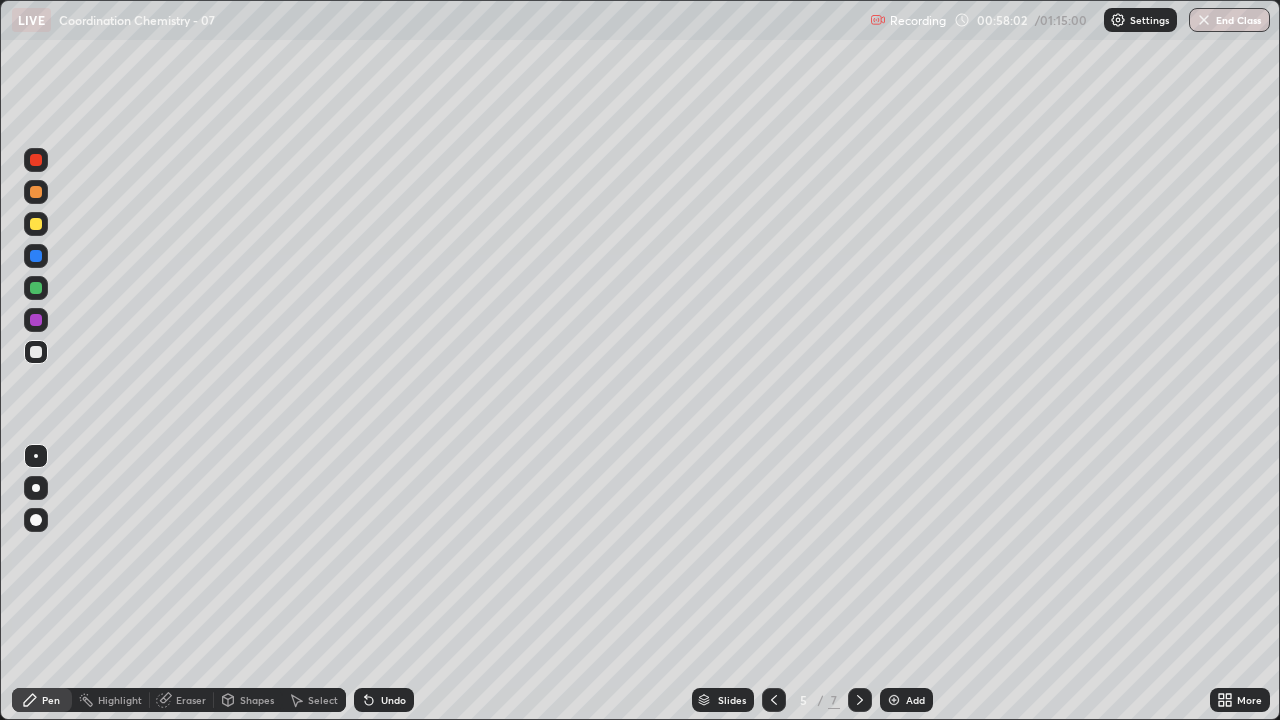 click at bounding box center [860, 700] 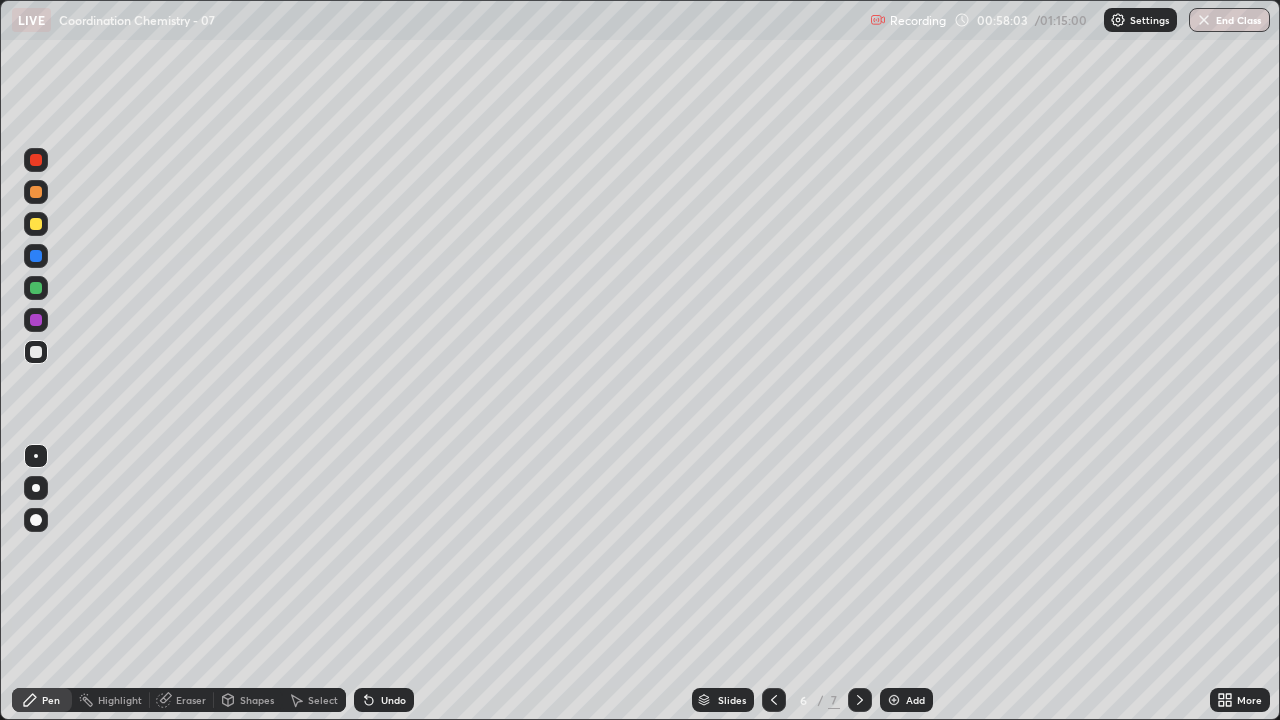 click at bounding box center (894, 700) 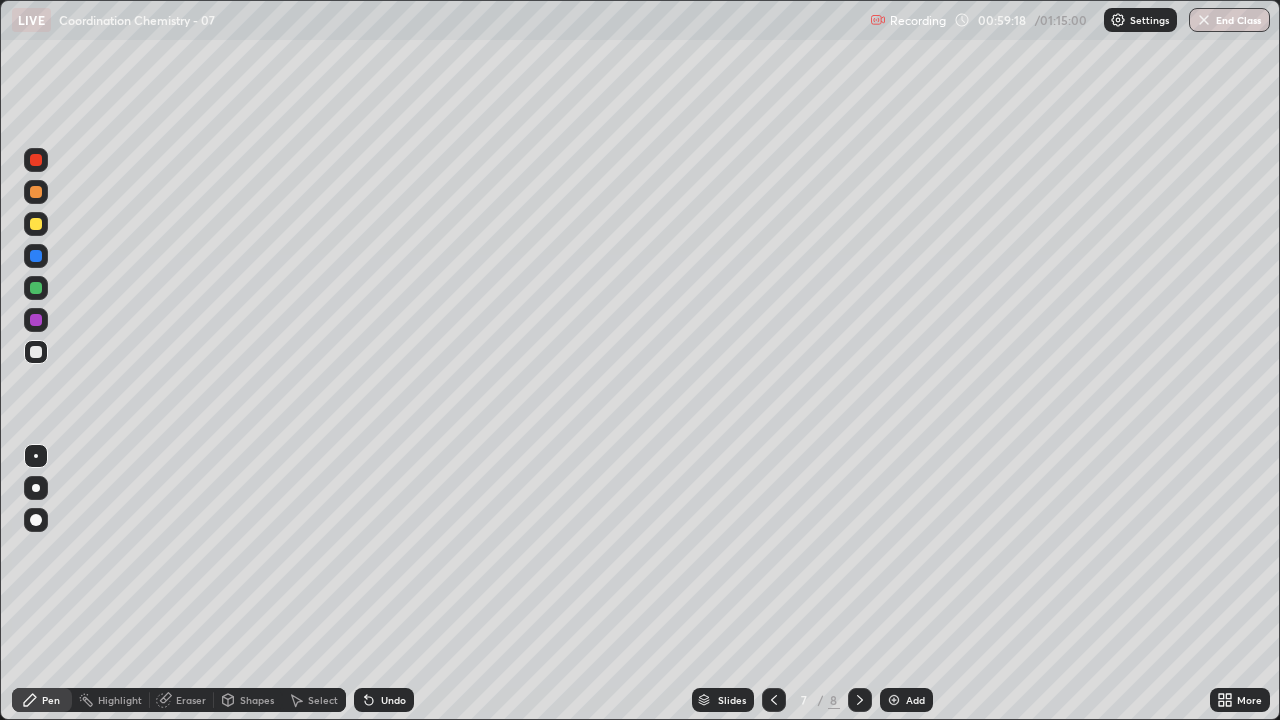 click on "Eraser" at bounding box center (191, 700) 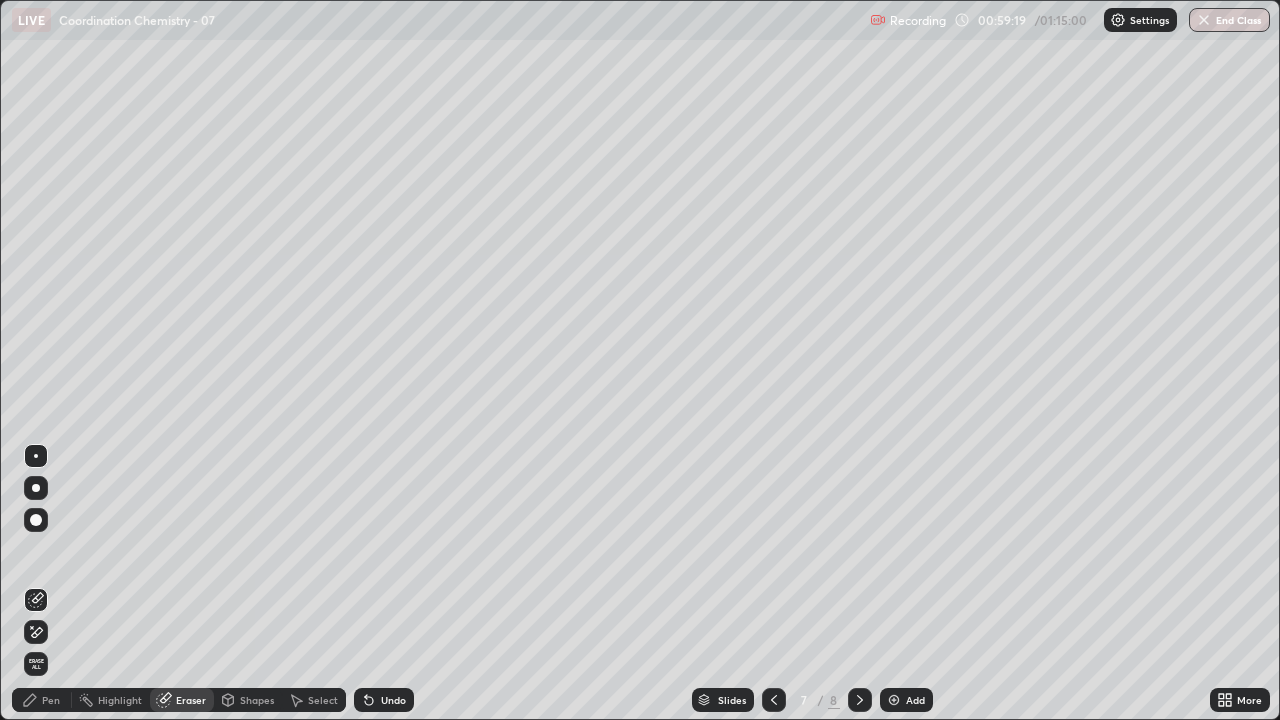 click on "Pen" at bounding box center [51, 700] 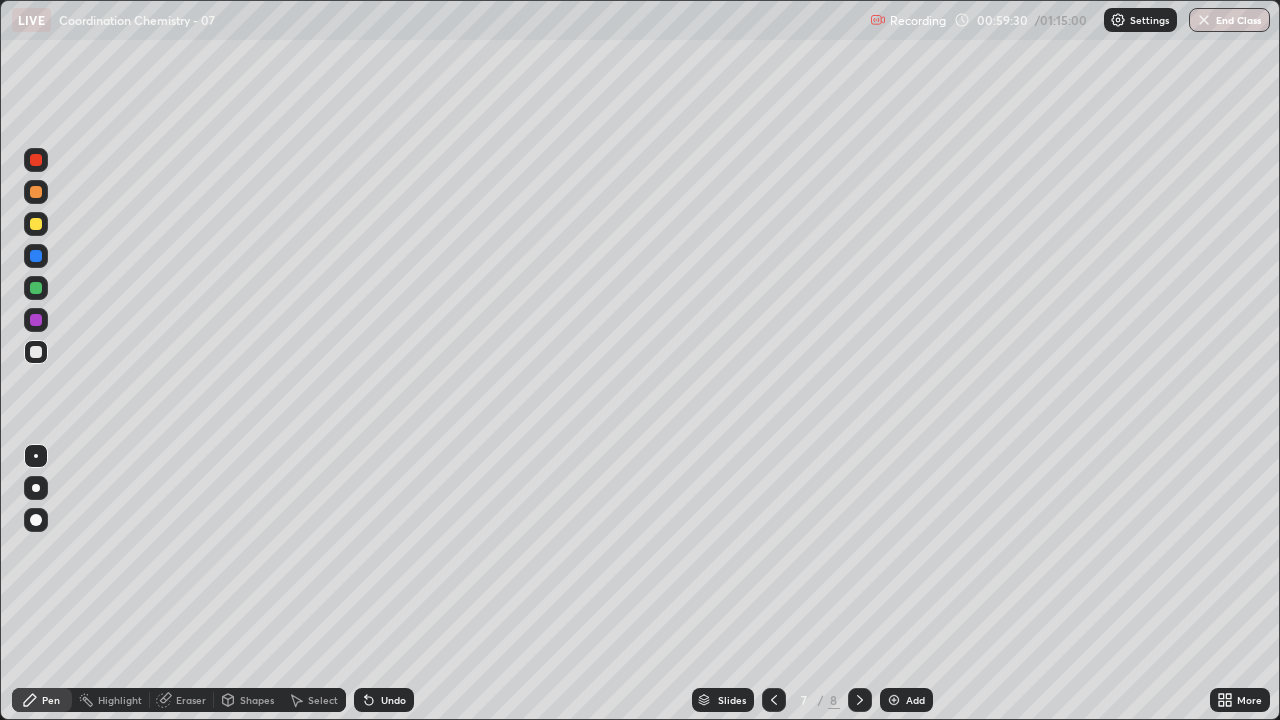 click on "Eraser" at bounding box center (191, 700) 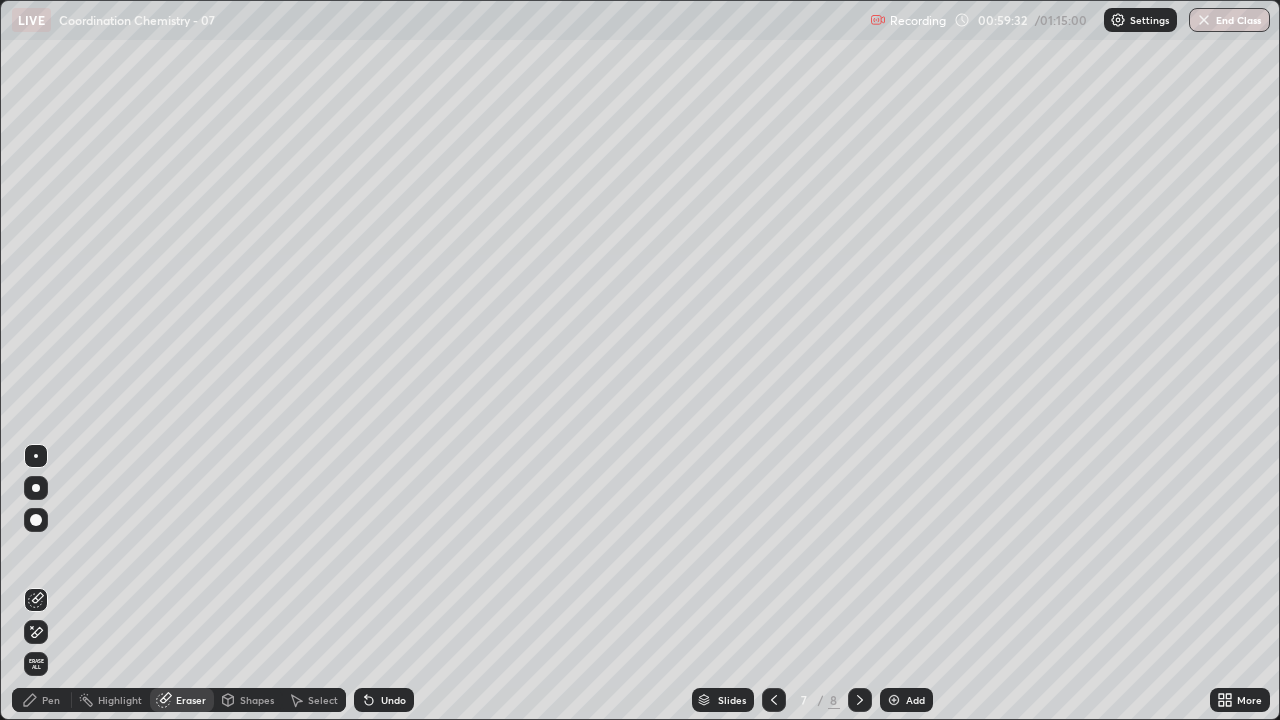 click on "Pen" at bounding box center [51, 700] 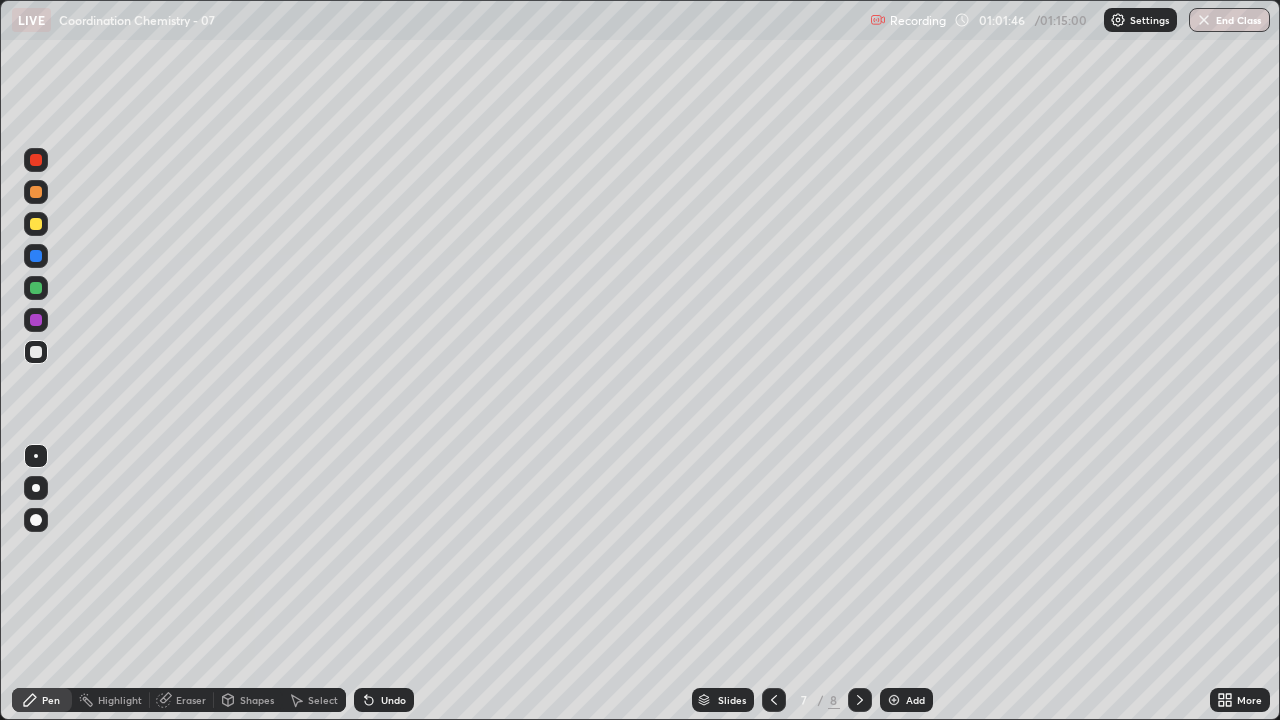 click 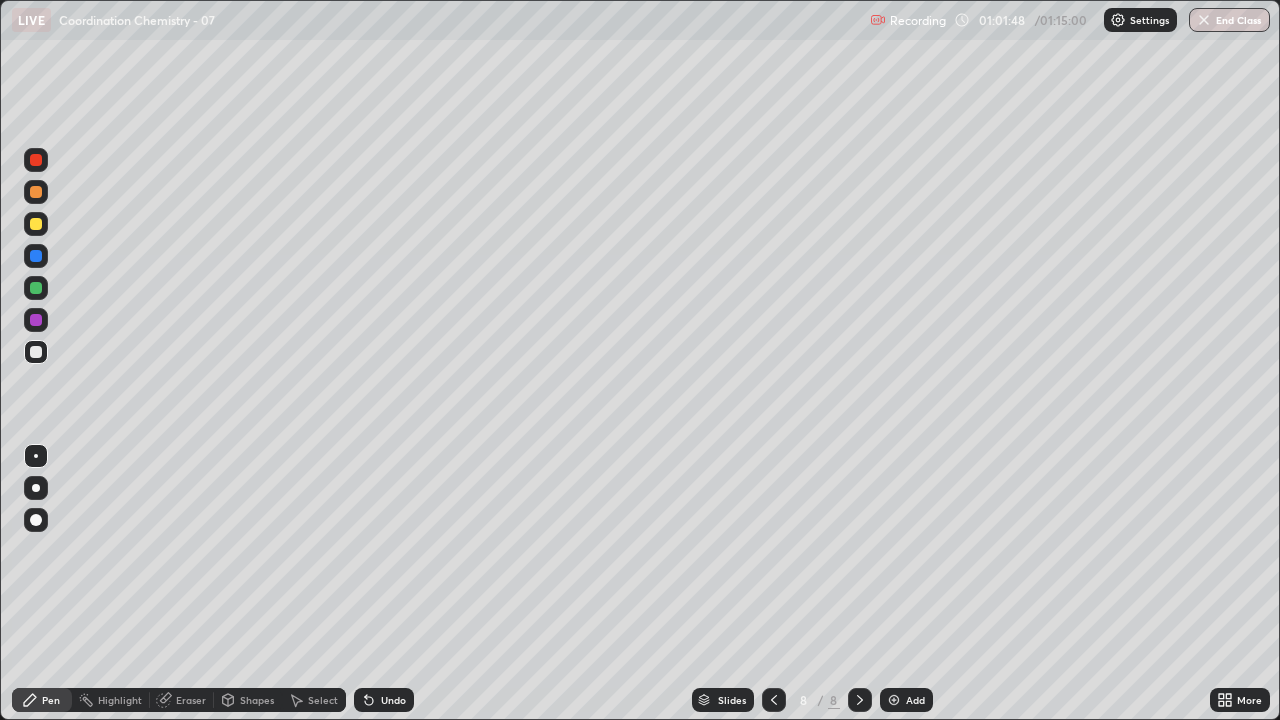 click at bounding box center (894, 700) 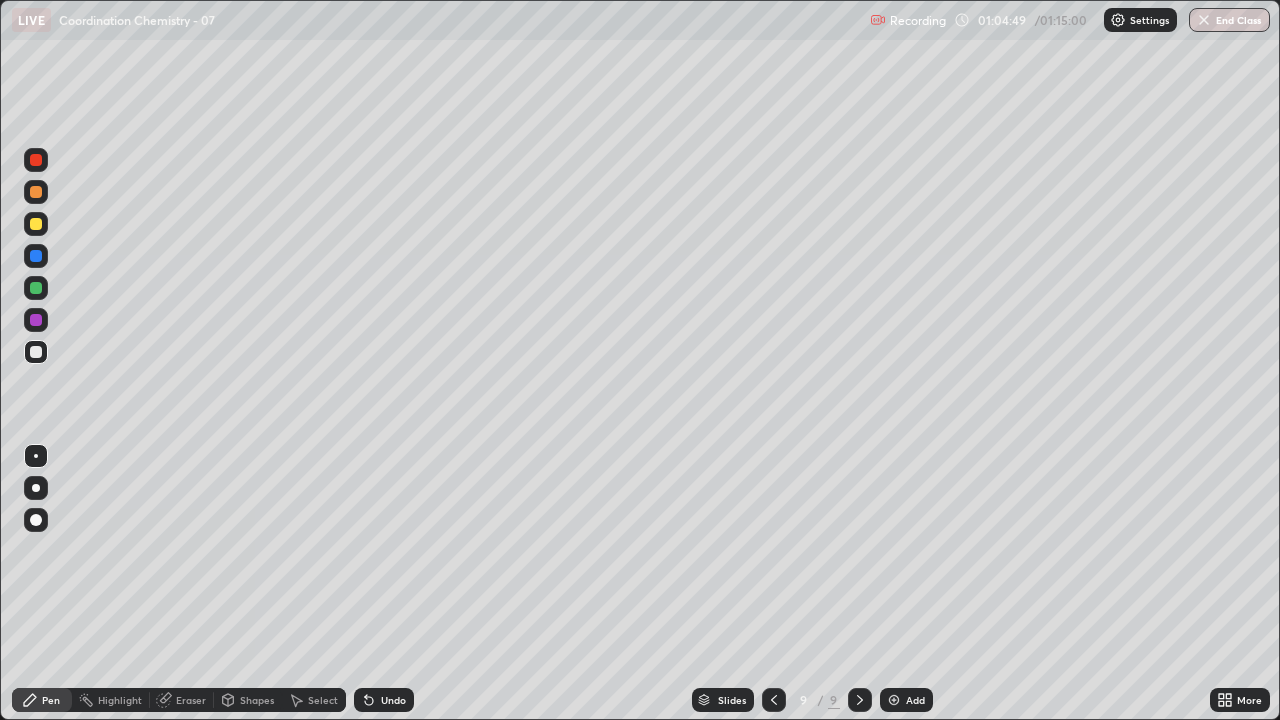click on "Select" at bounding box center [323, 700] 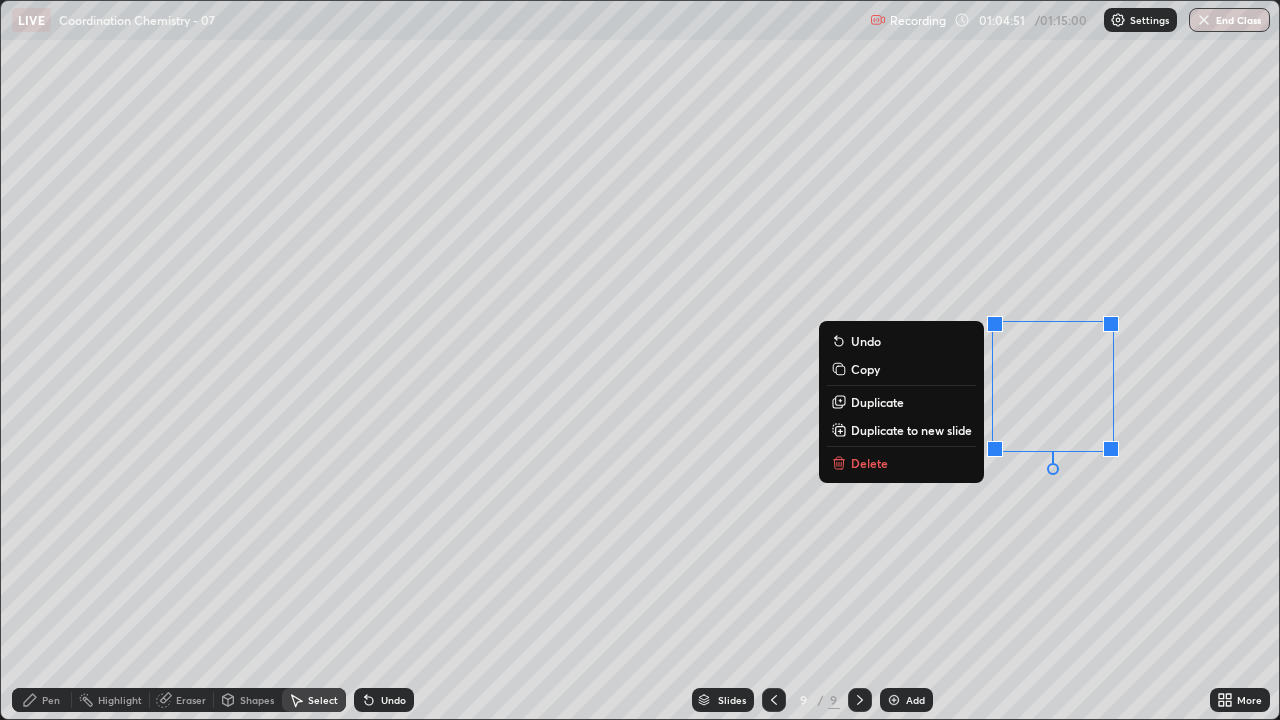 click on "Delete" at bounding box center (869, 463) 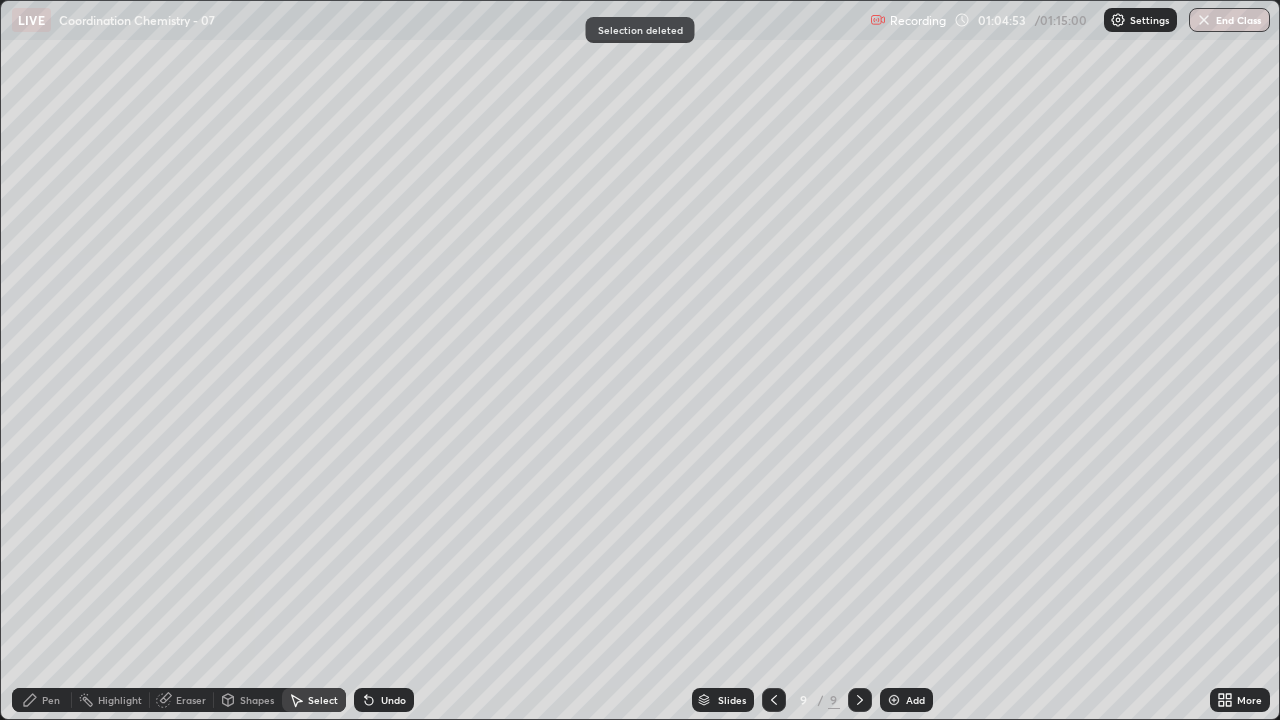 click on "Pen" at bounding box center (51, 700) 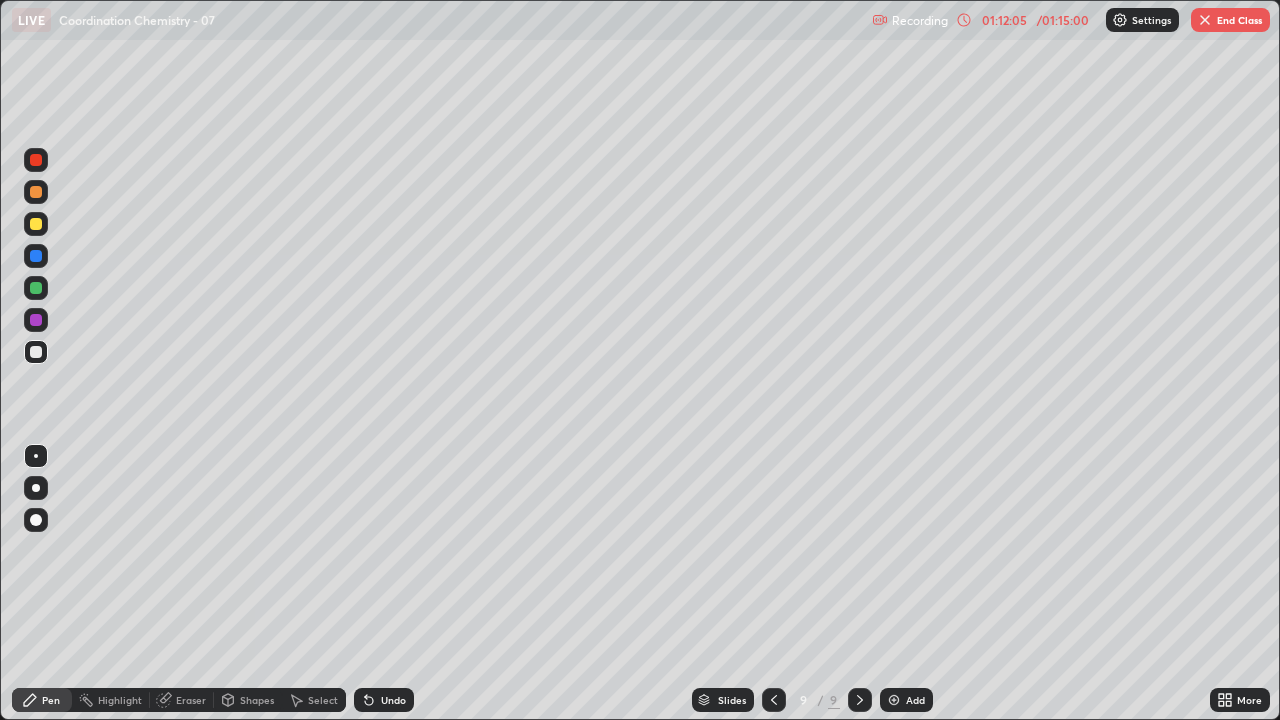 click on "End Class" at bounding box center (1230, 20) 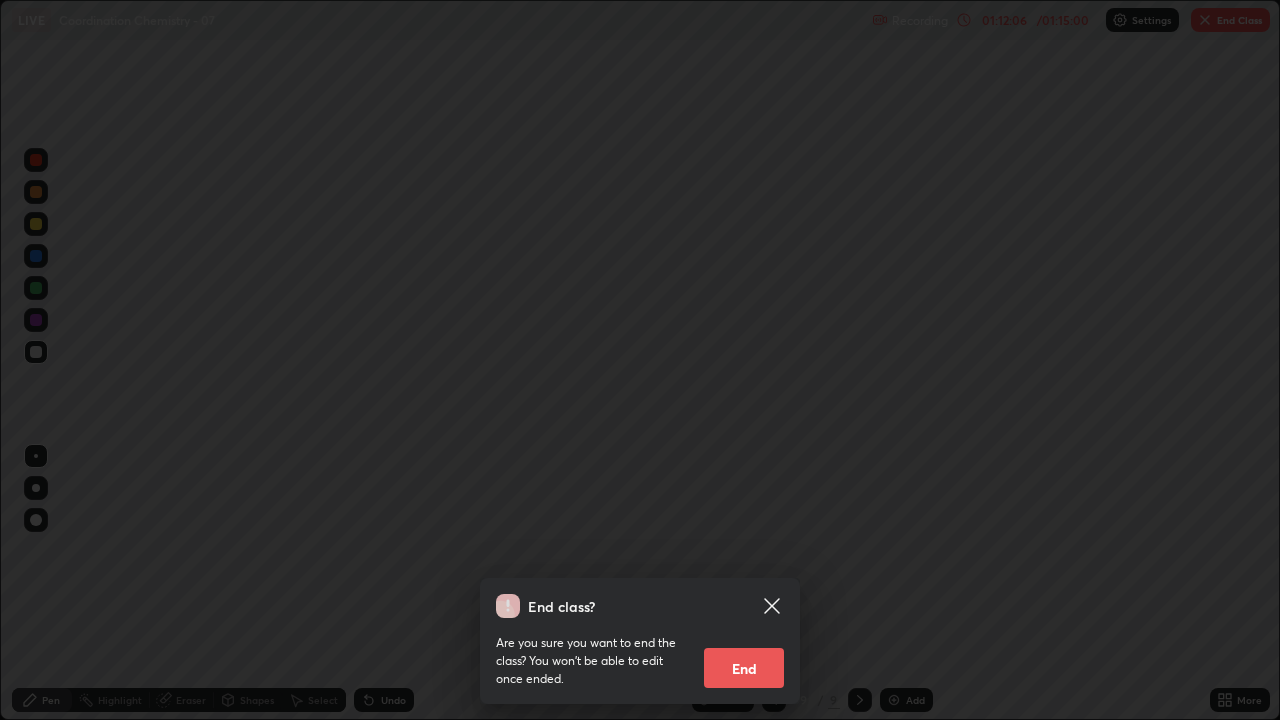 click on "End" at bounding box center (744, 668) 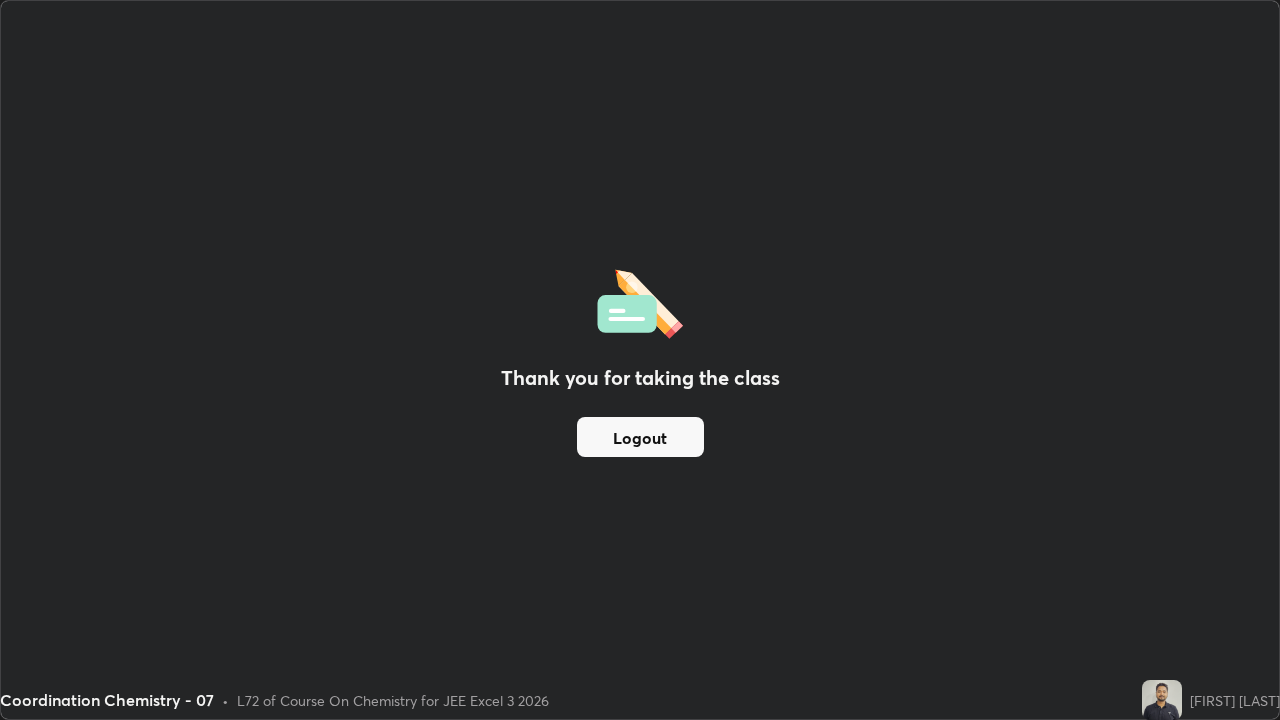click on "Logout" at bounding box center [640, 437] 